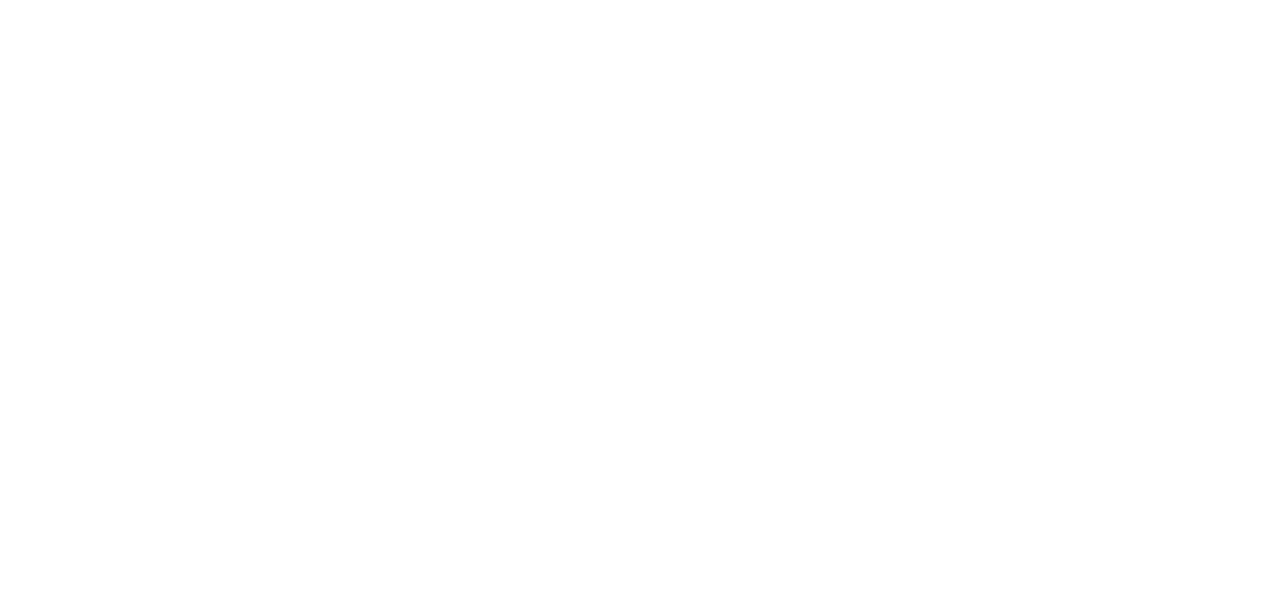 scroll, scrollTop: 0, scrollLeft: 0, axis: both 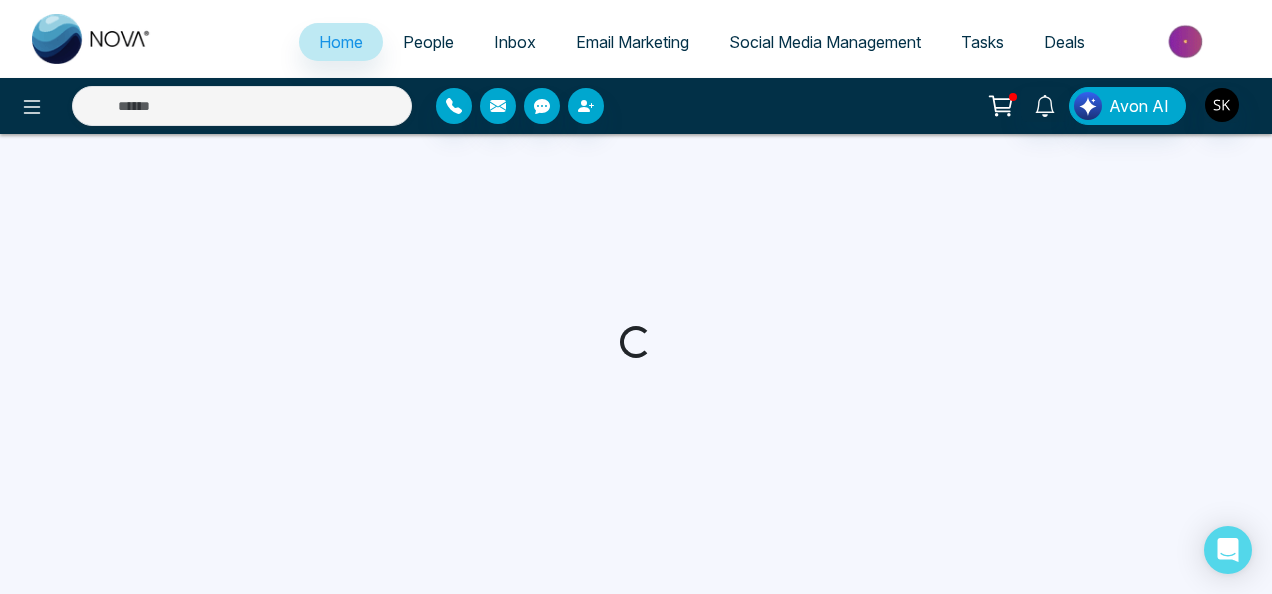 select on "*" 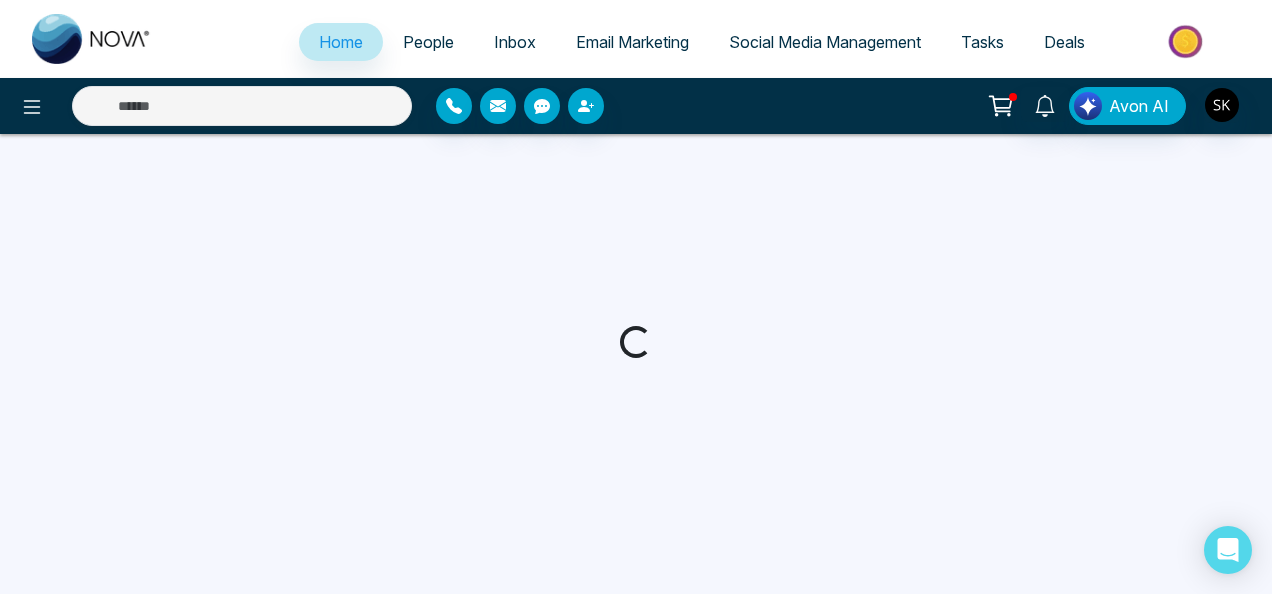 select on "*" 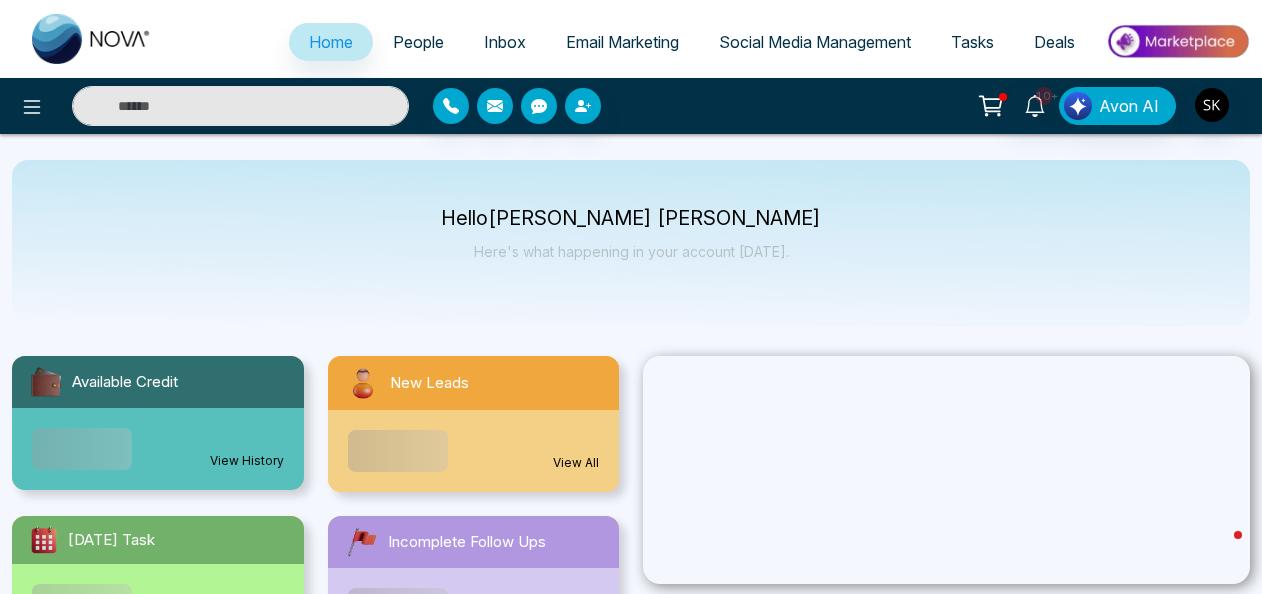 click on "Social Media Management" at bounding box center [815, 42] 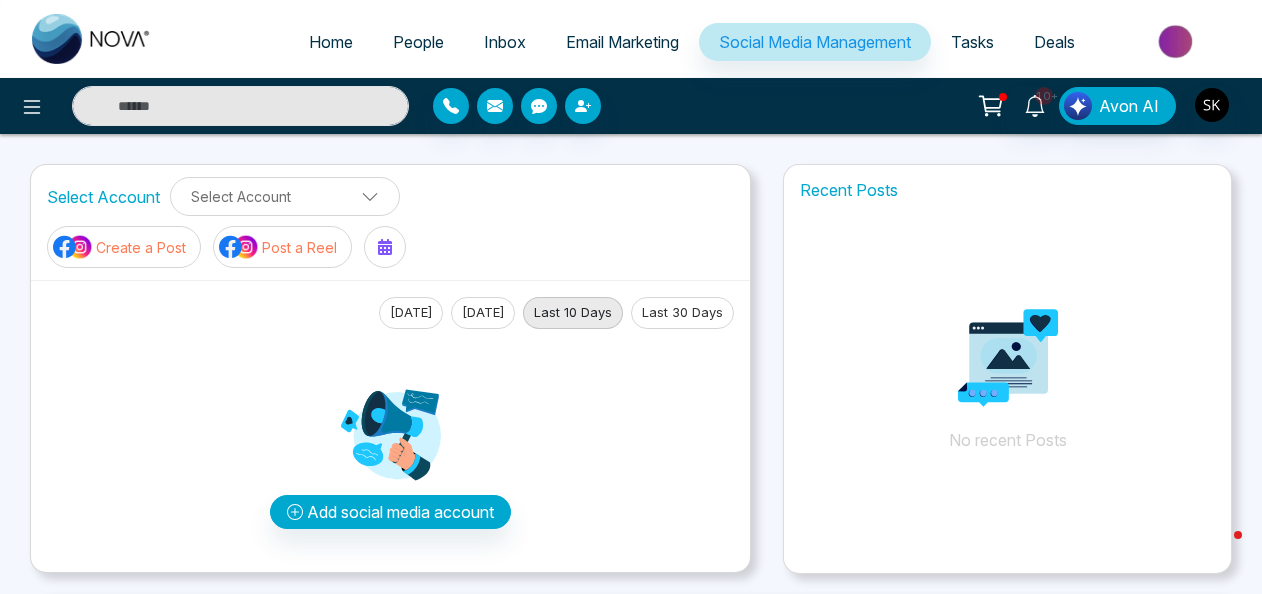 click on "Post a Reel" at bounding box center (299, 247) 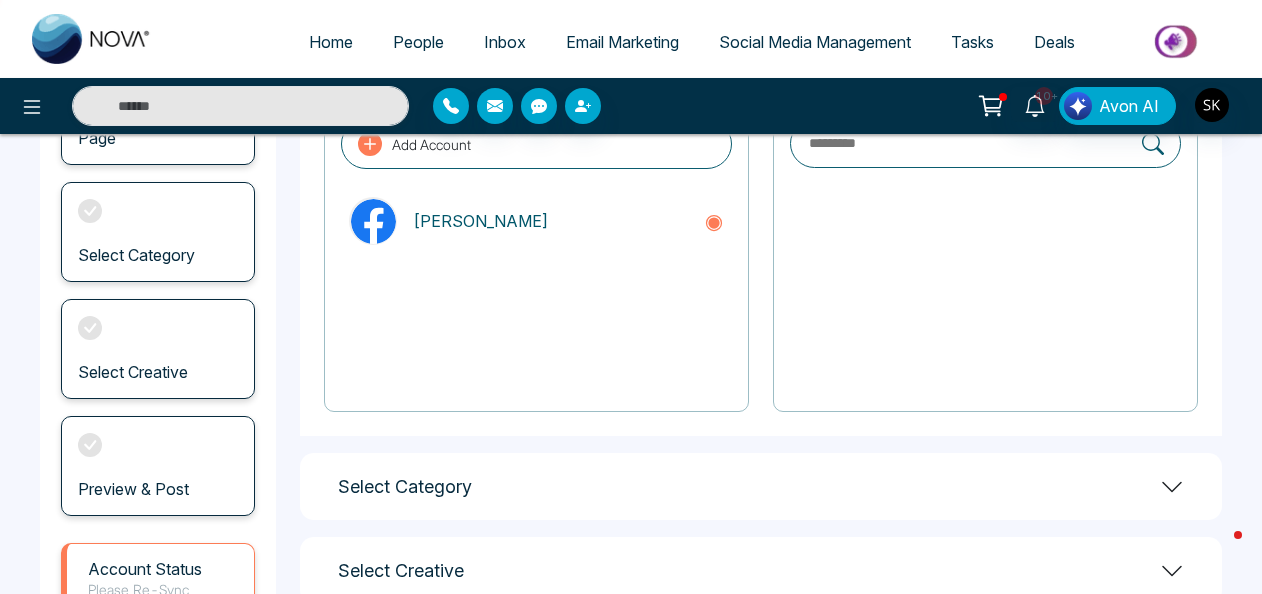 scroll, scrollTop: 210, scrollLeft: 0, axis: vertical 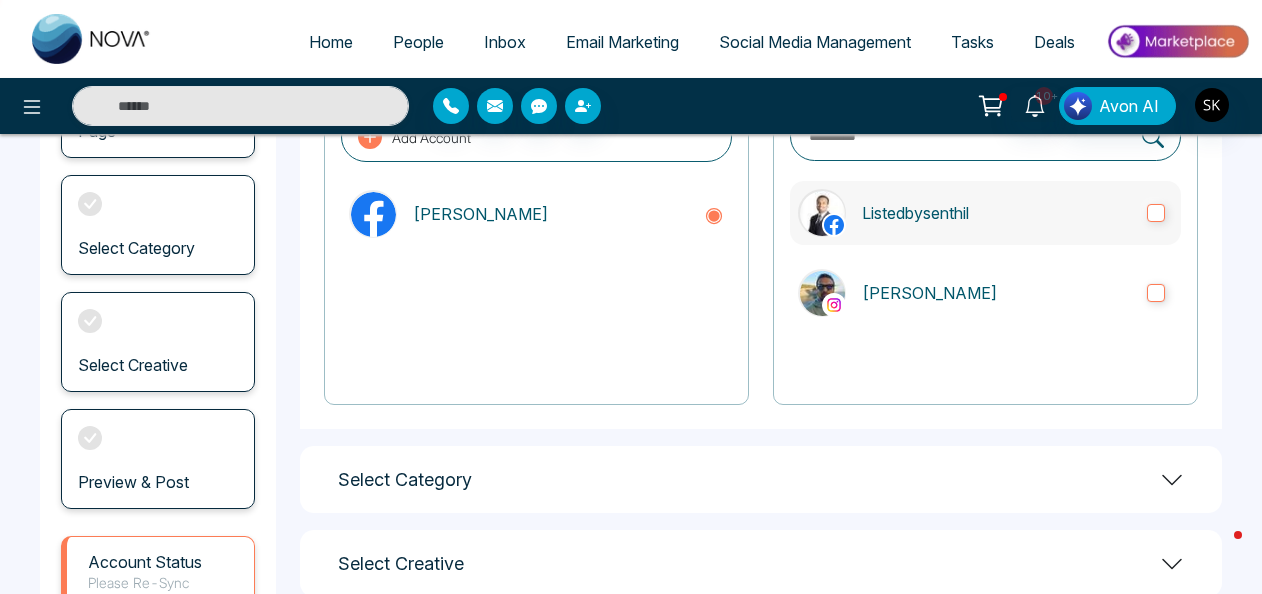 click on "Listedbysenthil" at bounding box center [985, 213] 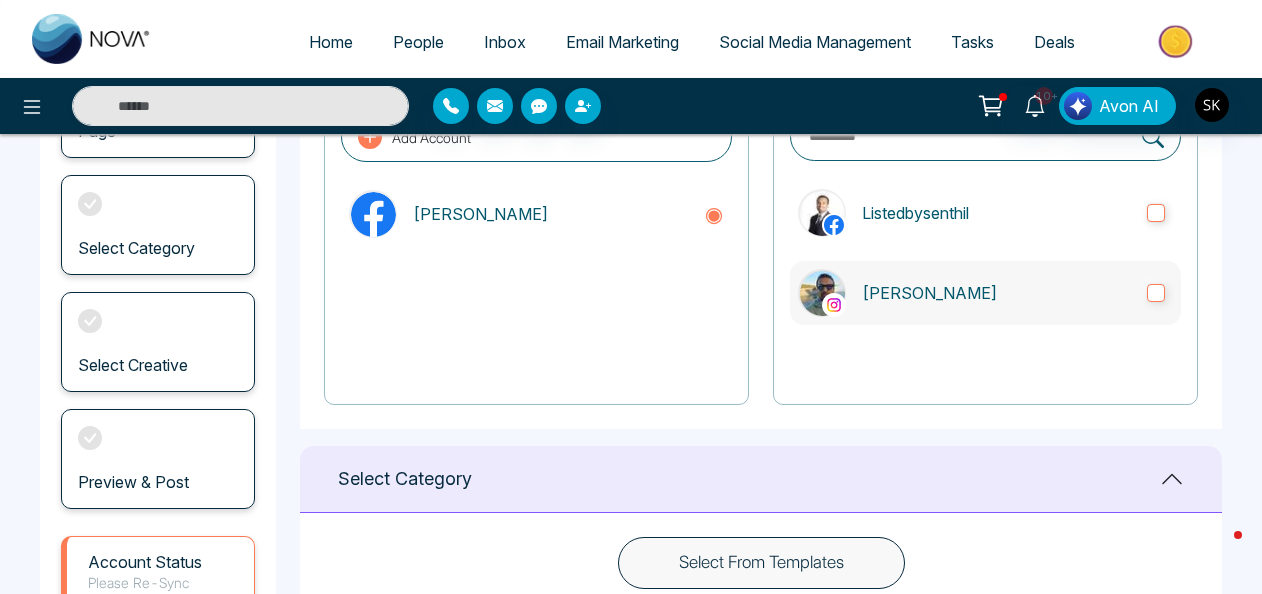 click on "[PERSON_NAME]" at bounding box center (985, 293) 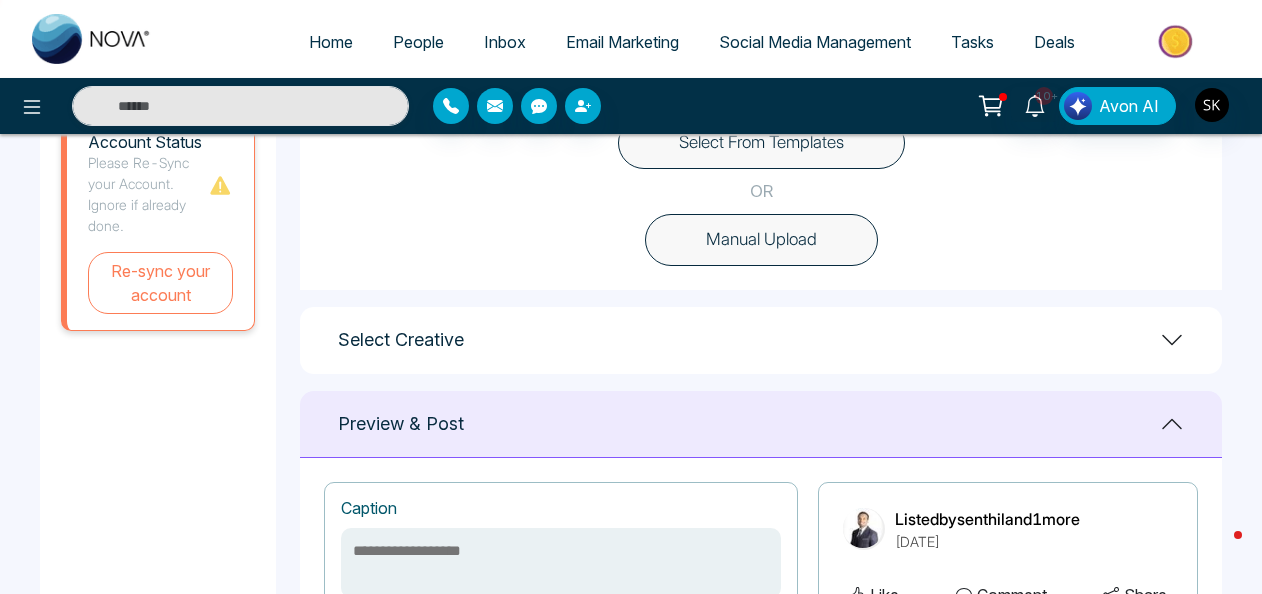 scroll, scrollTop: 687, scrollLeft: 0, axis: vertical 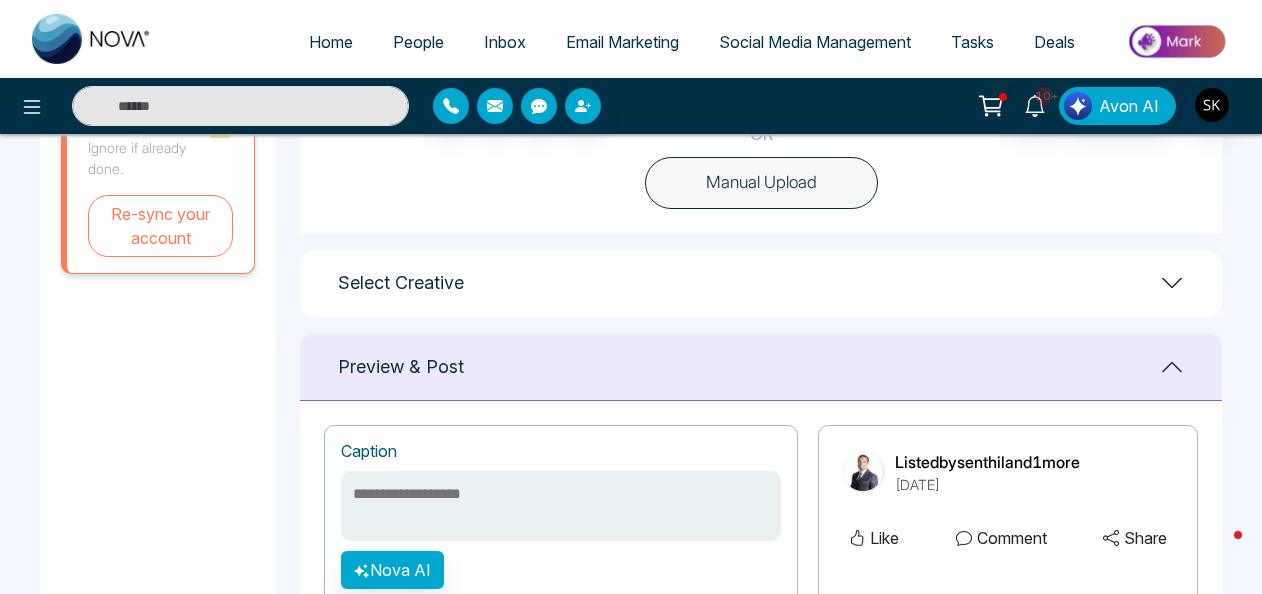click on "Select Creative" at bounding box center (761, 283) 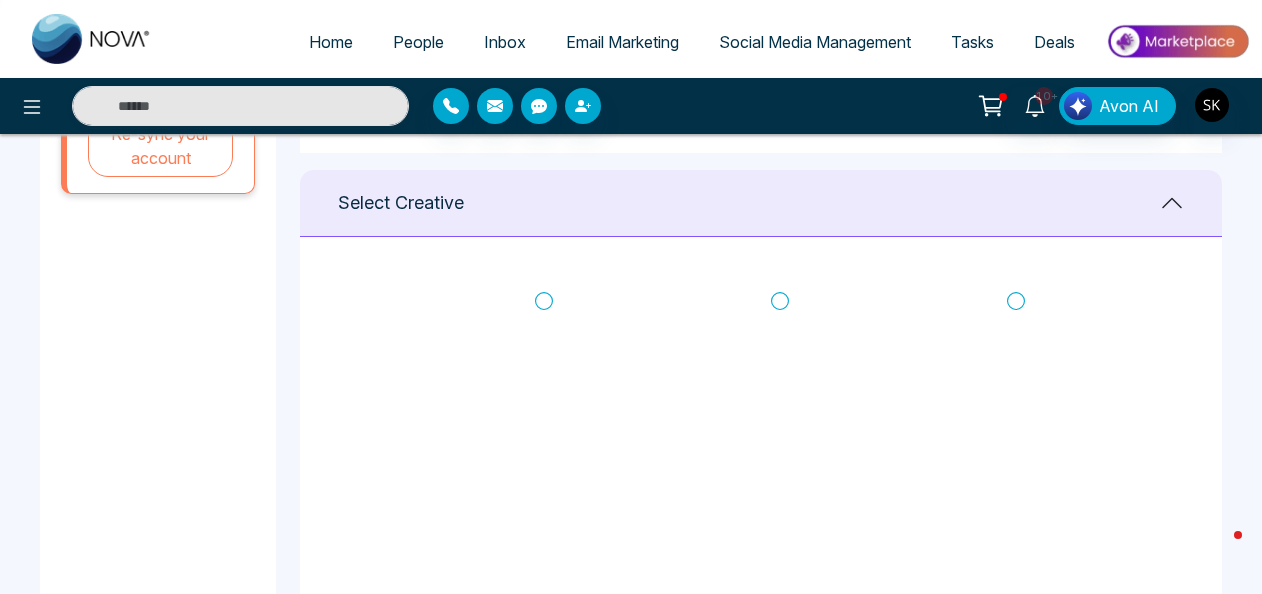 scroll, scrollTop: 840, scrollLeft: 0, axis: vertical 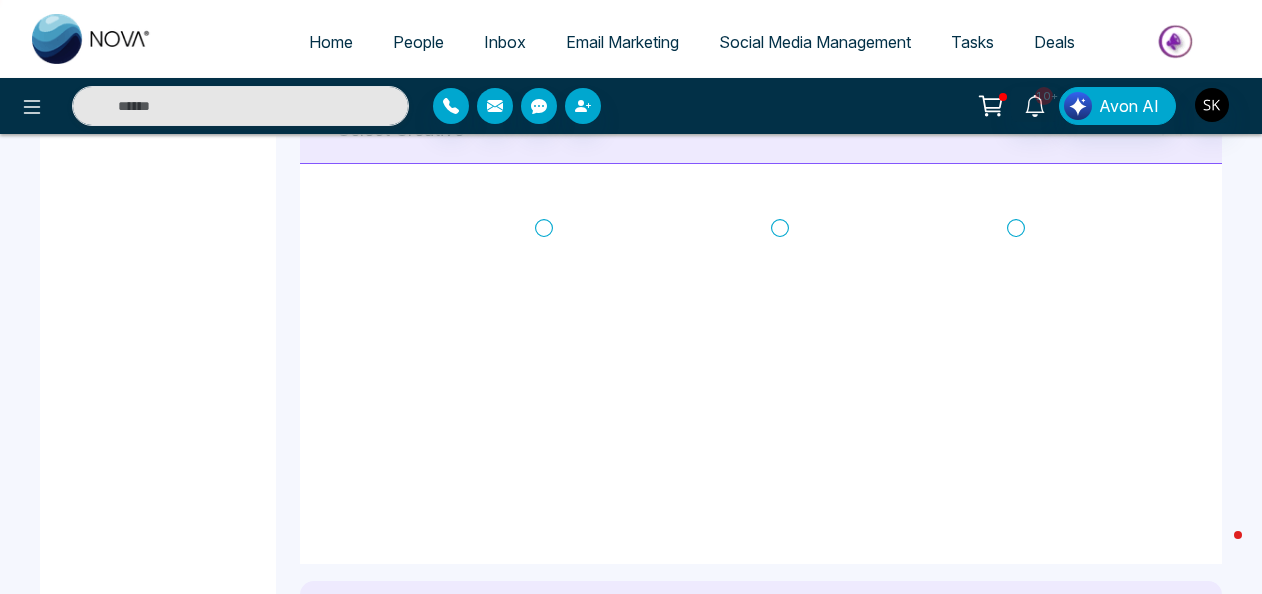 click 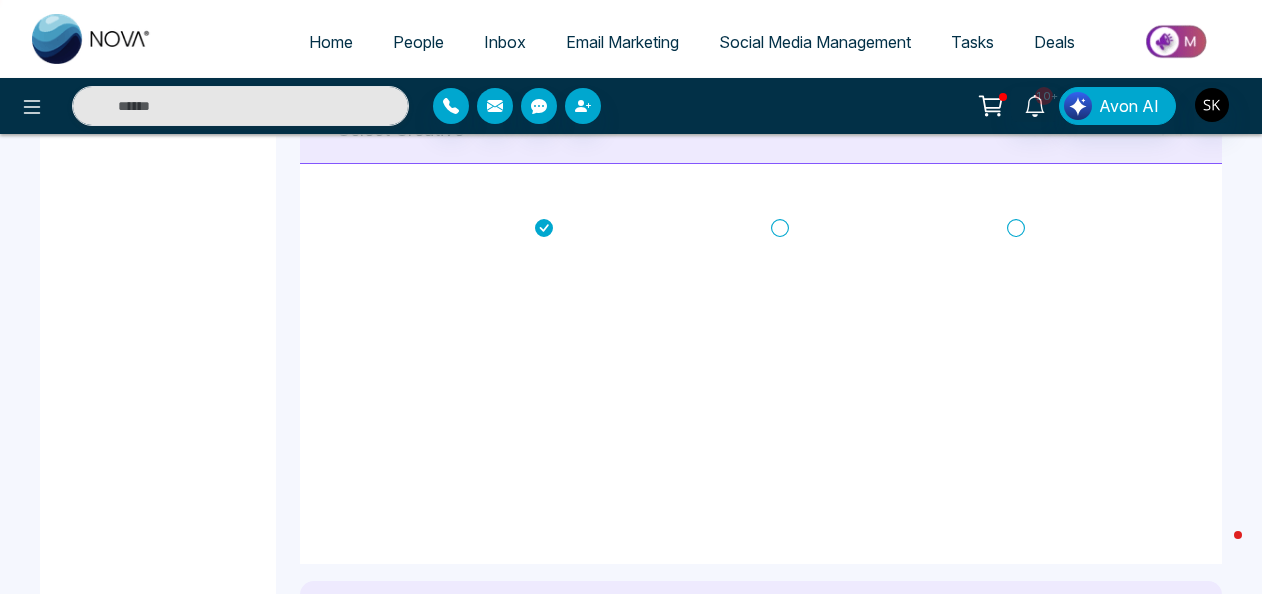 type on "**********" 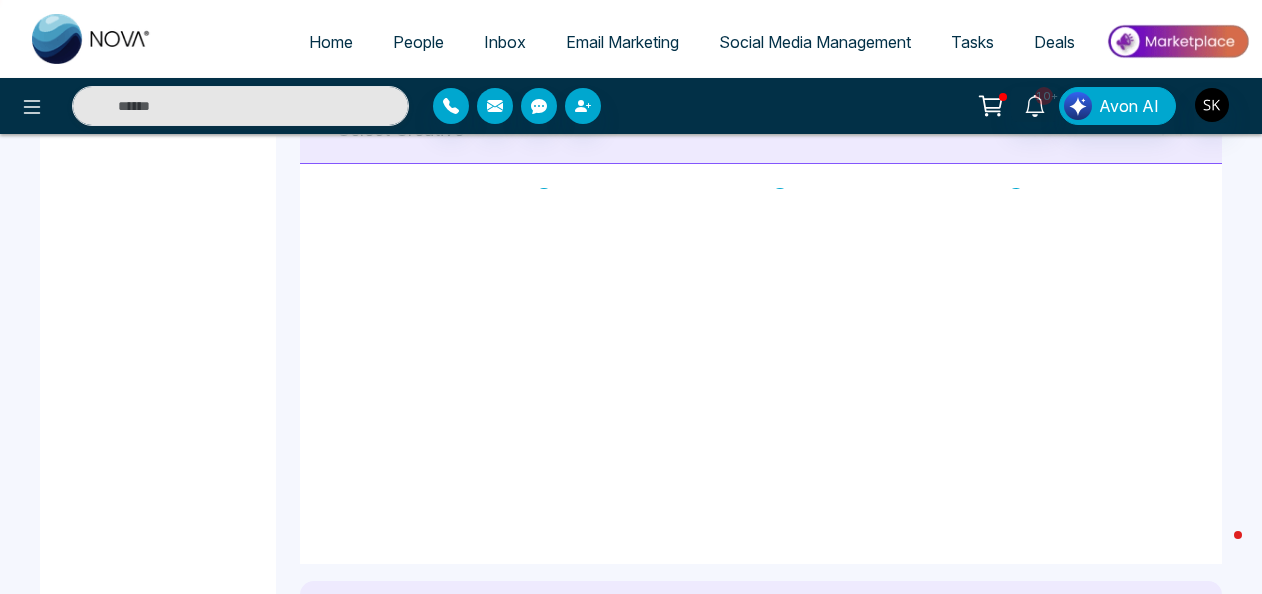 scroll, scrollTop: 0, scrollLeft: 0, axis: both 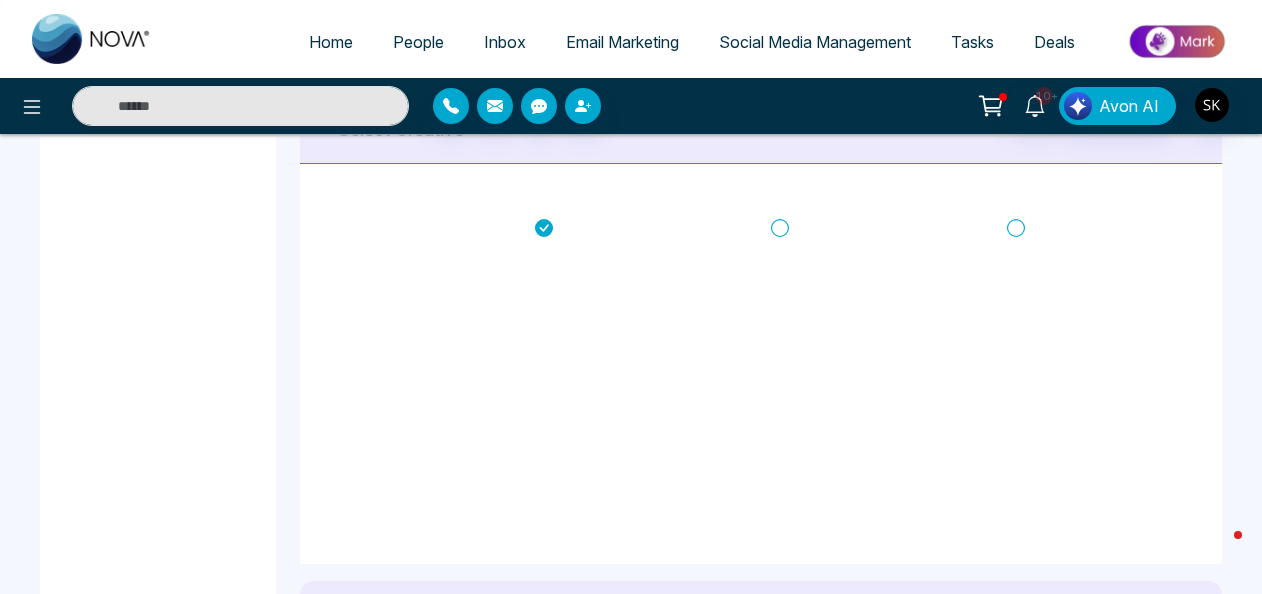 click 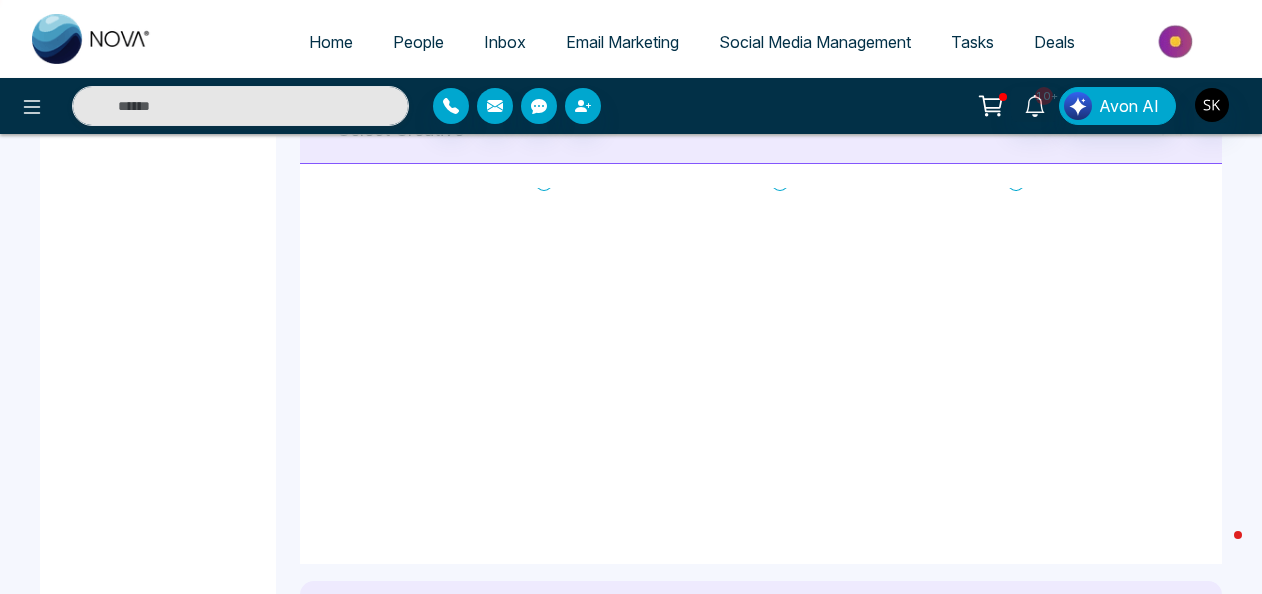 scroll, scrollTop: 0, scrollLeft: 0, axis: both 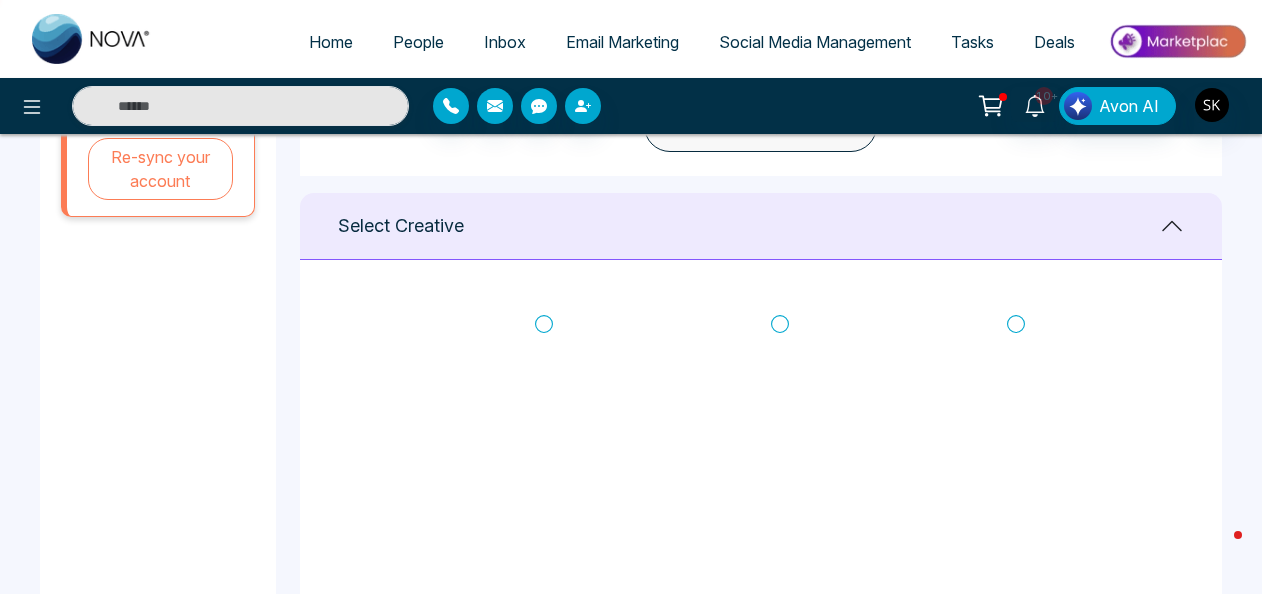 click 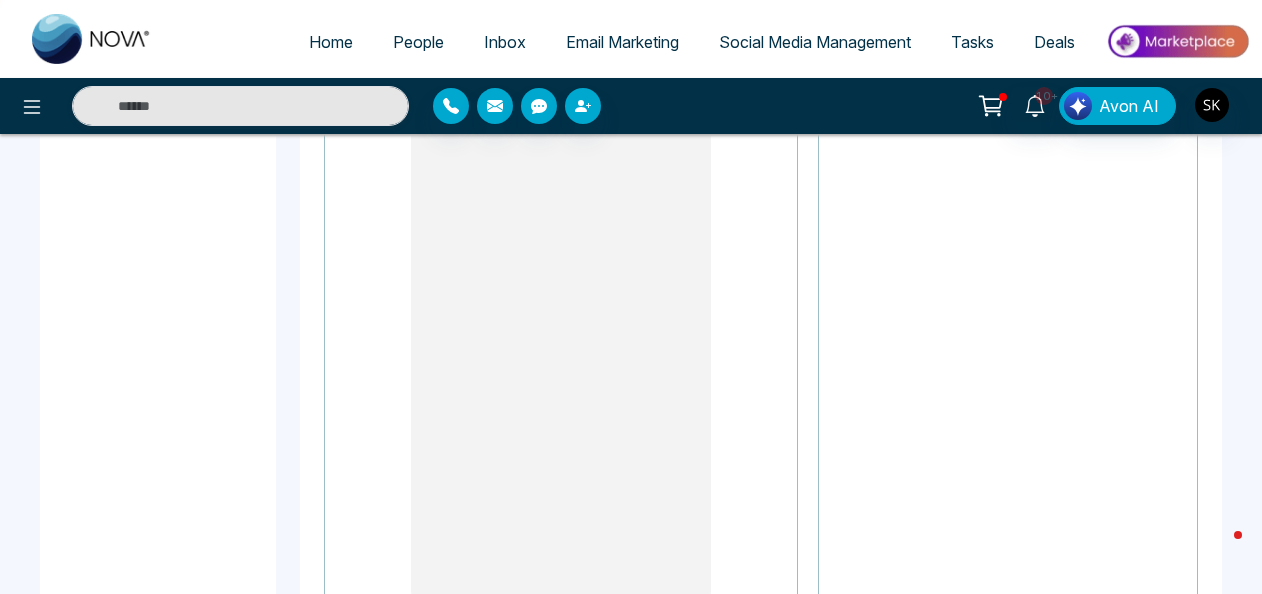 scroll, scrollTop: 1813, scrollLeft: 0, axis: vertical 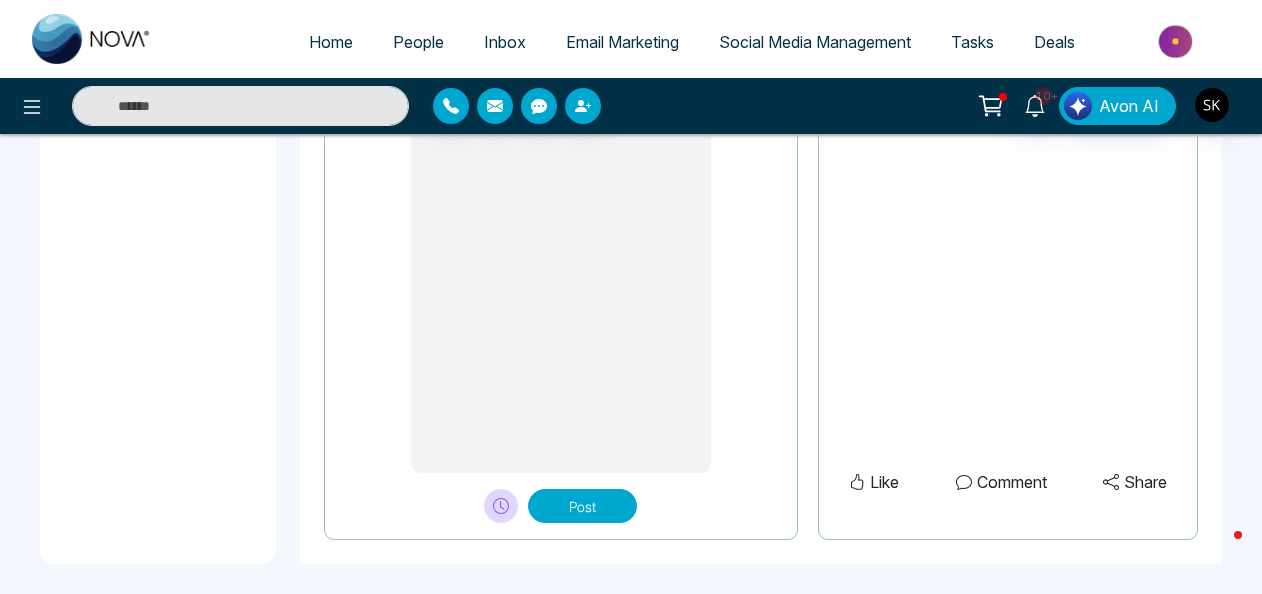 click on "Post" at bounding box center [582, 506] 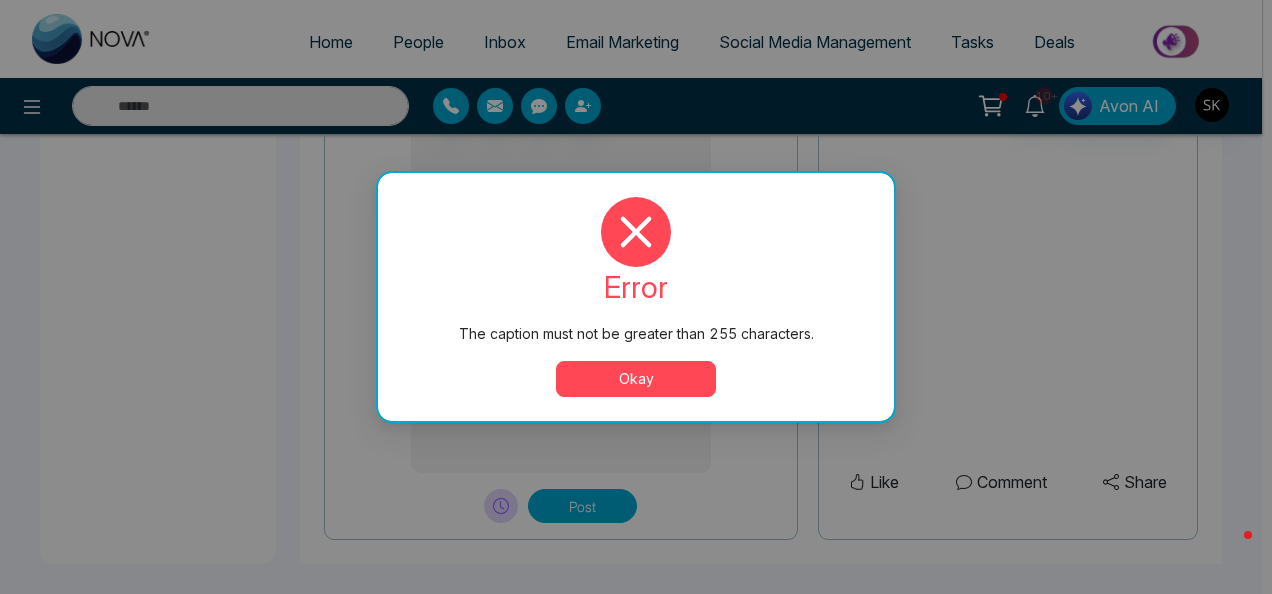 click on "Okay" at bounding box center [636, 379] 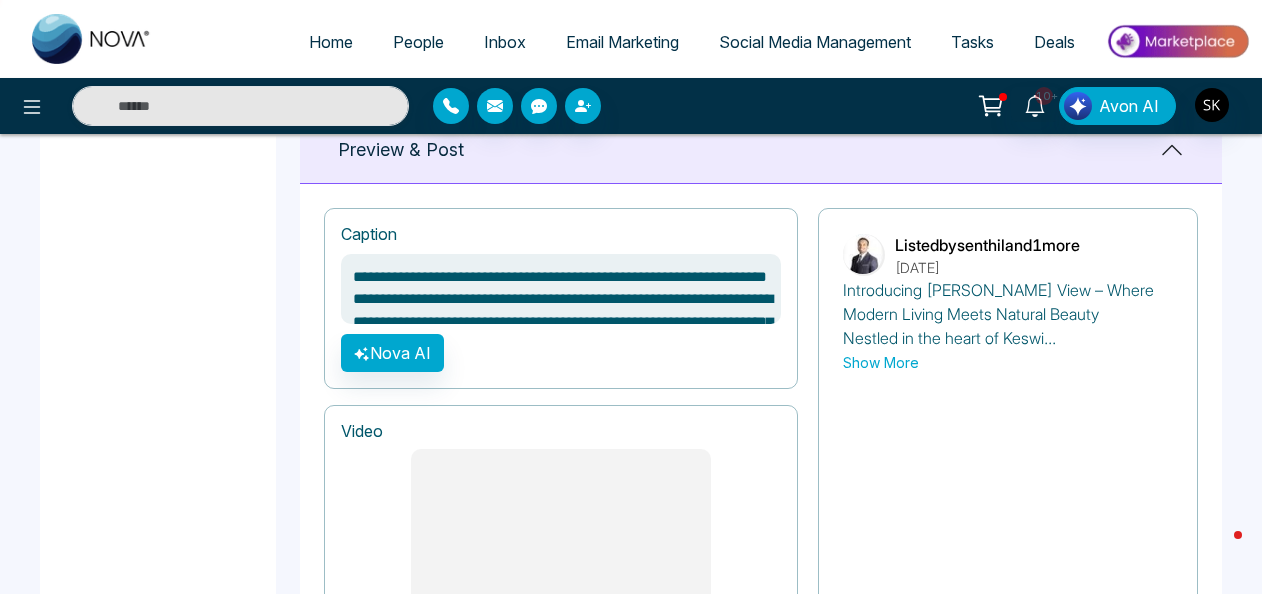scroll, scrollTop: 1293, scrollLeft: 0, axis: vertical 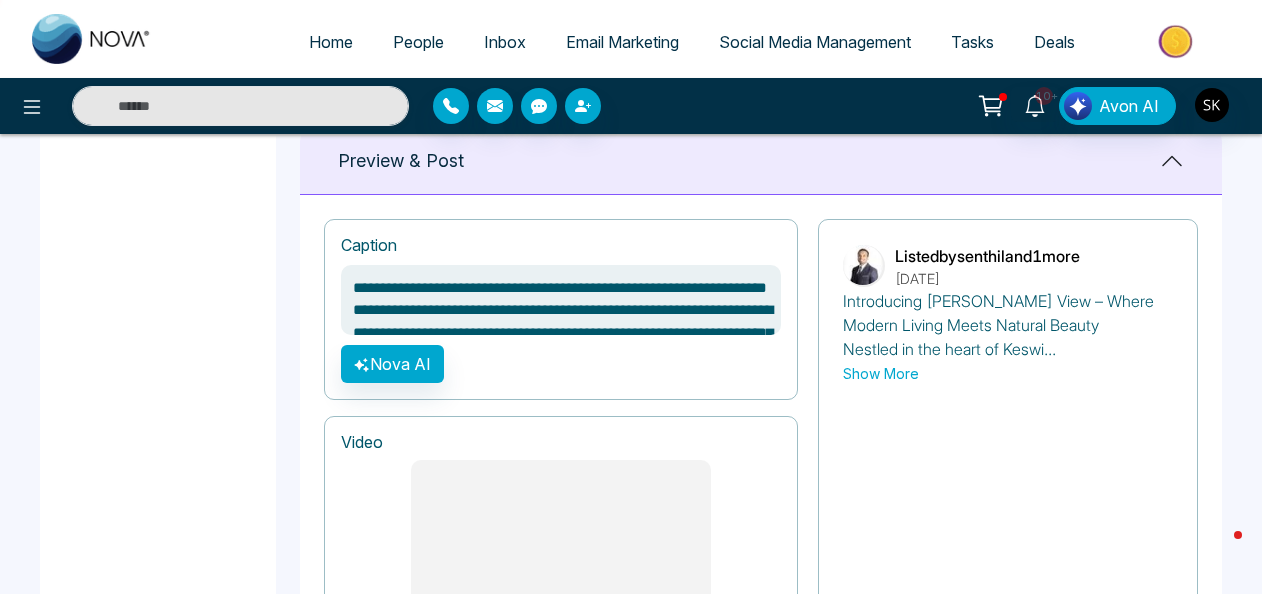 click on "**********" at bounding box center [561, 300] 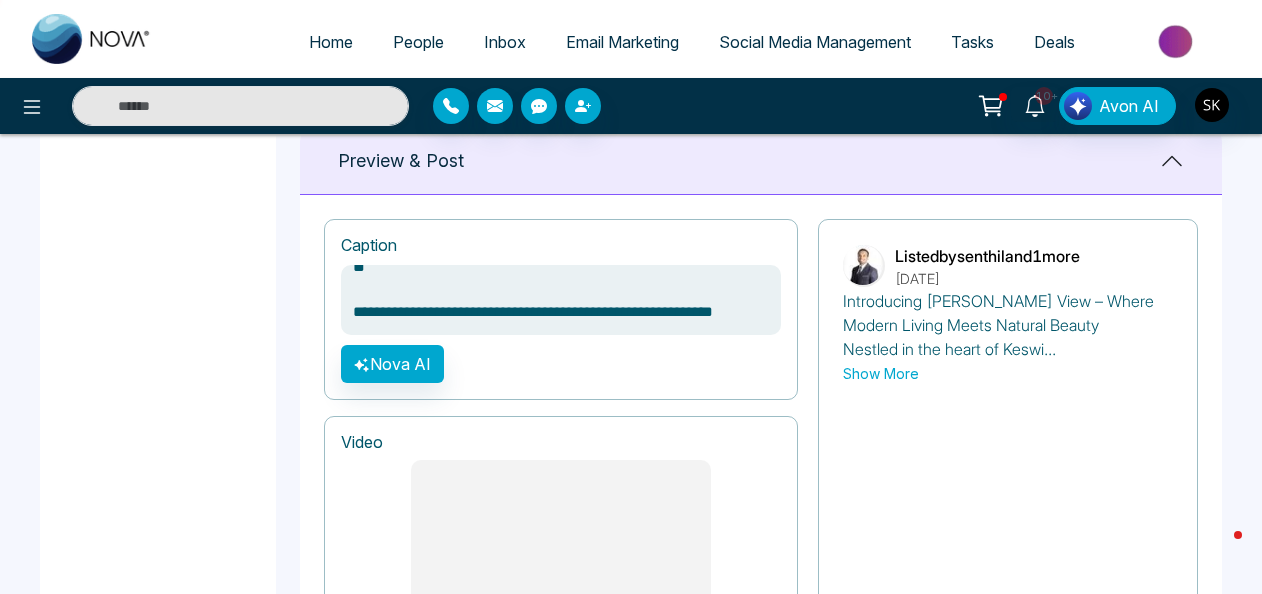 scroll, scrollTop: 342, scrollLeft: 0, axis: vertical 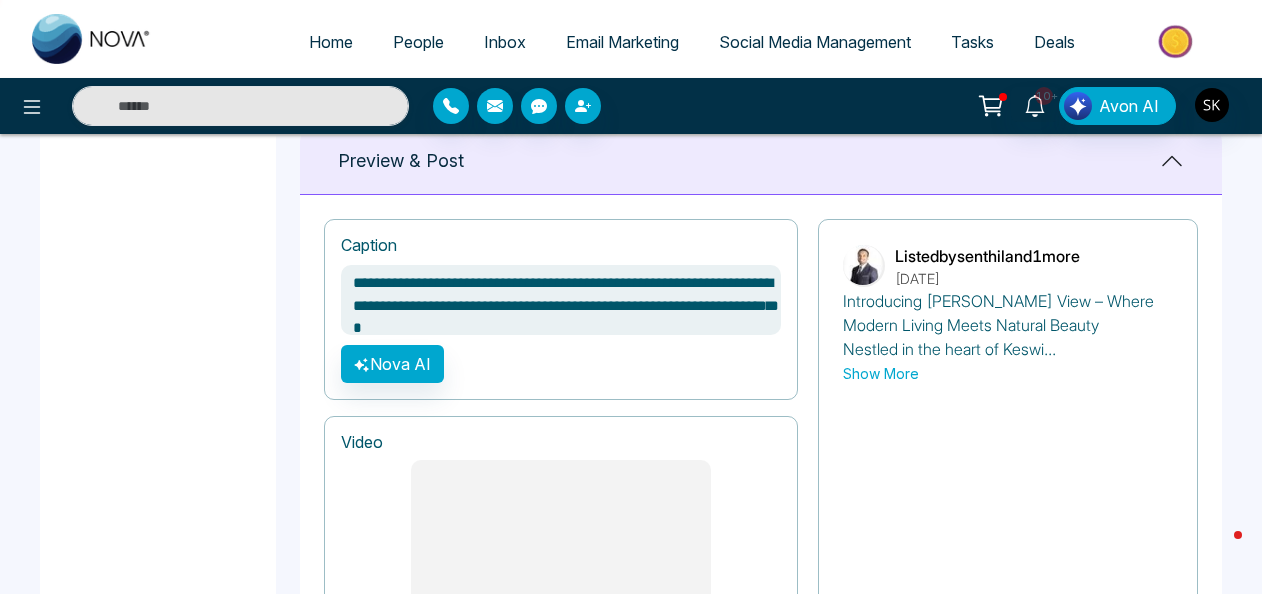 drag, startPoint x: 488, startPoint y: 304, endPoint x: 560, endPoint y: 288, distance: 73.756355 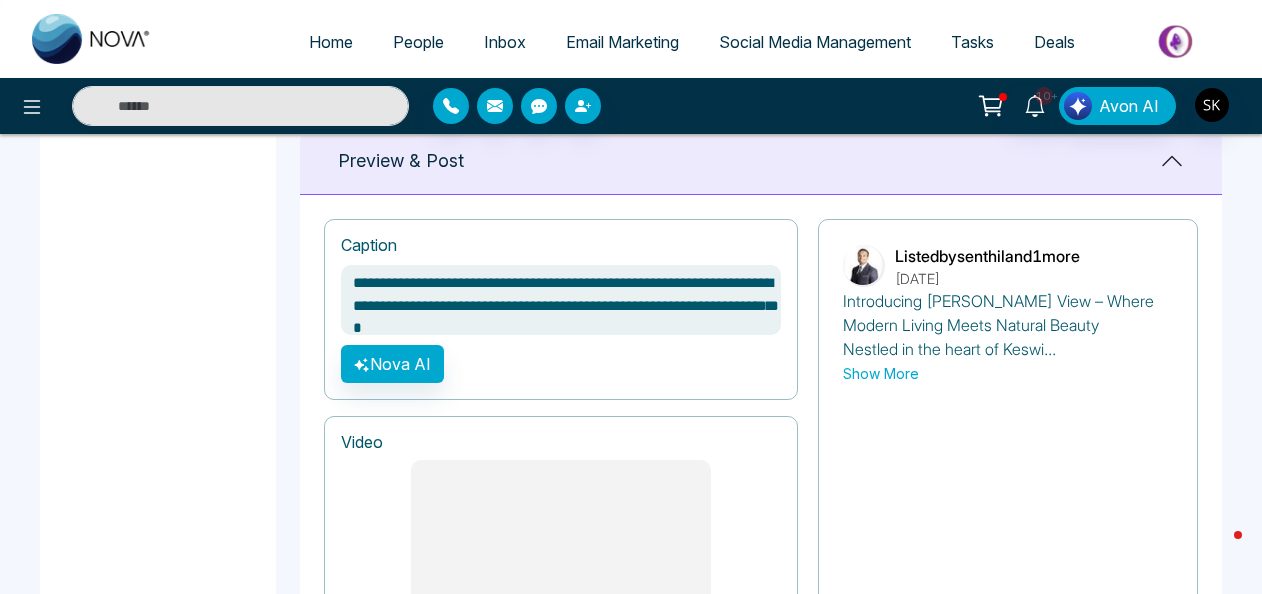 click on "**********" at bounding box center (561, 300) 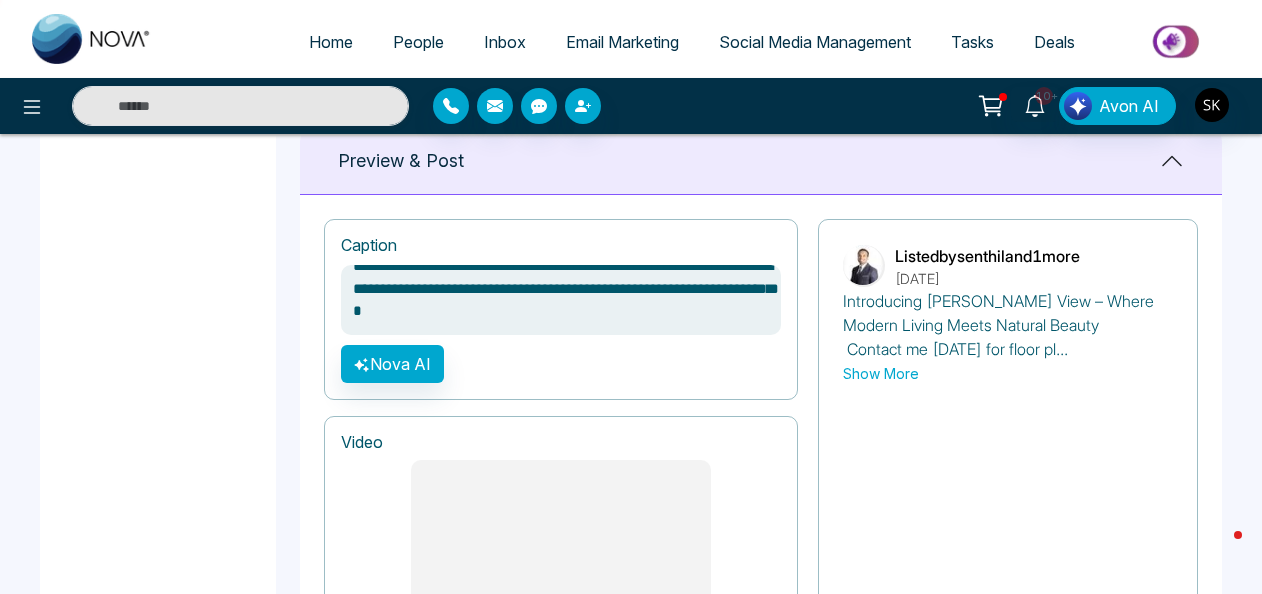 scroll, scrollTop: 27, scrollLeft: 0, axis: vertical 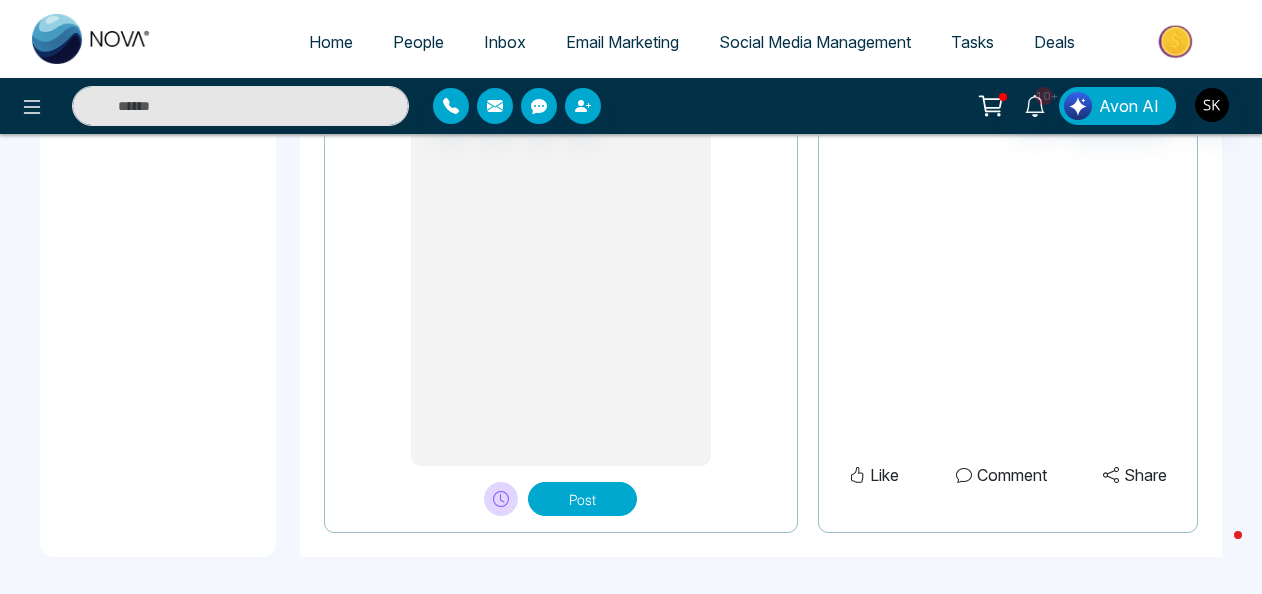 click on "Post" at bounding box center [582, 499] 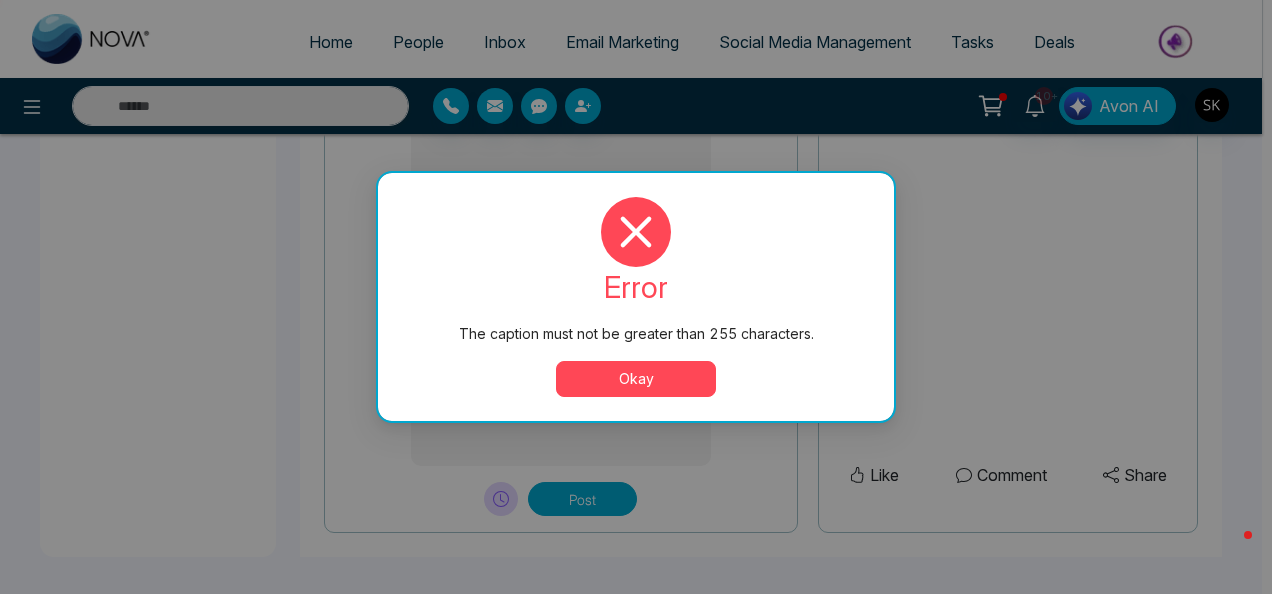 click on "Okay" at bounding box center [636, 379] 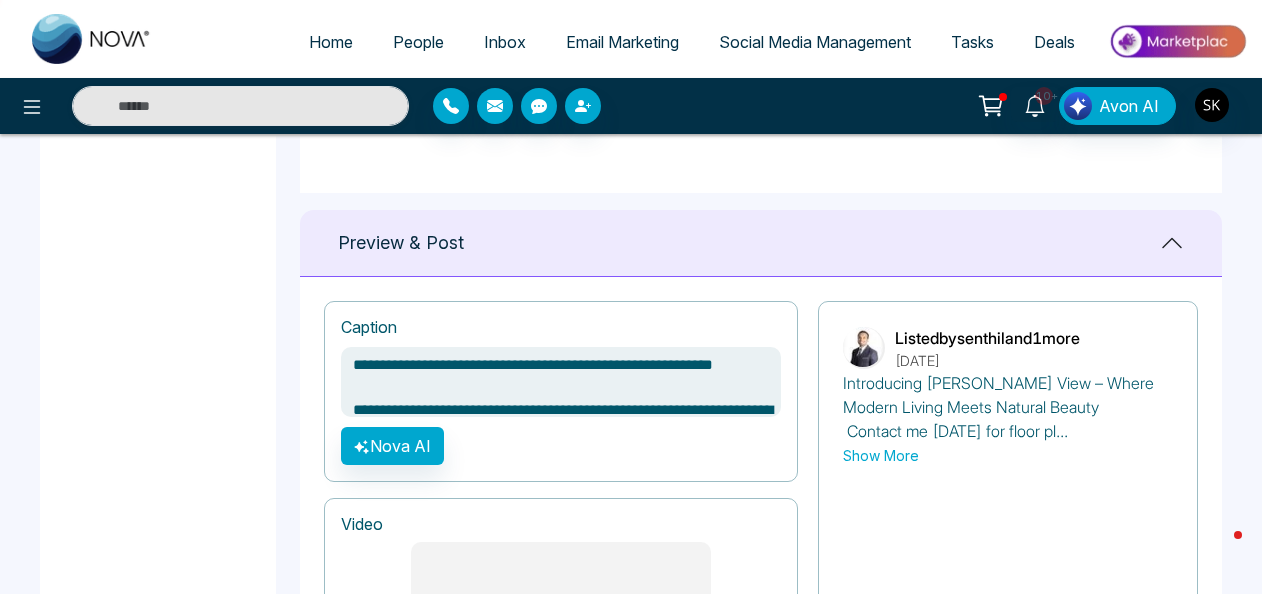 scroll, scrollTop: 1154, scrollLeft: 0, axis: vertical 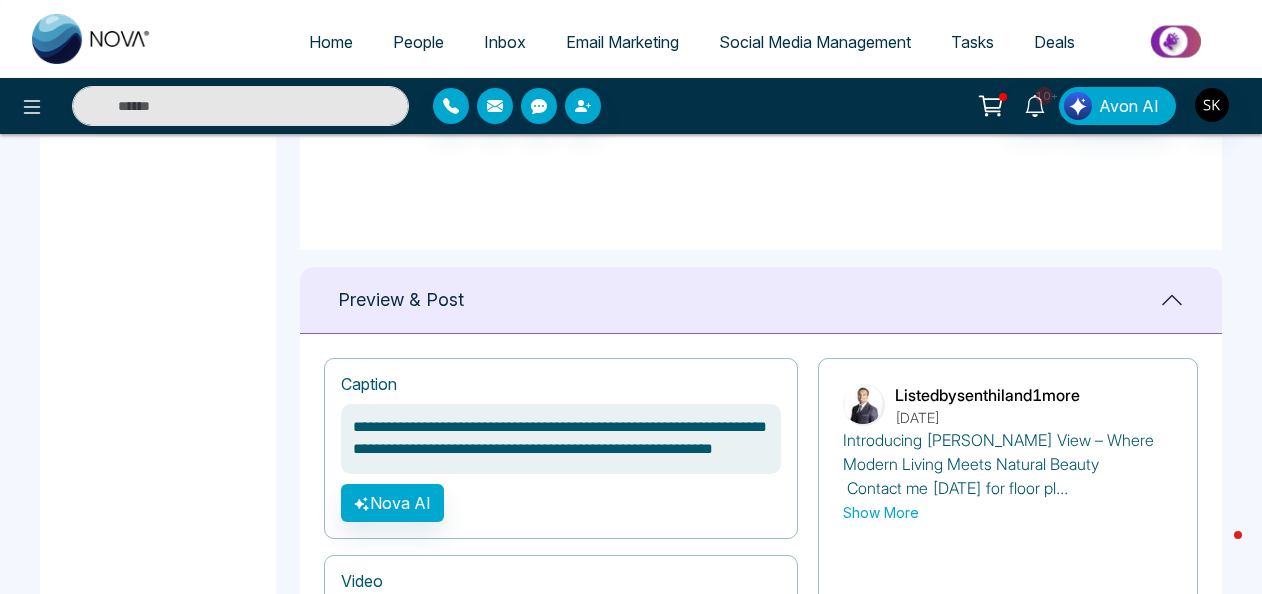 drag, startPoint x: 743, startPoint y: 444, endPoint x: 452, endPoint y: 439, distance: 291.04294 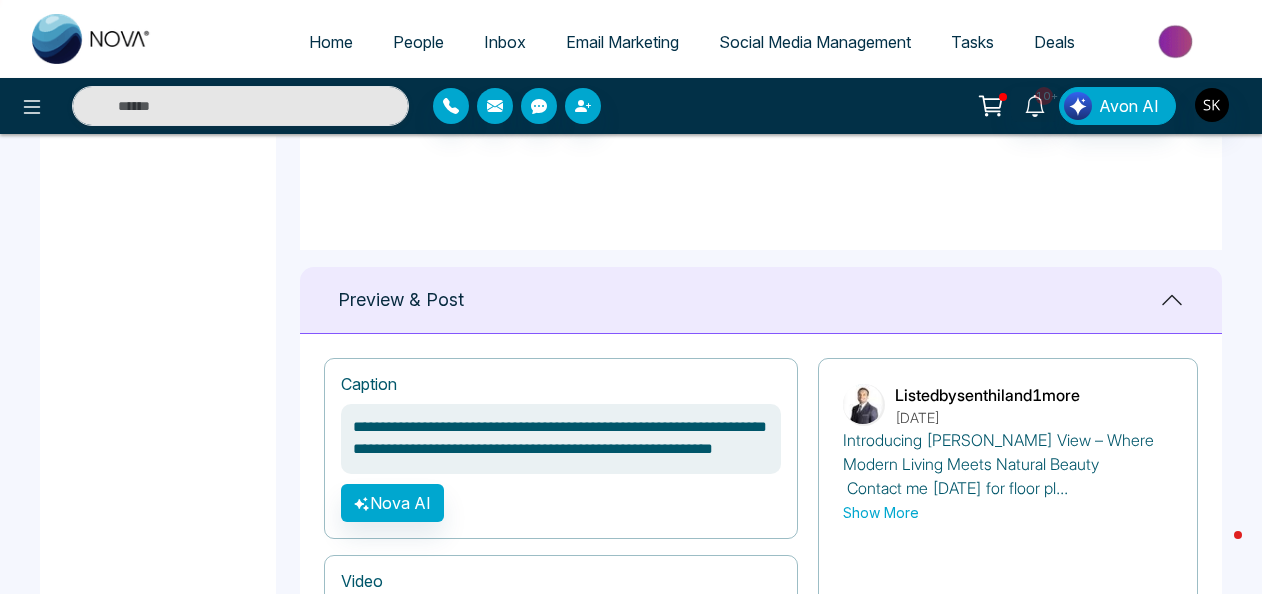 click on "**********" at bounding box center [561, 439] 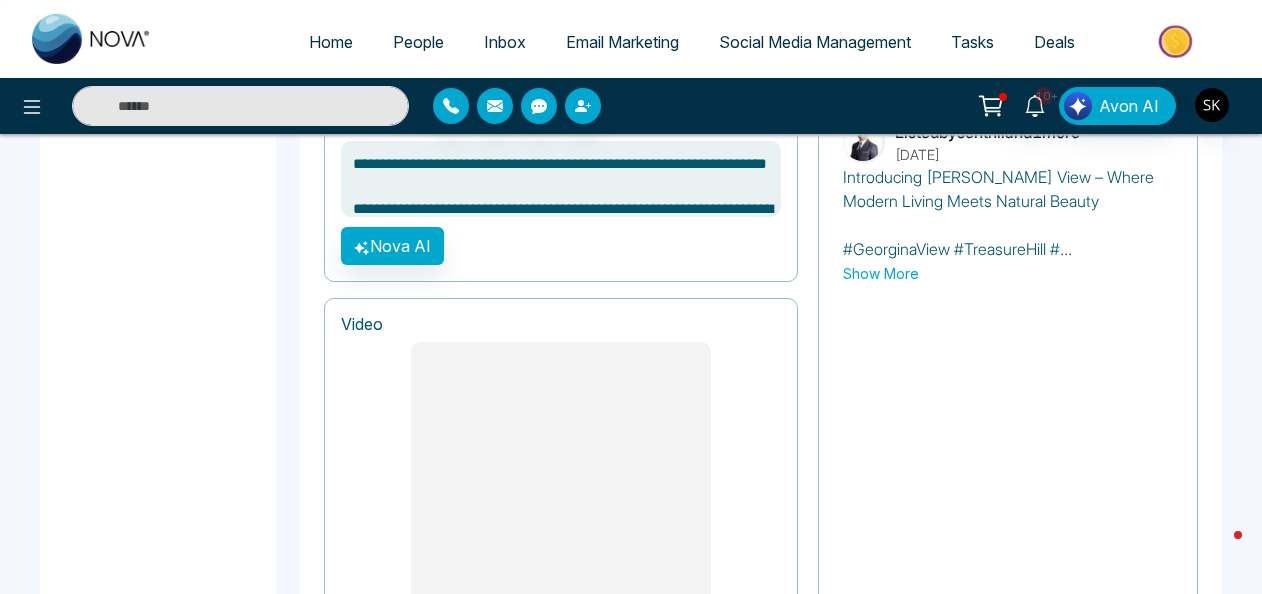 scroll, scrollTop: 1826, scrollLeft: 0, axis: vertical 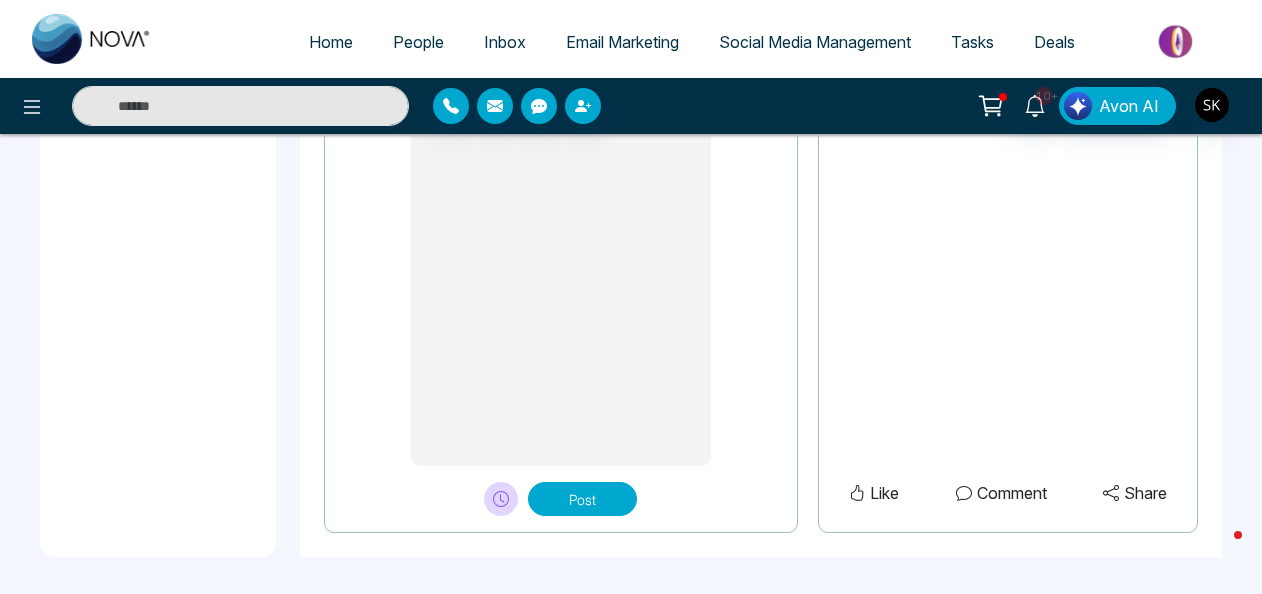 type on "**********" 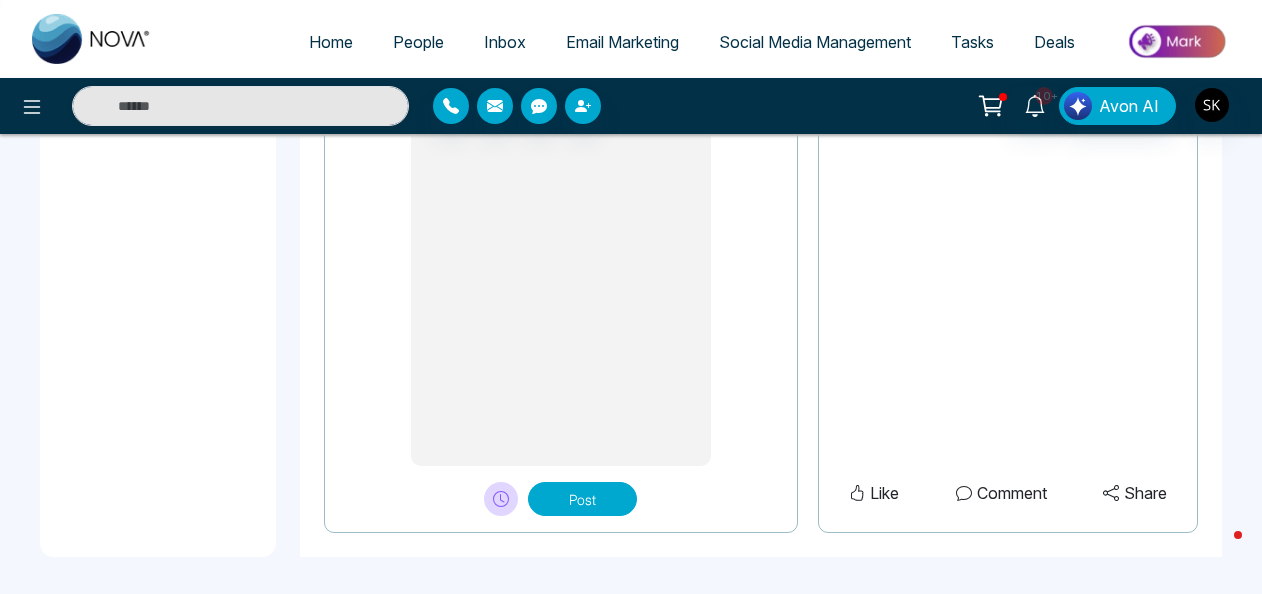 click on "Post" at bounding box center (582, 499) 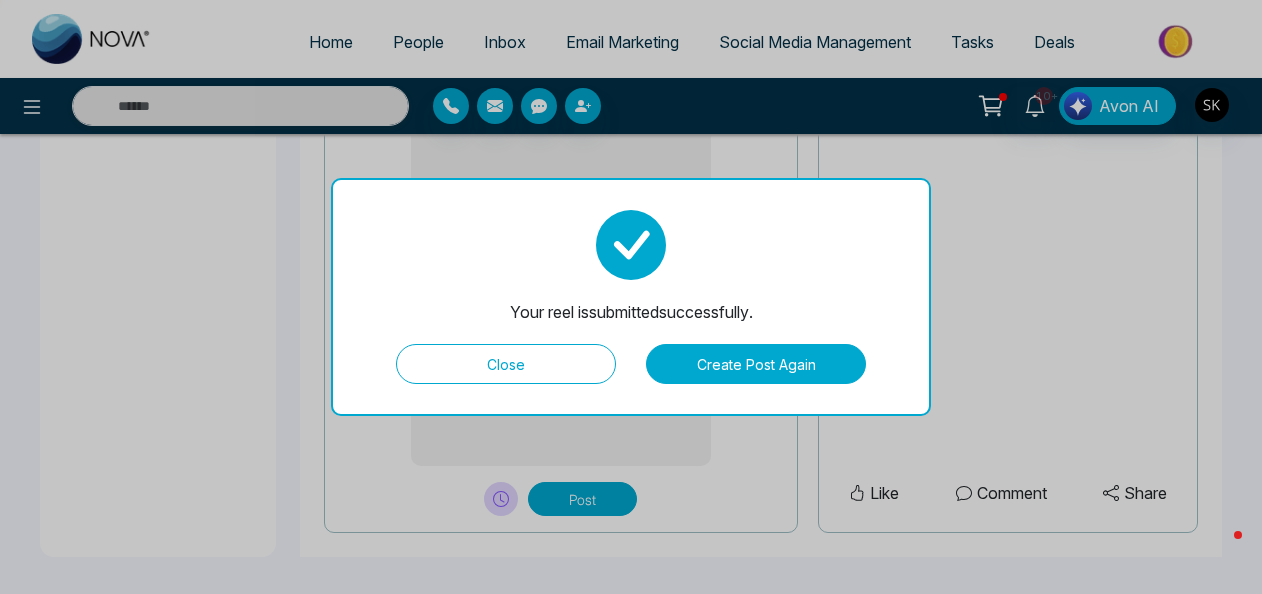 click on "Close" at bounding box center (506, 364) 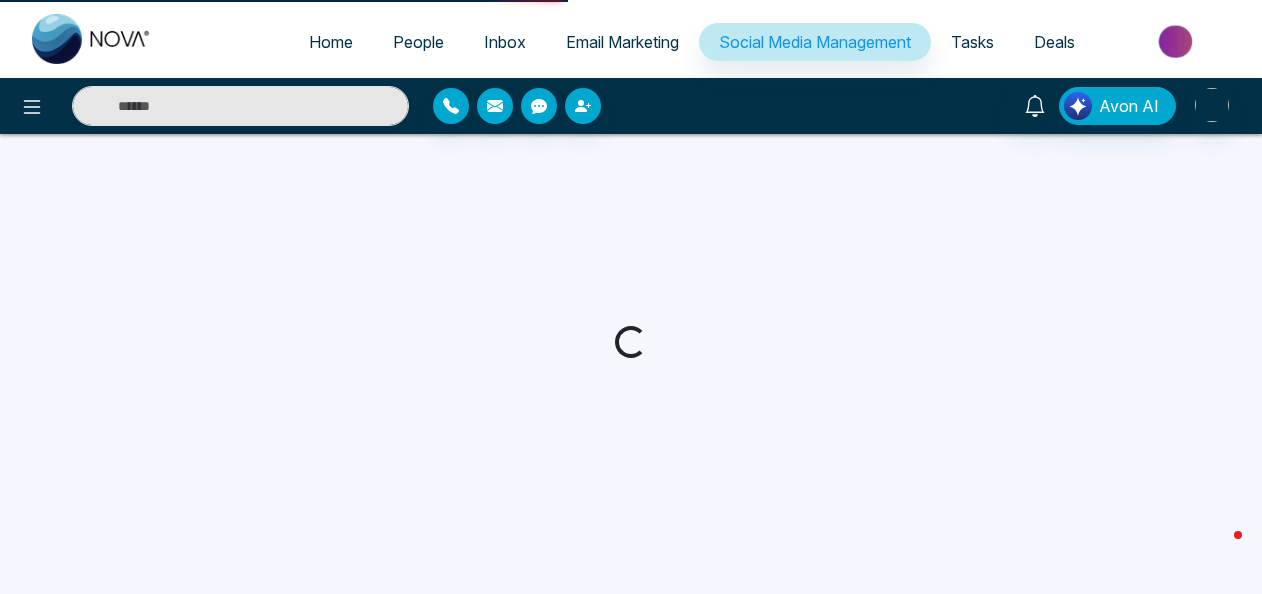 scroll, scrollTop: 0, scrollLeft: 0, axis: both 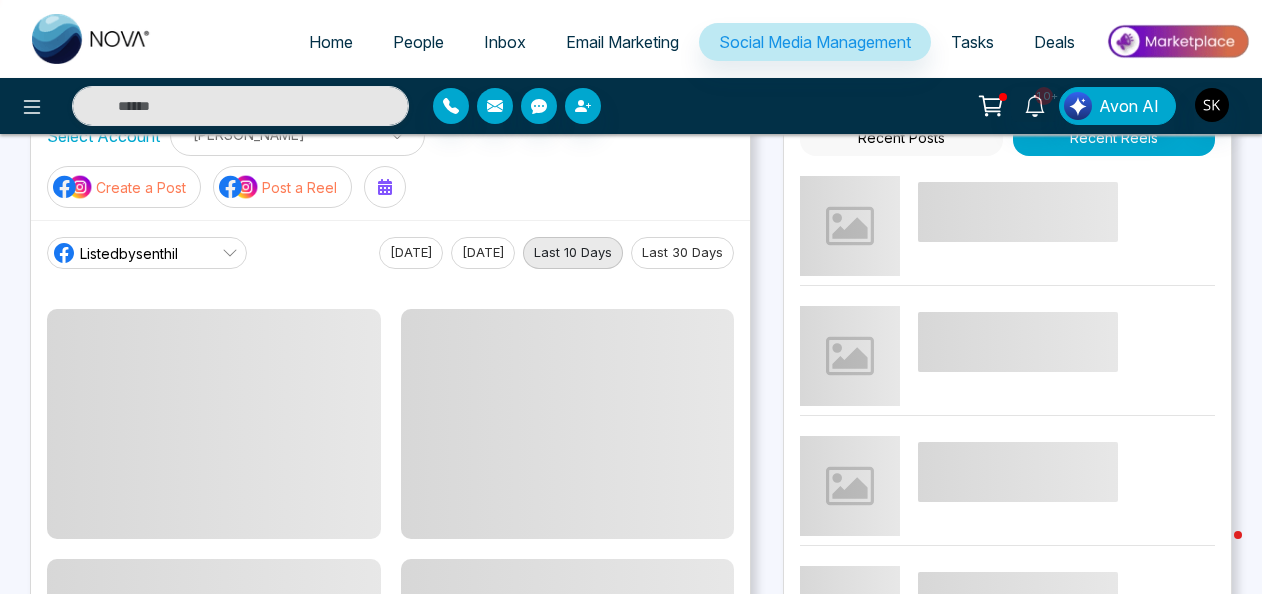 click on "Post a Reel" at bounding box center [299, 187] 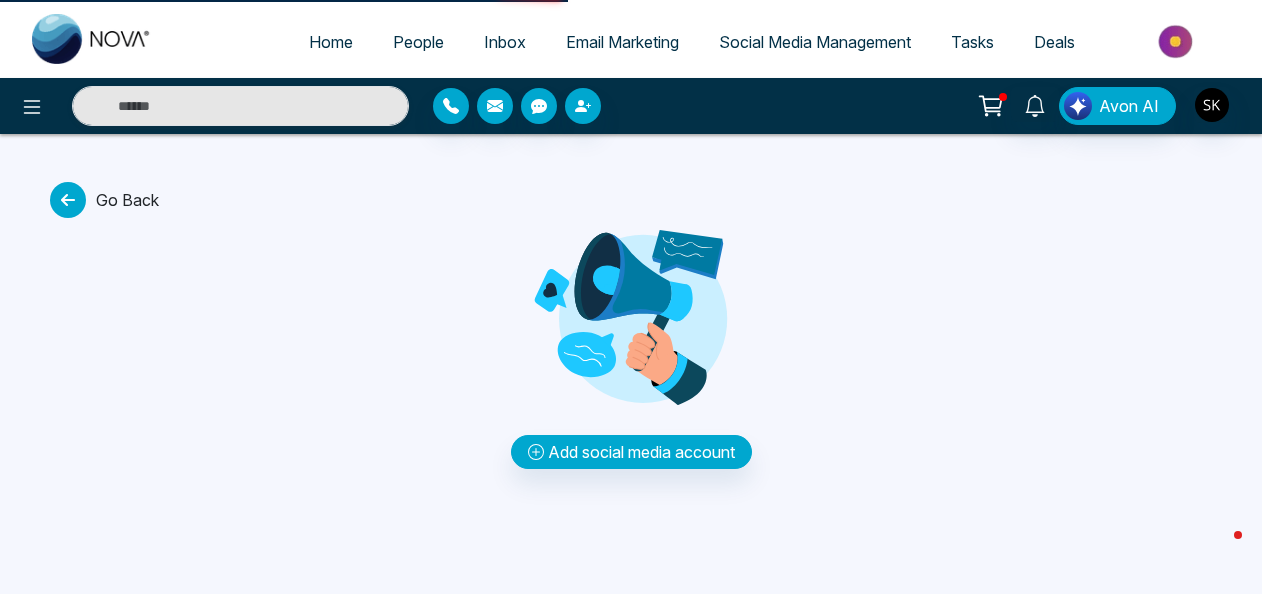 scroll, scrollTop: 0, scrollLeft: 0, axis: both 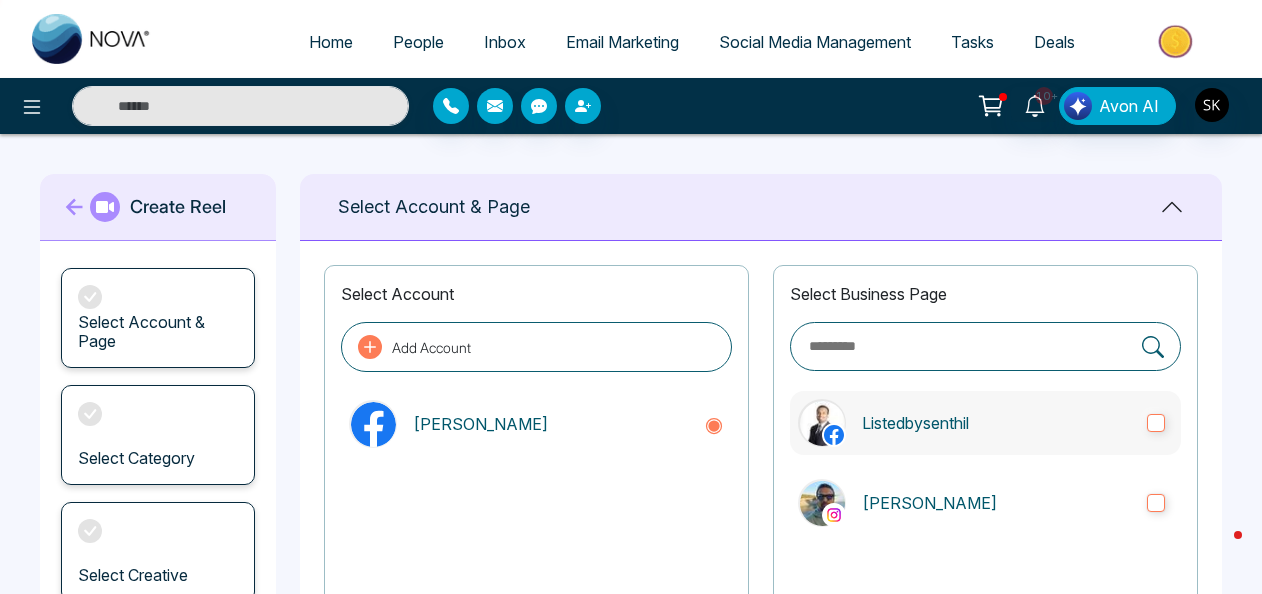 click on "Listedbysenthil" at bounding box center (996, 423) 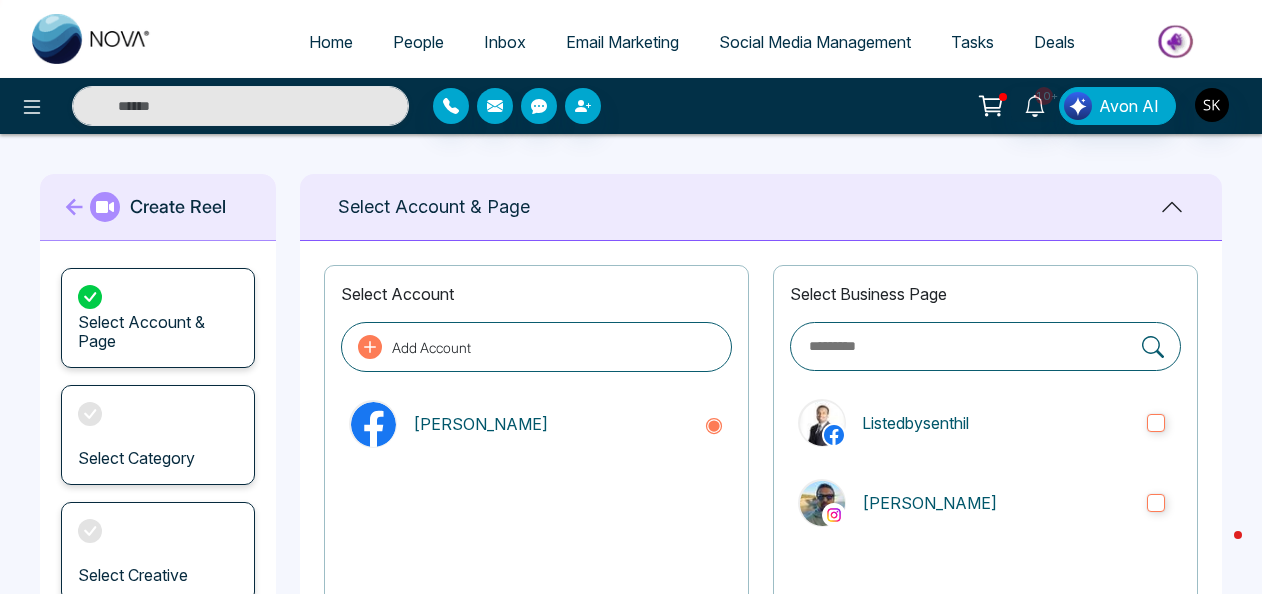 drag, startPoint x: 959, startPoint y: 502, endPoint x: 1103, endPoint y: 374, distance: 192.66551 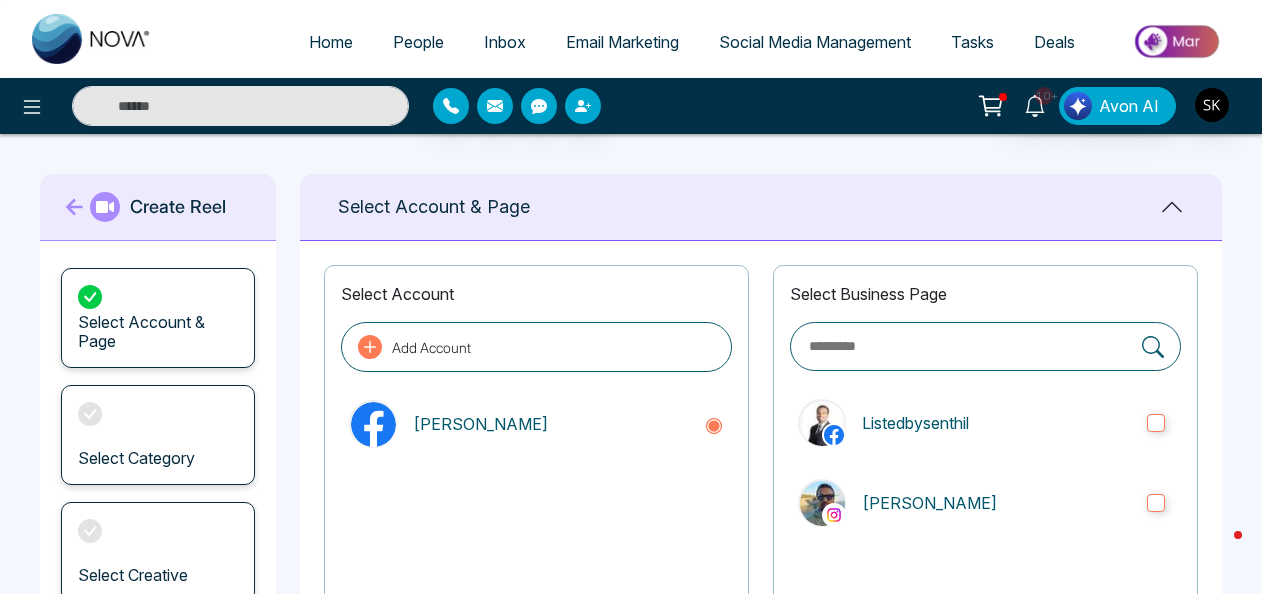 click on "[PERSON_NAME]" at bounding box center (996, 503) 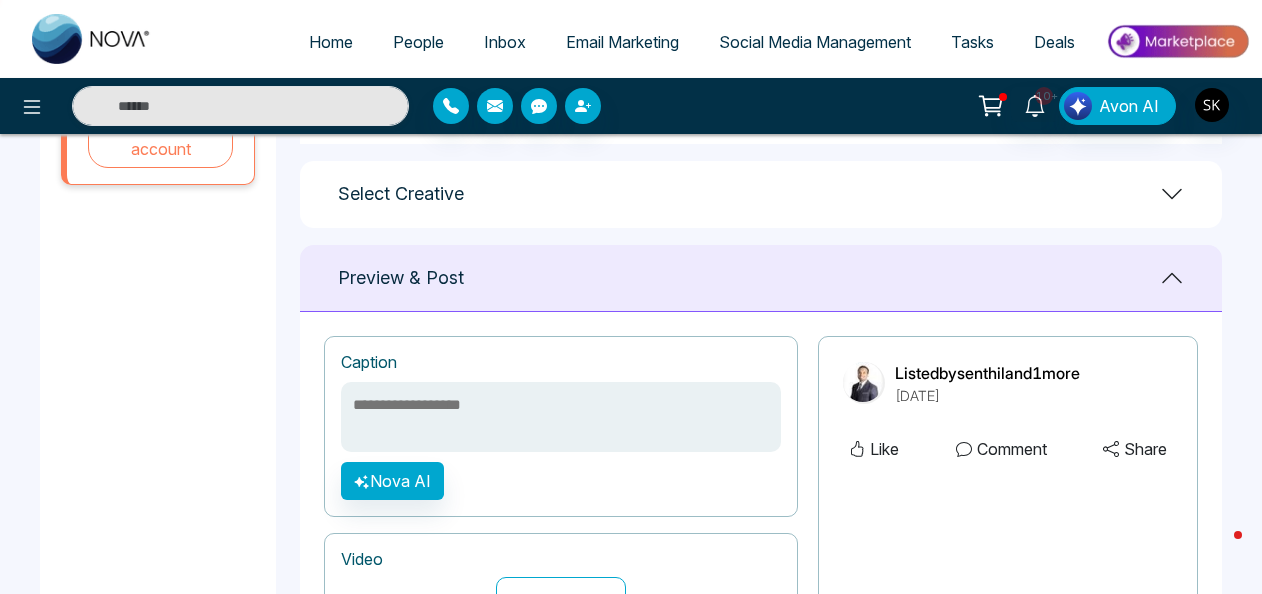scroll, scrollTop: 816, scrollLeft: 0, axis: vertical 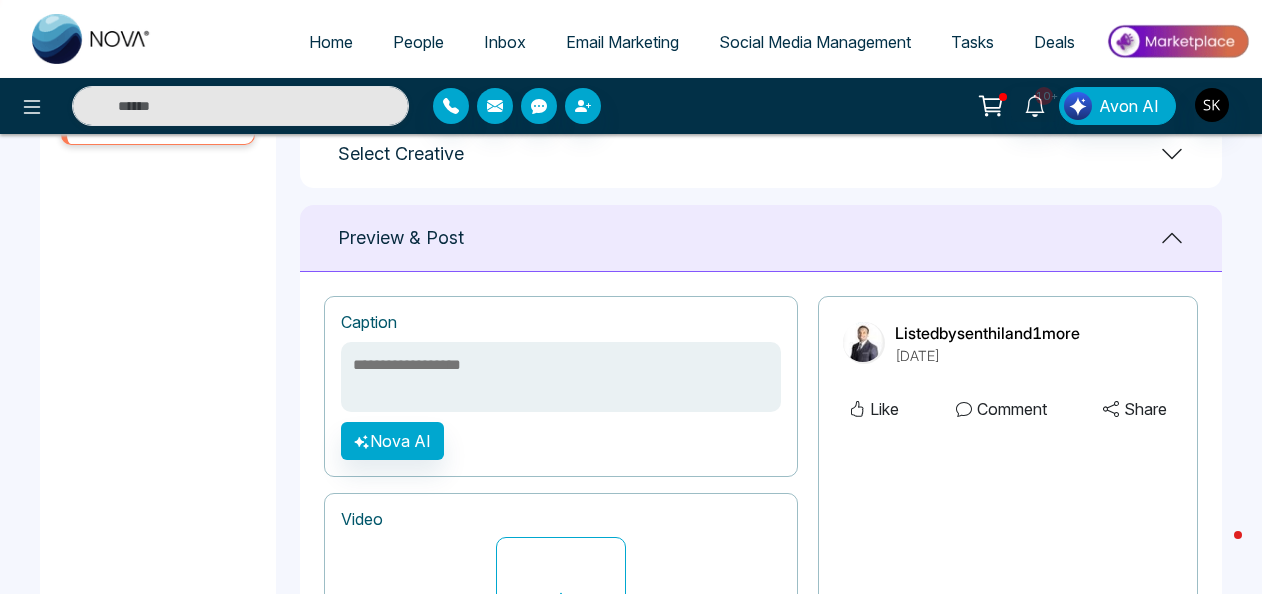 click on "Select Creative" at bounding box center (761, 154) 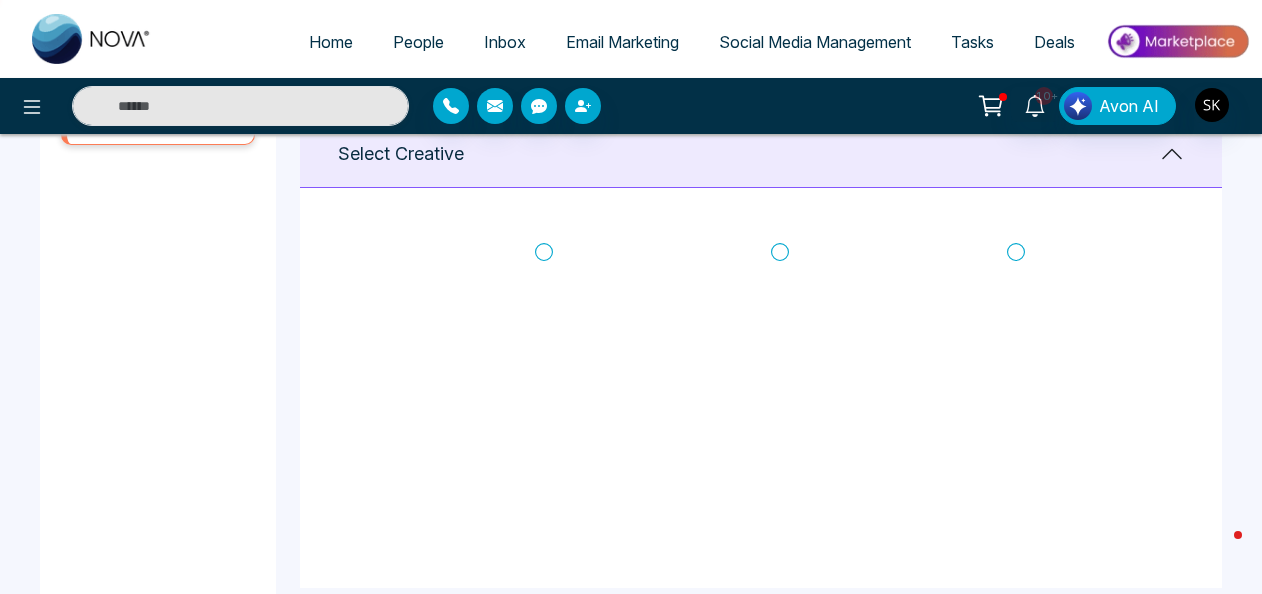 drag, startPoint x: 1260, startPoint y: 304, endPoint x: 1263, endPoint y: 334, distance: 30.149628 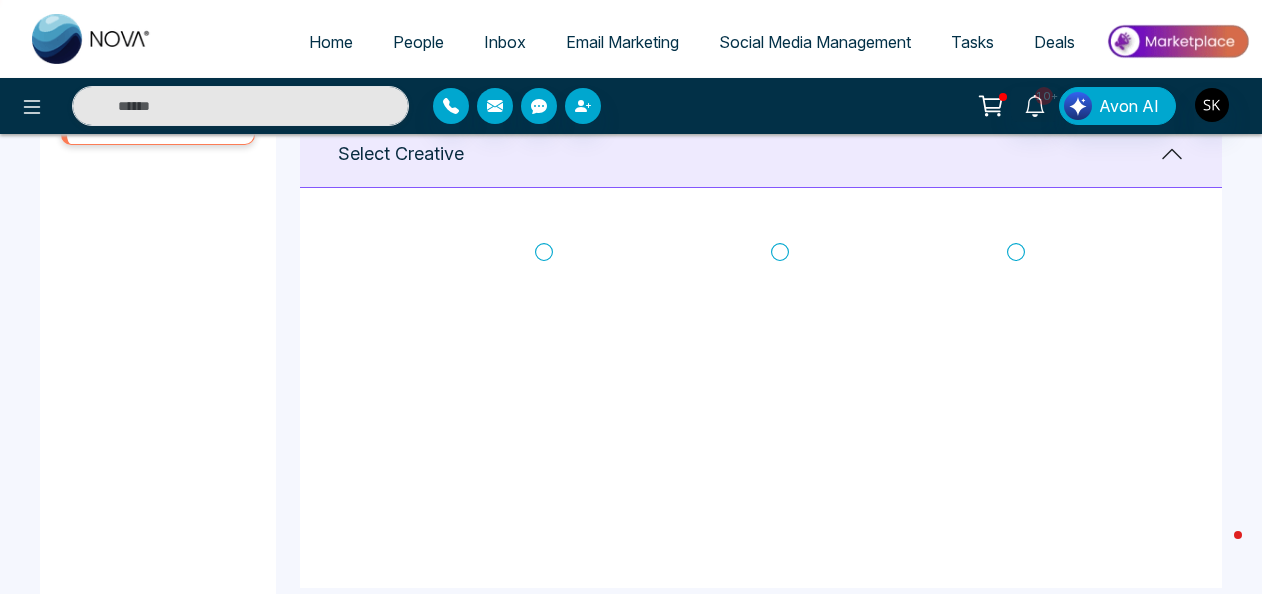 click on "**********" at bounding box center (631, -519) 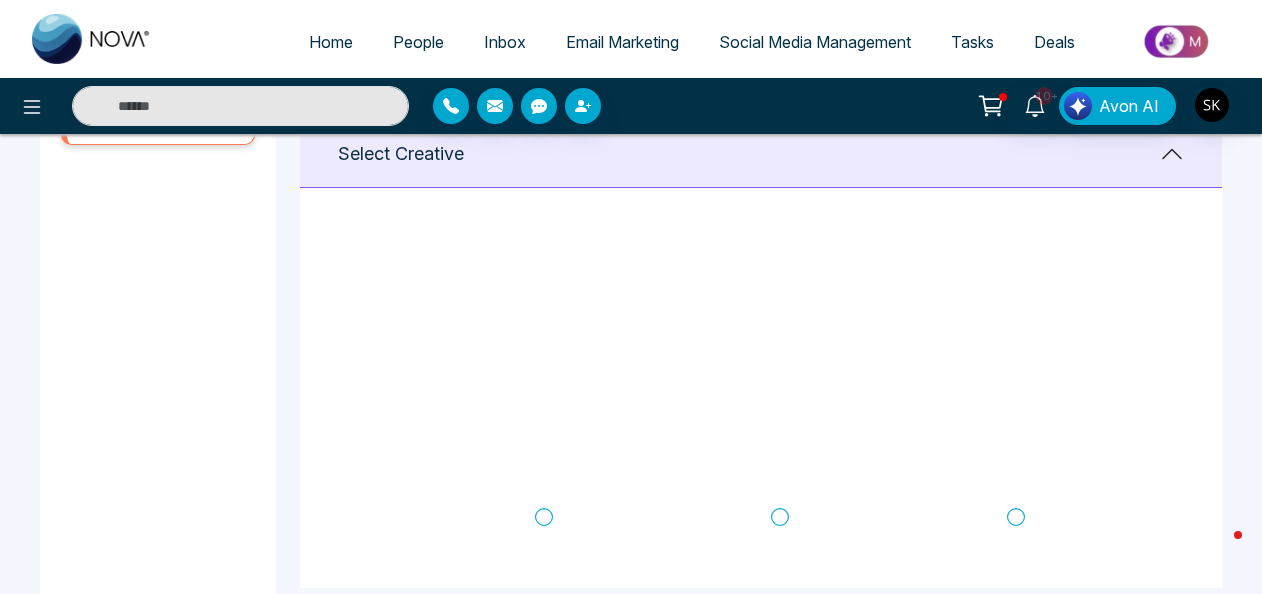 scroll, scrollTop: 146, scrollLeft: 0, axis: vertical 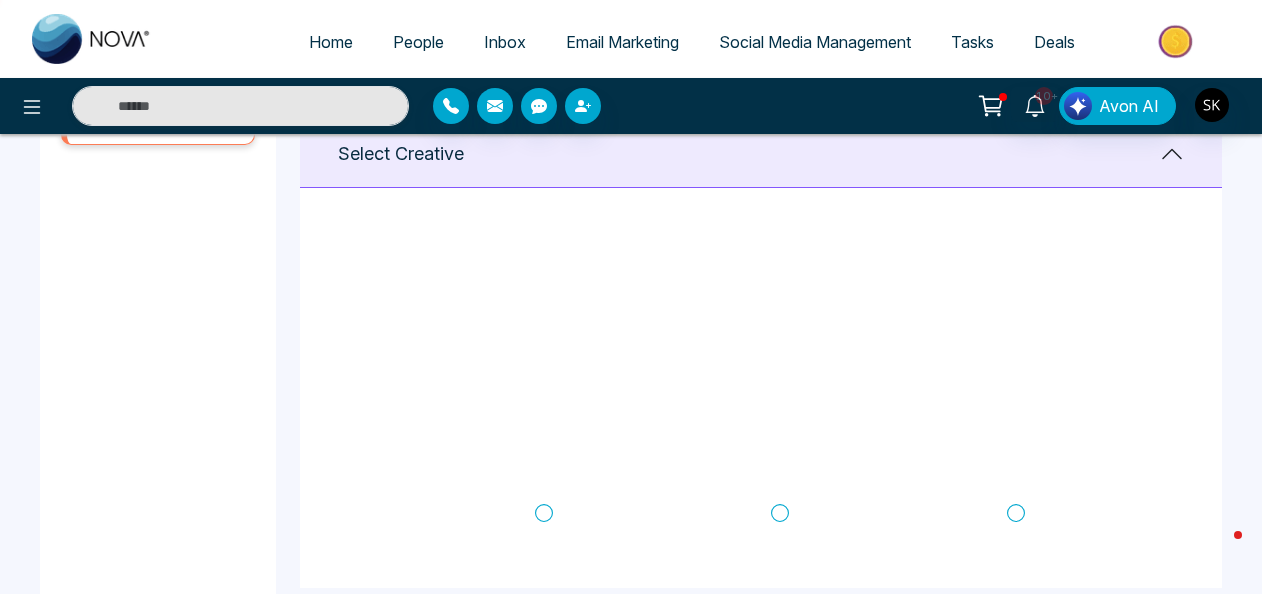 click on "**********" at bounding box center (631, 260) 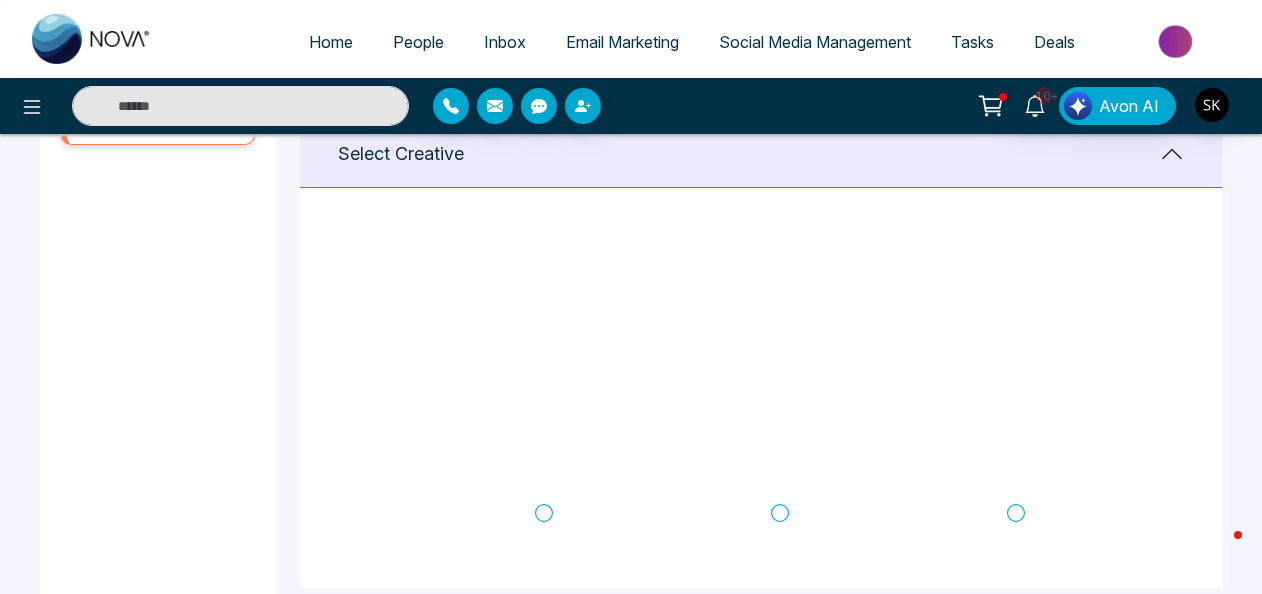 drag, startPoint x: 1261, startPoint y: 330, endPoint x: 1256, endPoint y: 431, distance: 101.12369 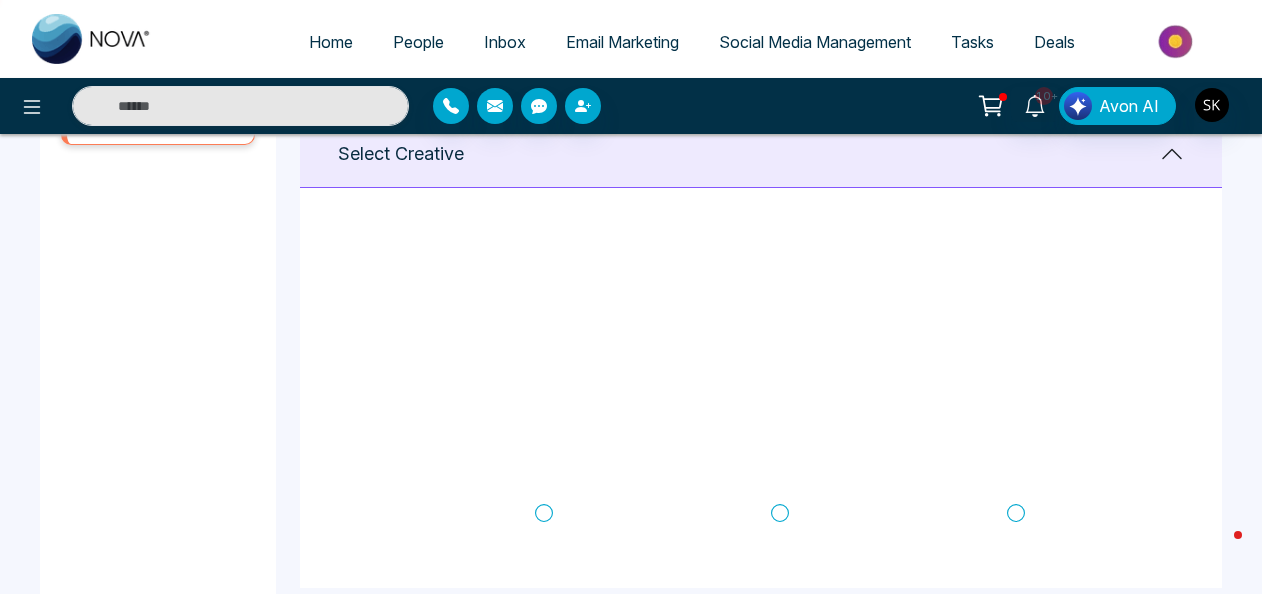 click on "**********" at bounding box center (631, 260) 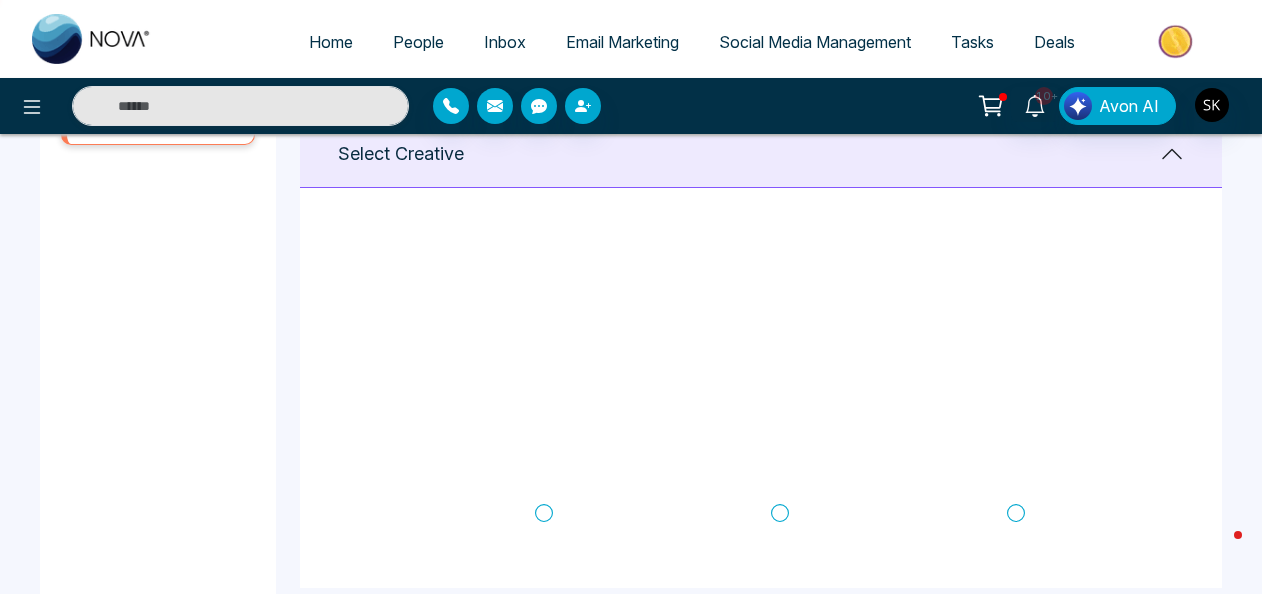 click on "**********" at bounding box center [631, 260] 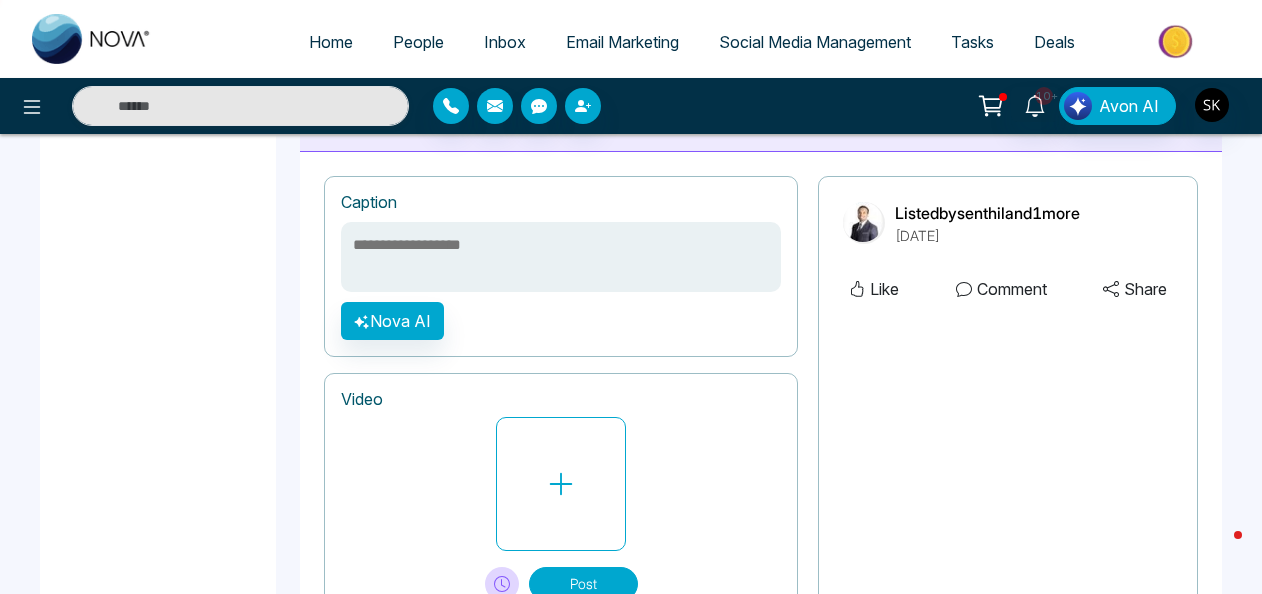 scroll, scrollTop: 1420, scrollLeft: 0, axis: vertical 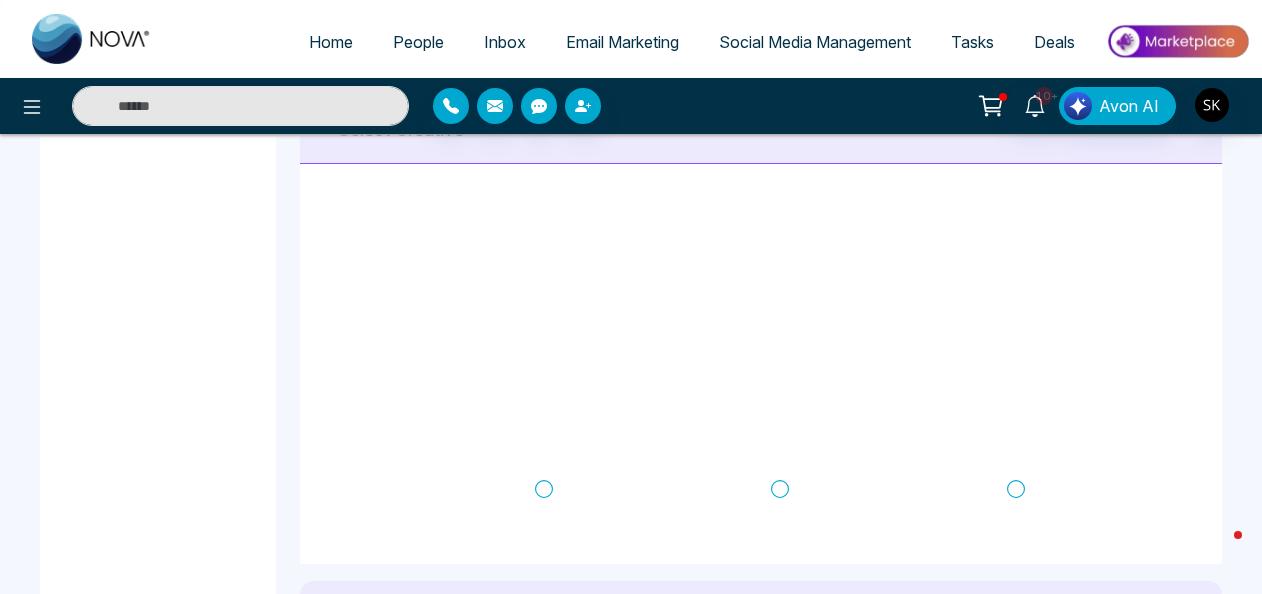 click on "Select Select Select Select Select Select" at bounding box center [761, 364] 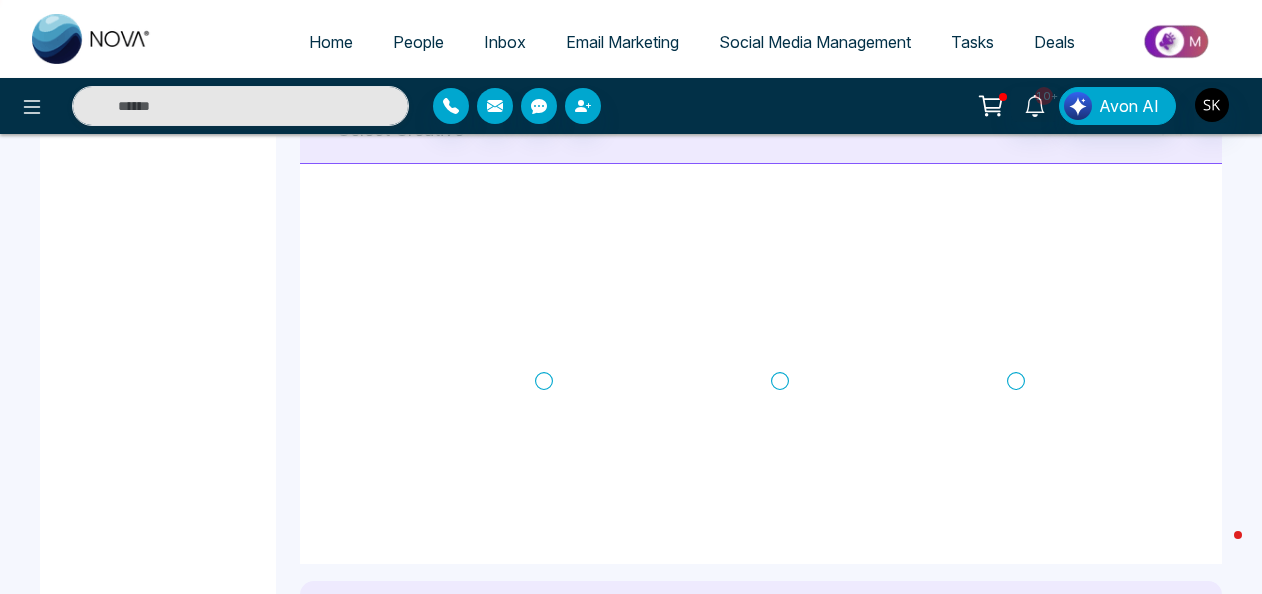scroll, scrollTop: 268, scrollLeft: 0, axis: vertical 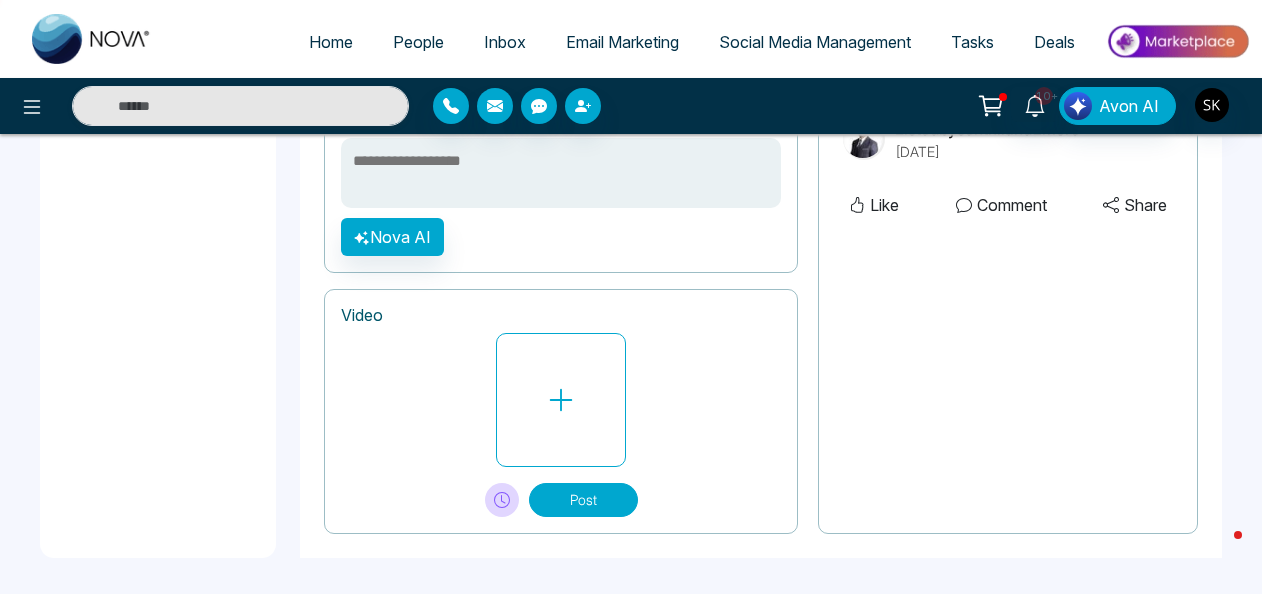 click 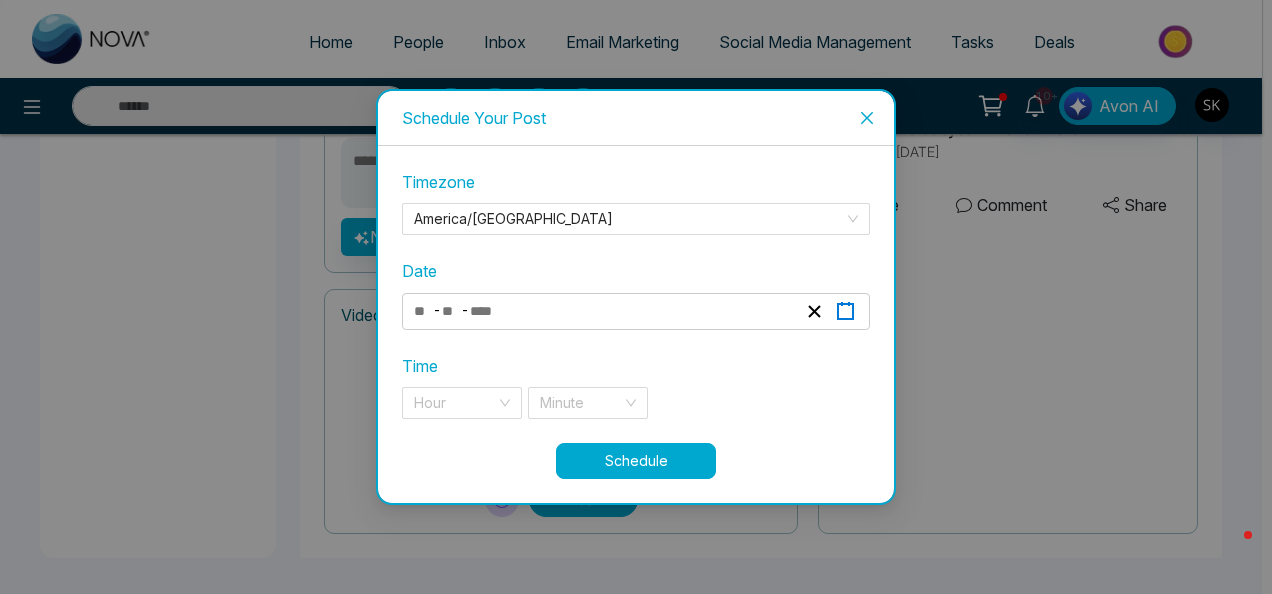 click at bounding box center (845, 311) 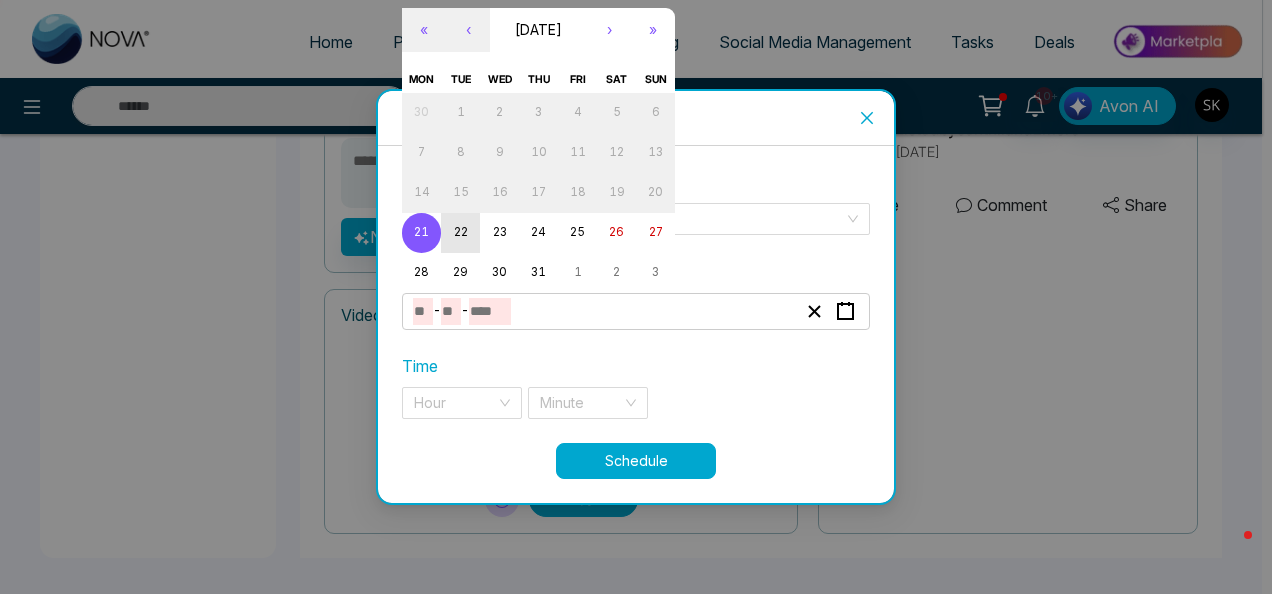 click on "22" at bounding box center (460, 233) 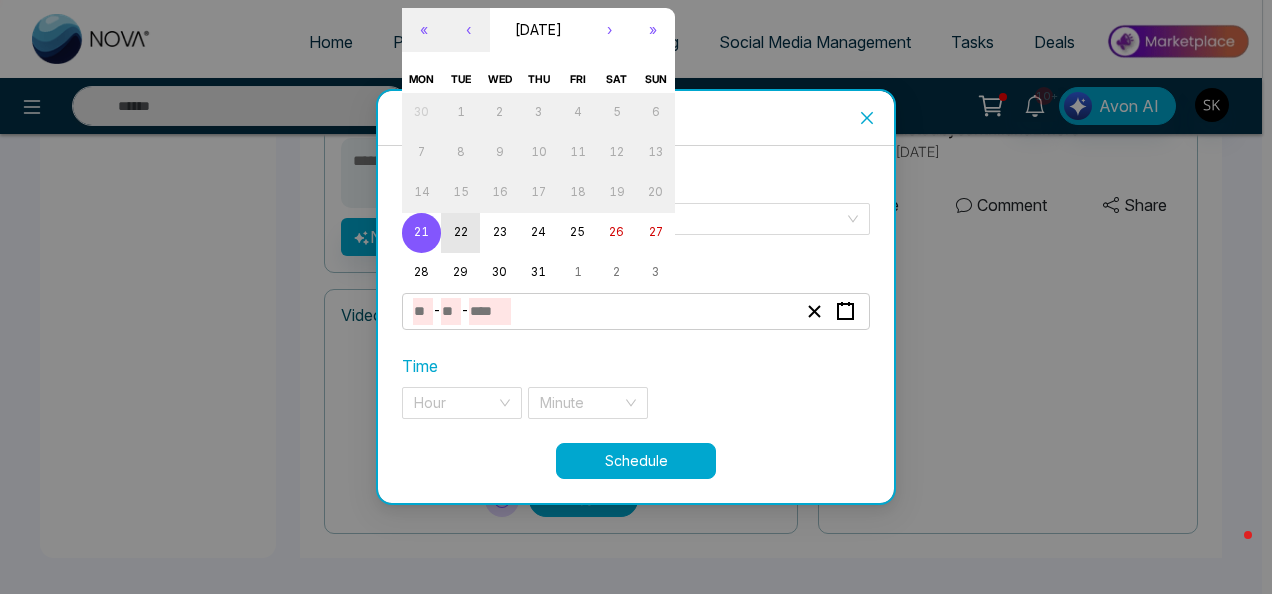 type on "*" 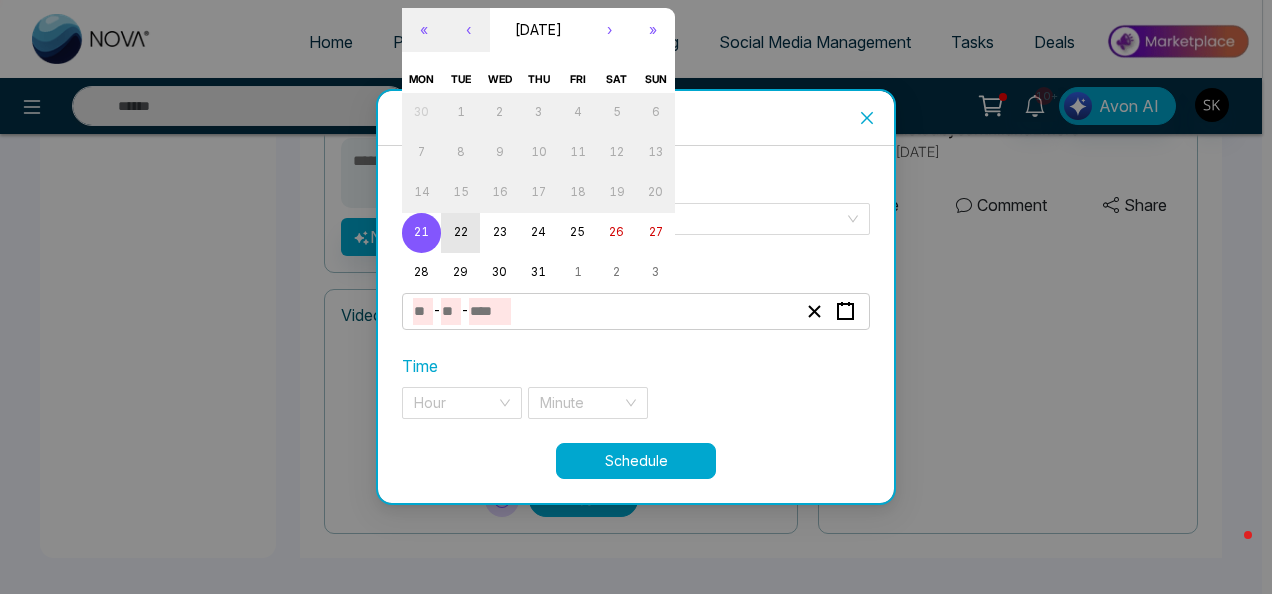 type on "**" 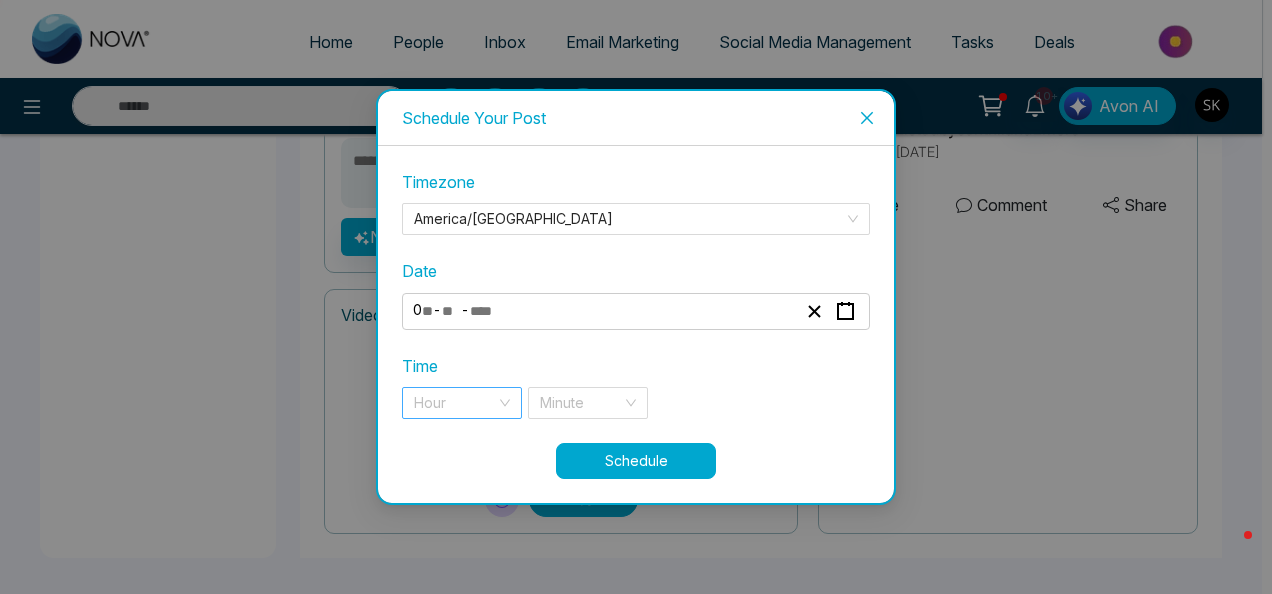 click on "Hour" at bounding box center [462, 403] 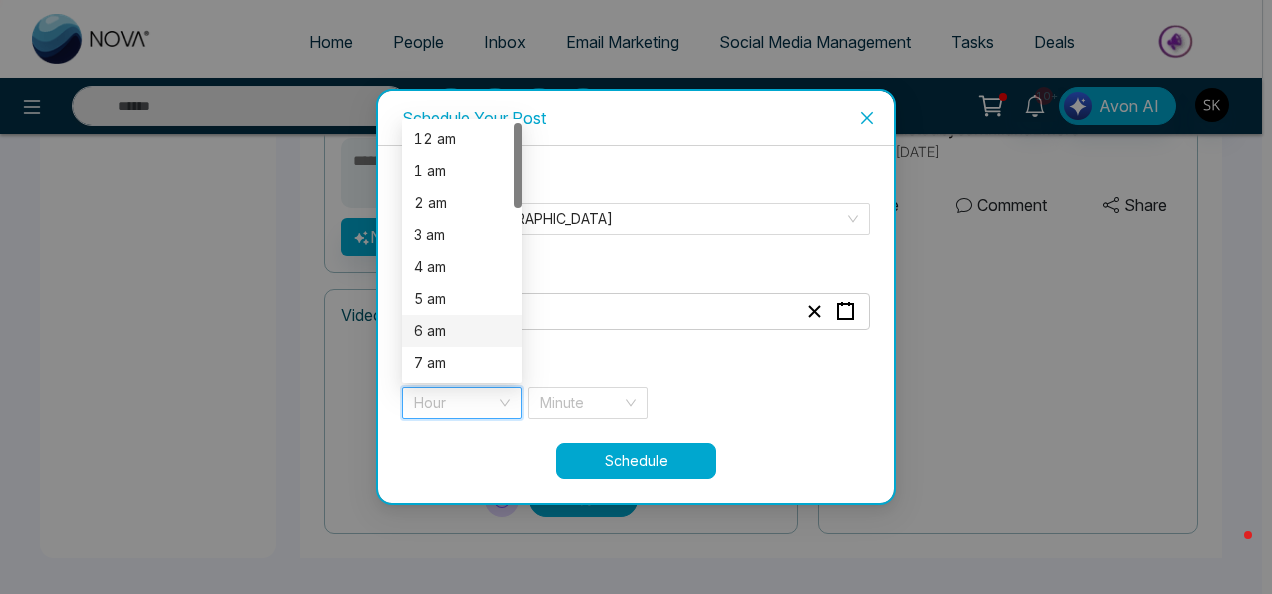 click on "6 am" at bounding box center [462, 331] 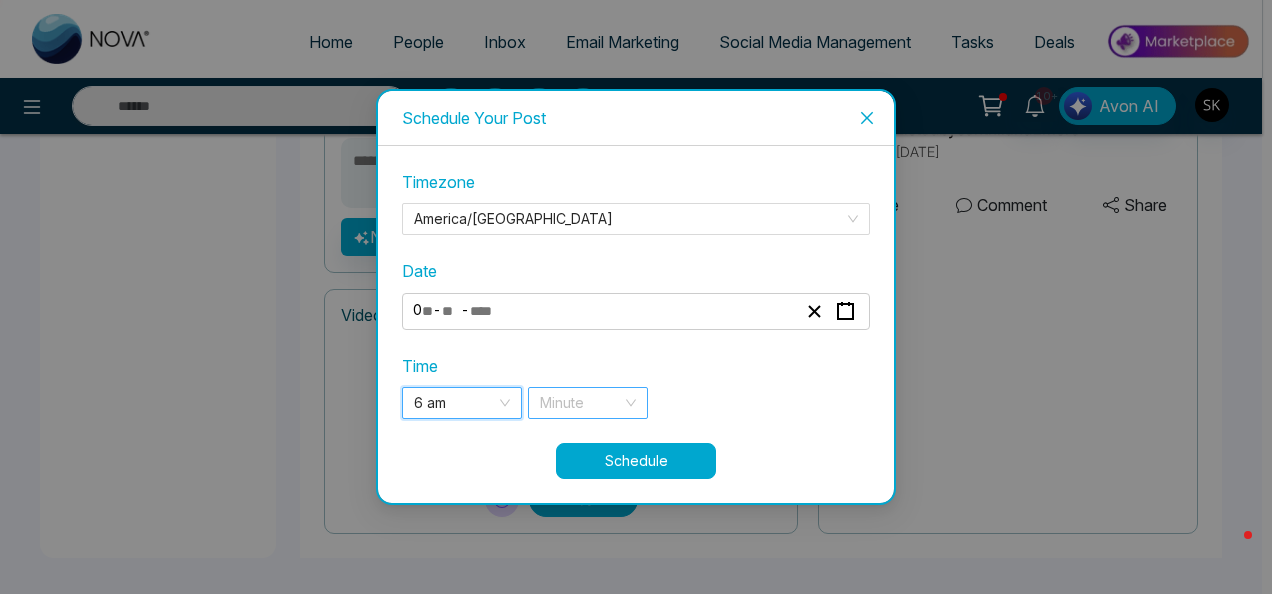 click at bounding box center (581, 403) 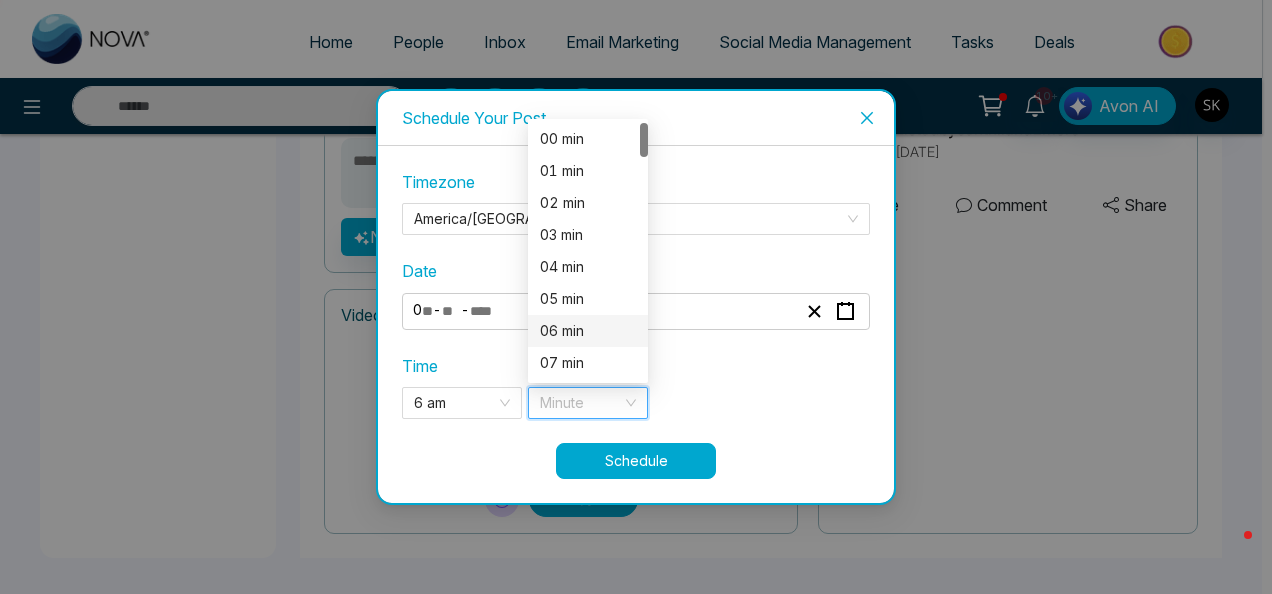 click on "06 min" at bounding box center [588, 331] 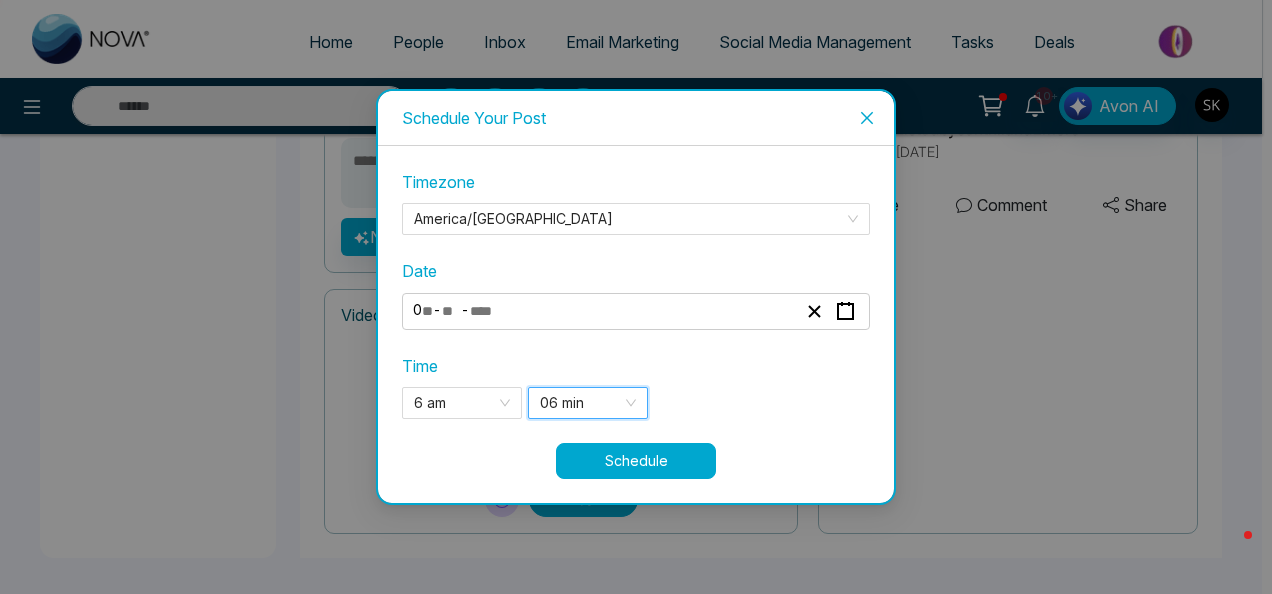click on "Schedule" at bounding box center [636, 461] 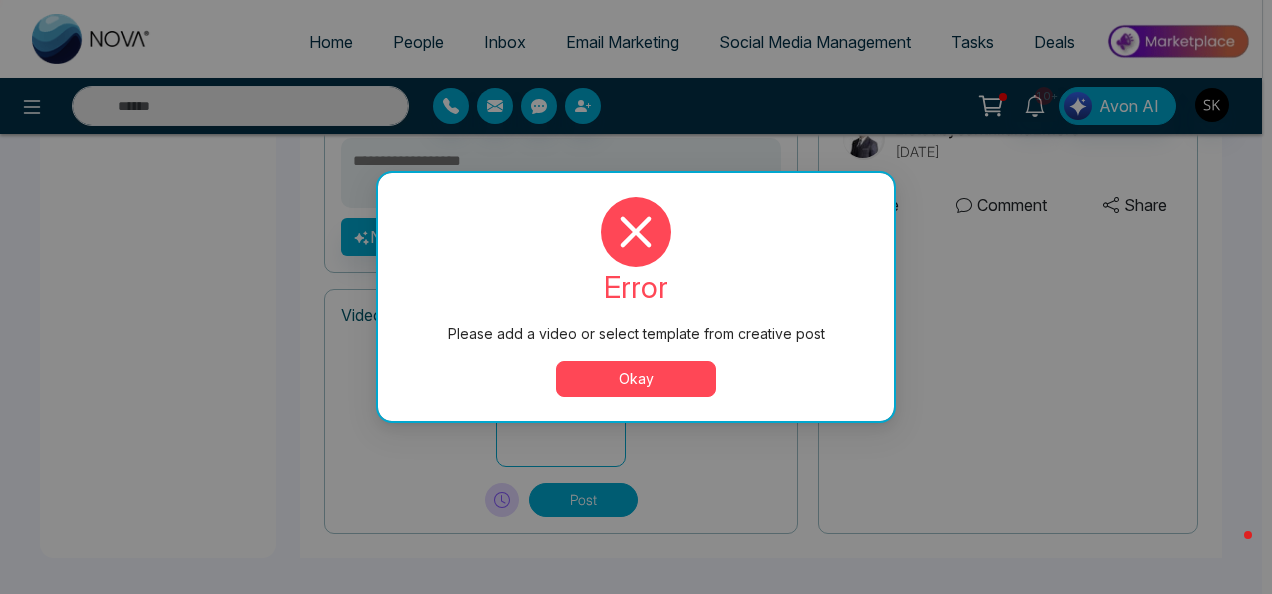 click on "Okay" at bounding box center (636, 379) 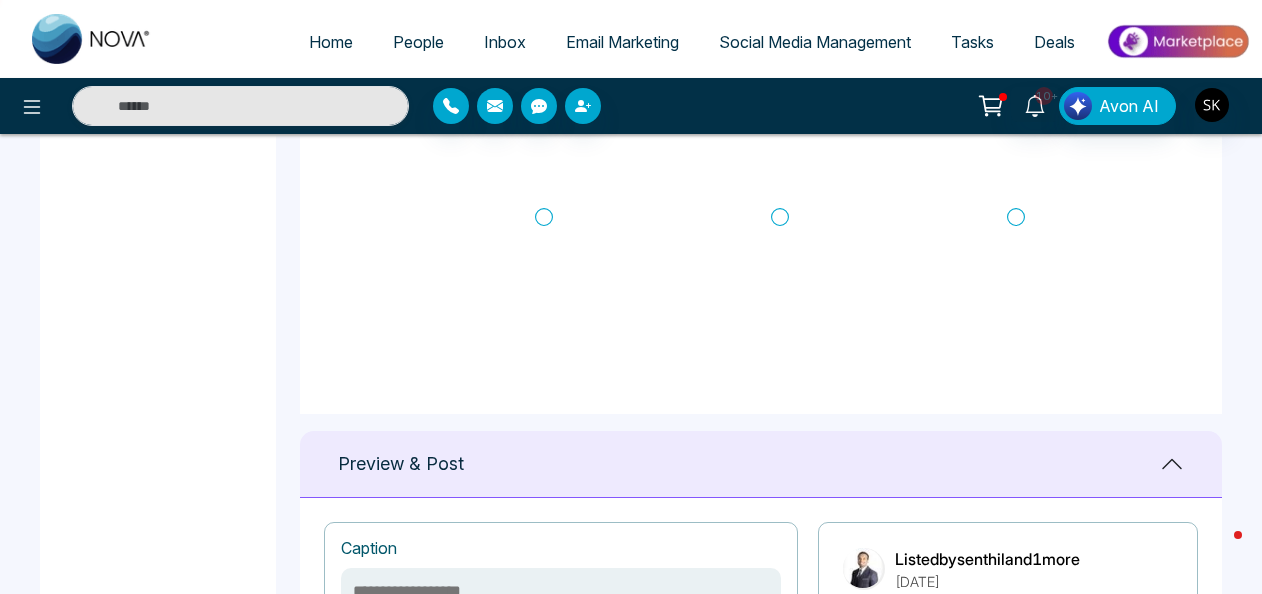scroll, scrollTop: 959, scrollLeft: 0, axis: vertical 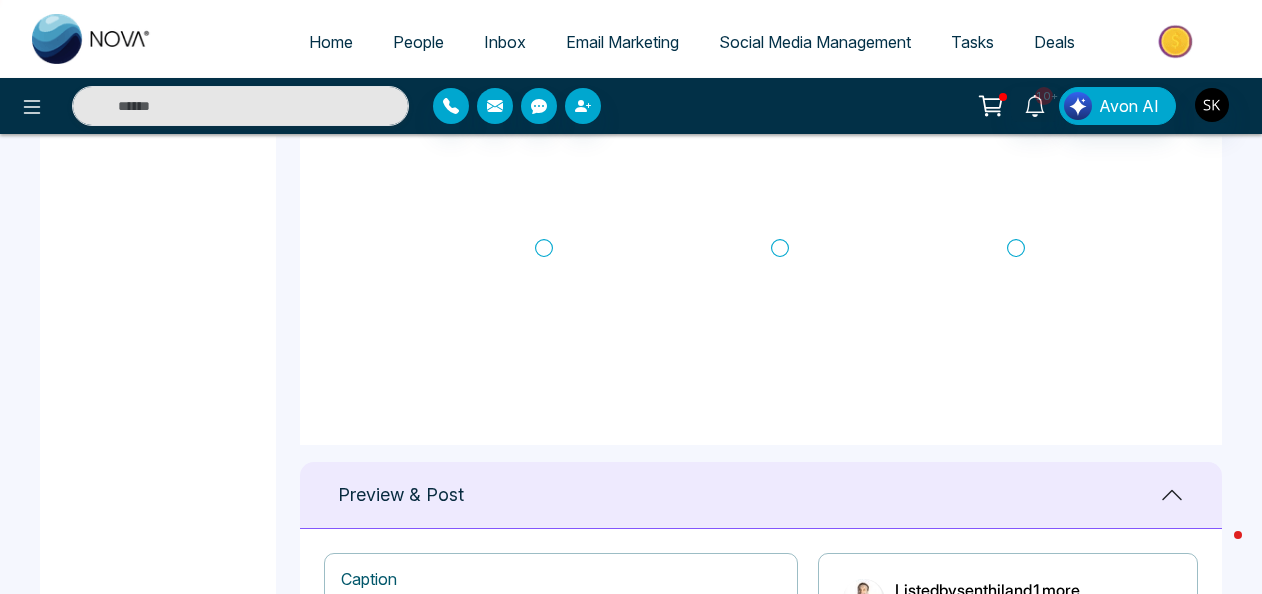 click 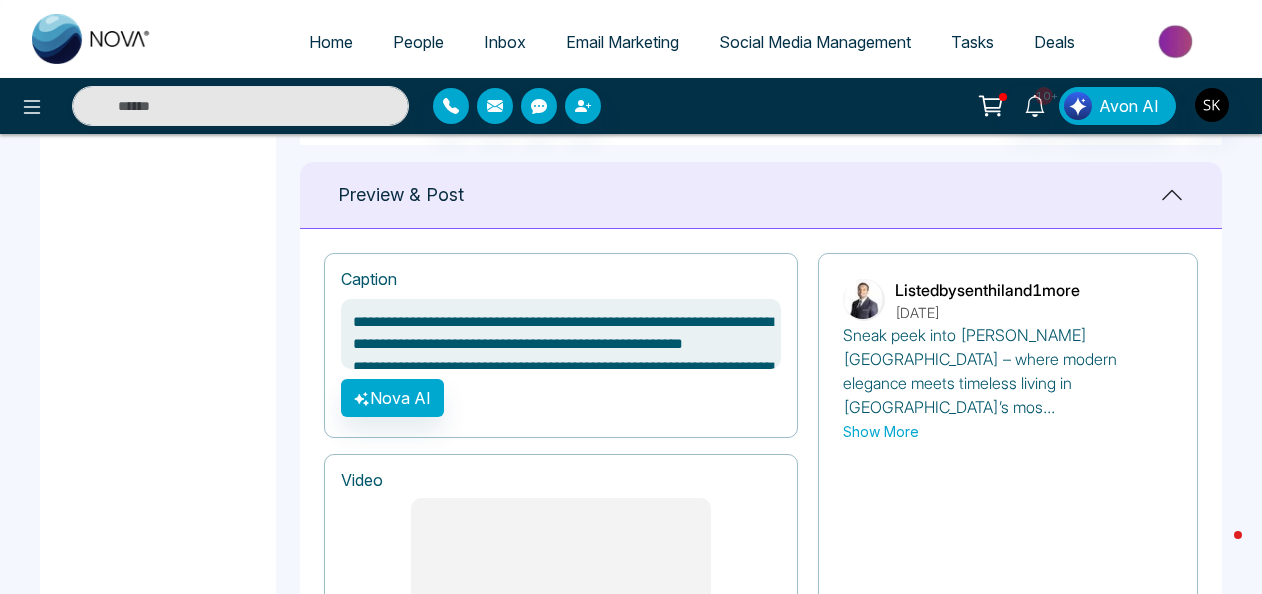scroll, scrollTop: 1234, scrollLeft: 0, axis: vertical 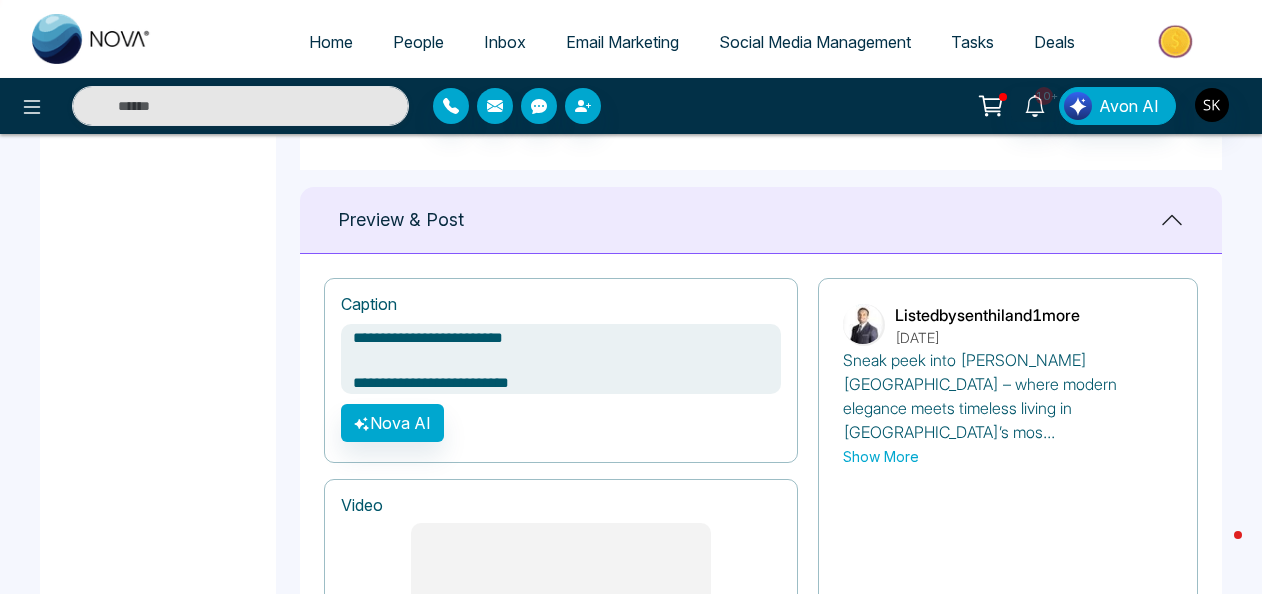 drag, startPoint x: 356, startPoint y: 333, endPoint x: 600, endPoint y: 348, distance: 244.46063 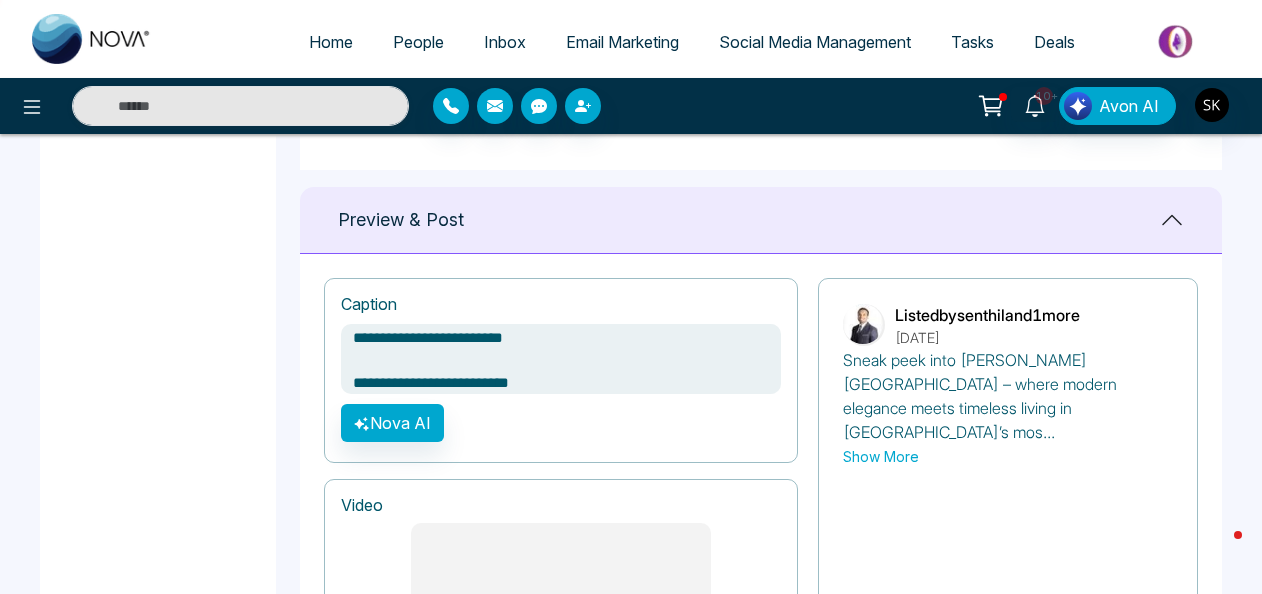 click on "**********" at bounding box center [561, 359] 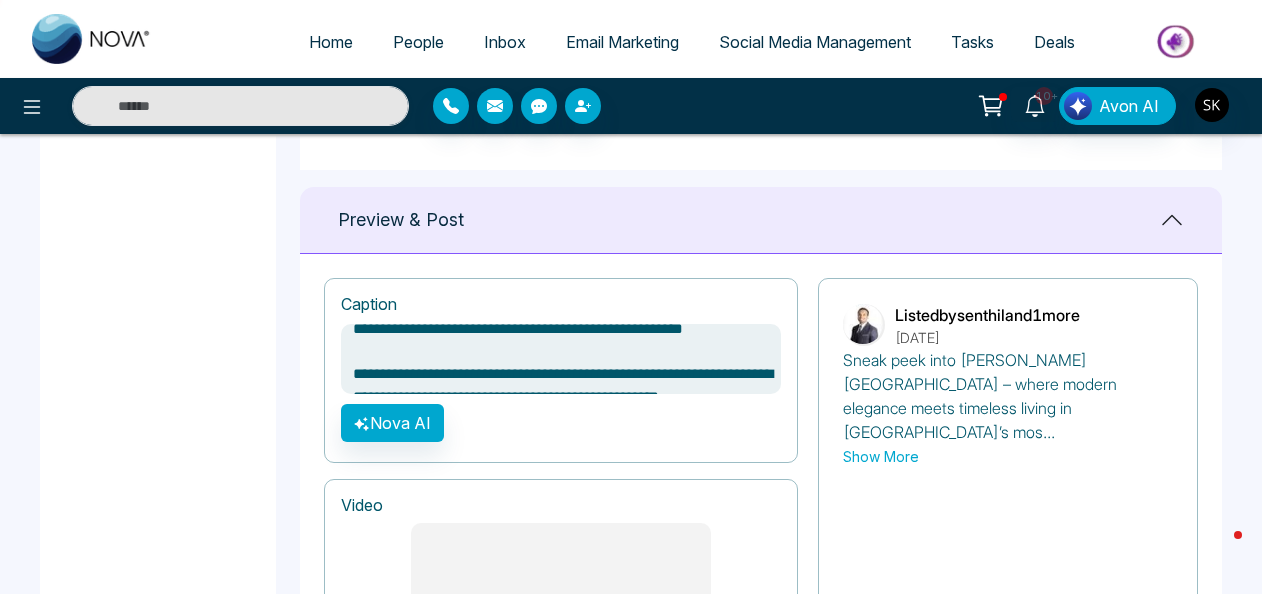 scroll, scrollTop: 0, scrollLeft: 0, axis: both 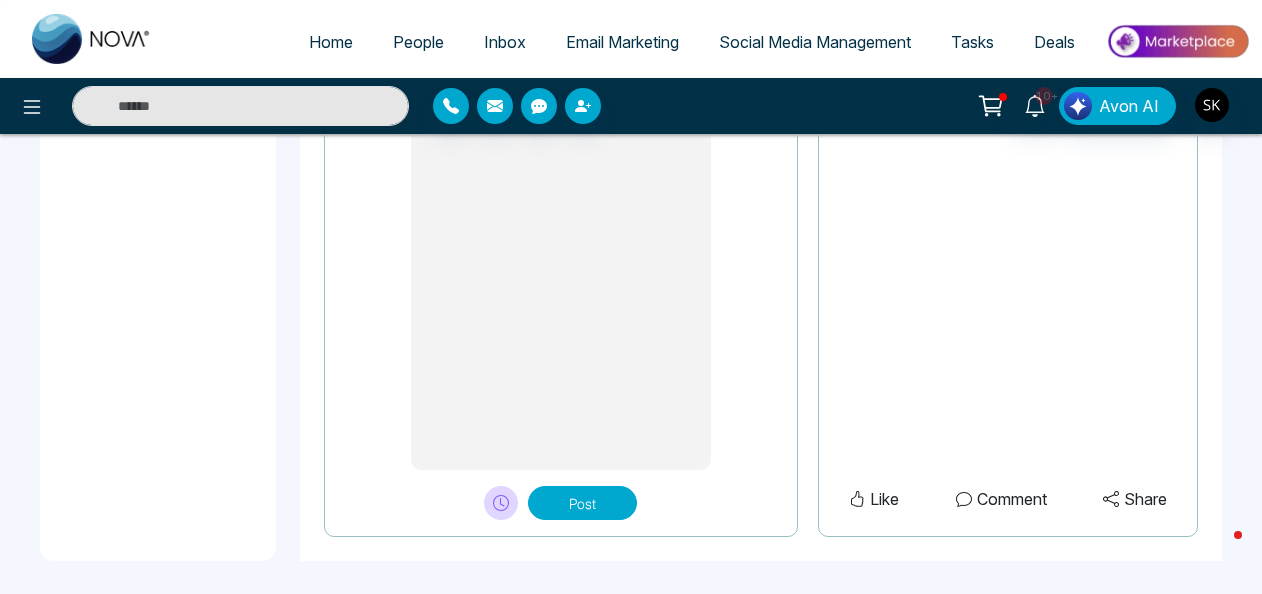 type on "**********" 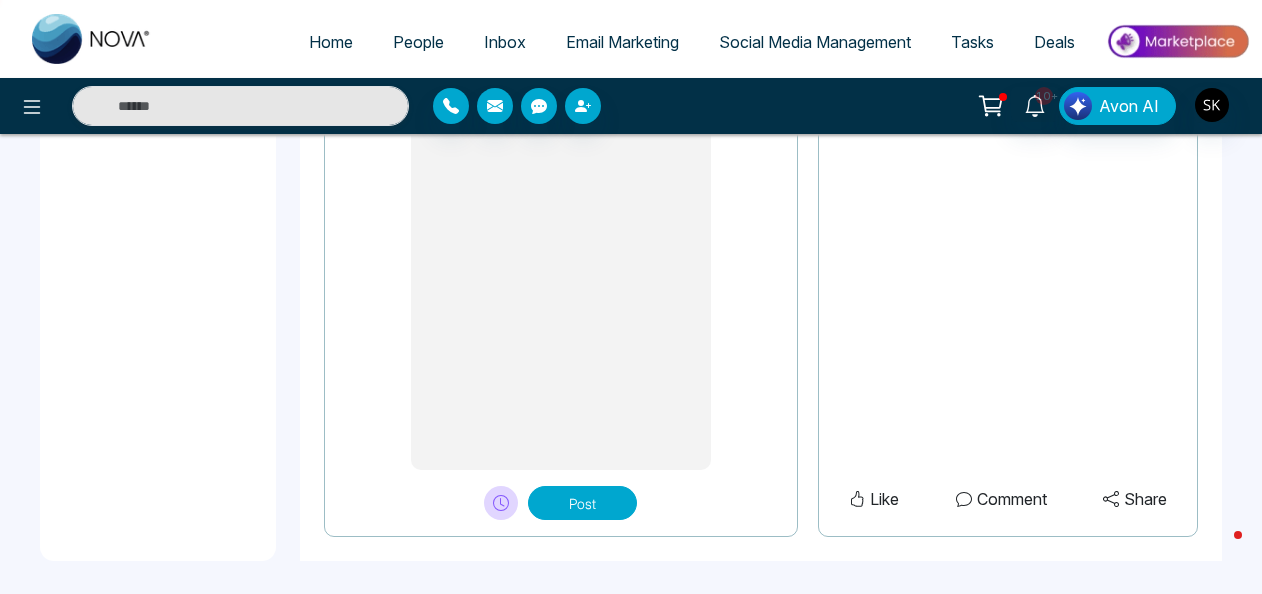 click 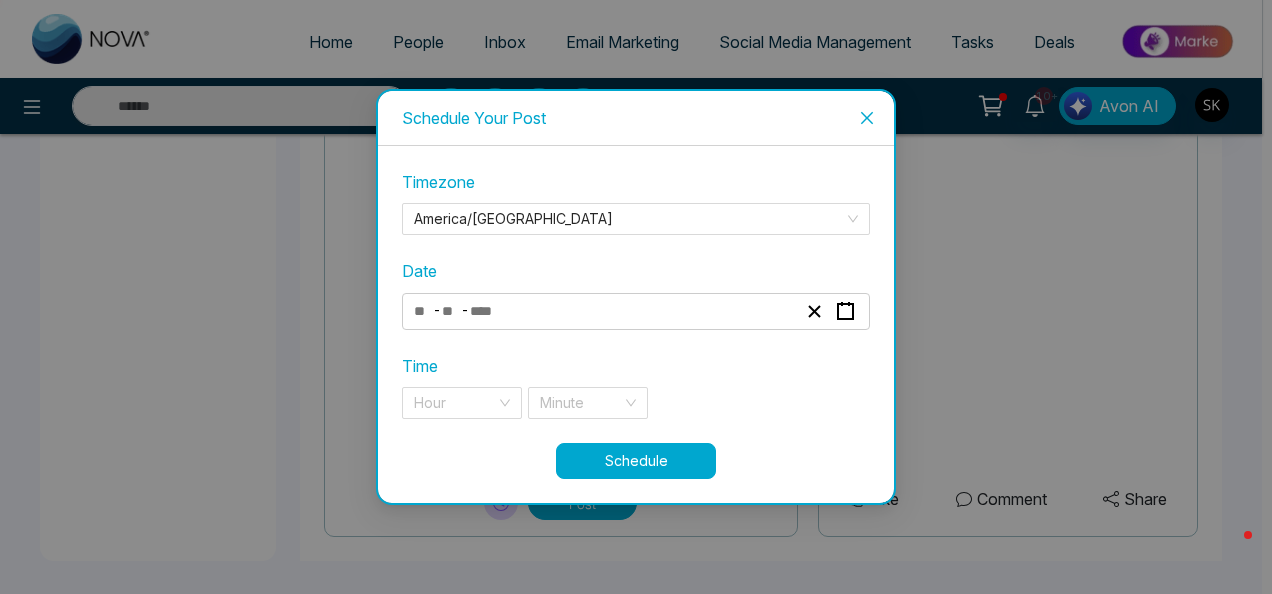 click on "Timezone [GEOGRAPHIC_DATA]/[GEOGRAPHIC_DATA] Date - - Time Hour Minute" at bounding box center (636, 306) 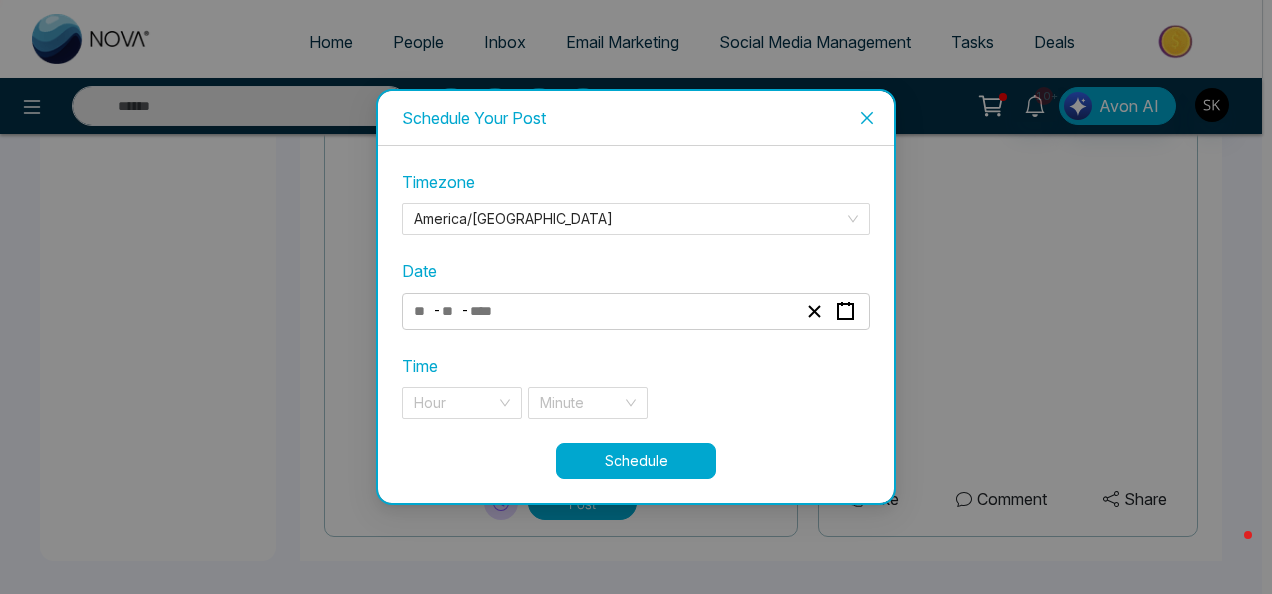 click on "- -" at bounding box center (605, 311) 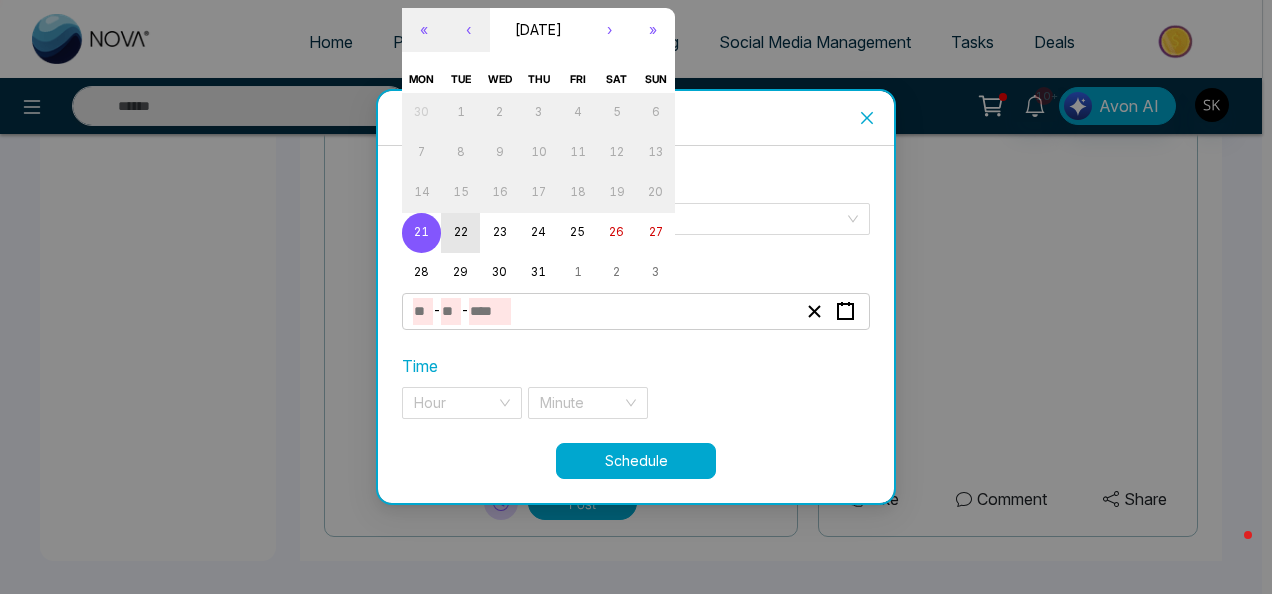 click on "22" at bounding box center (461, 232) 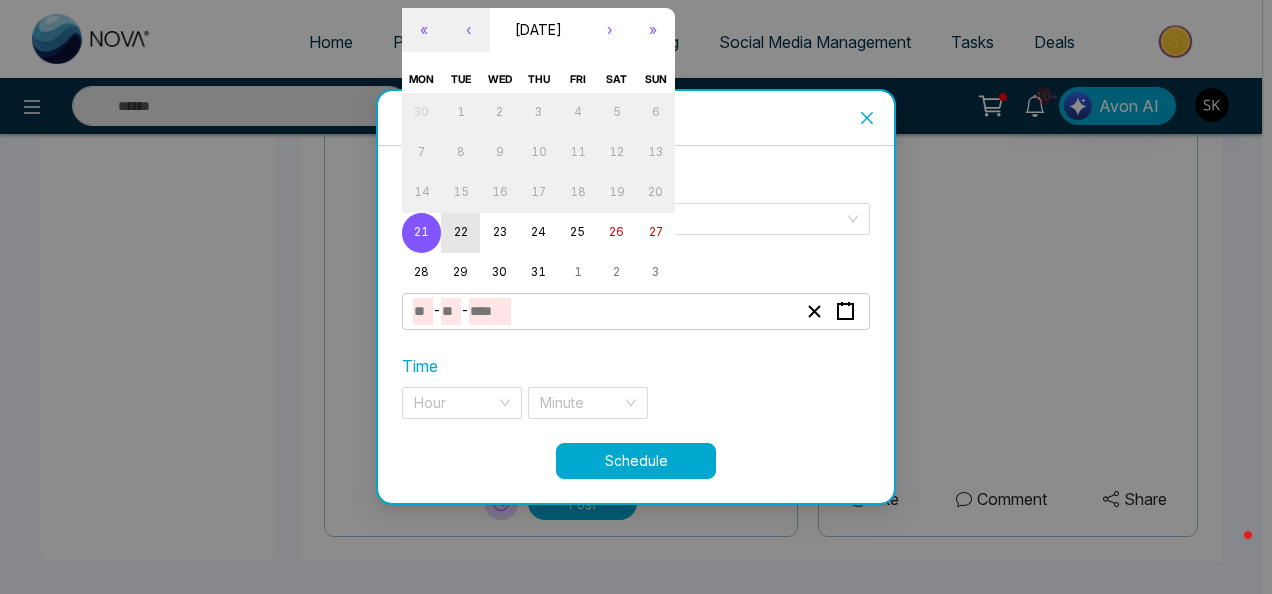 type on "*" 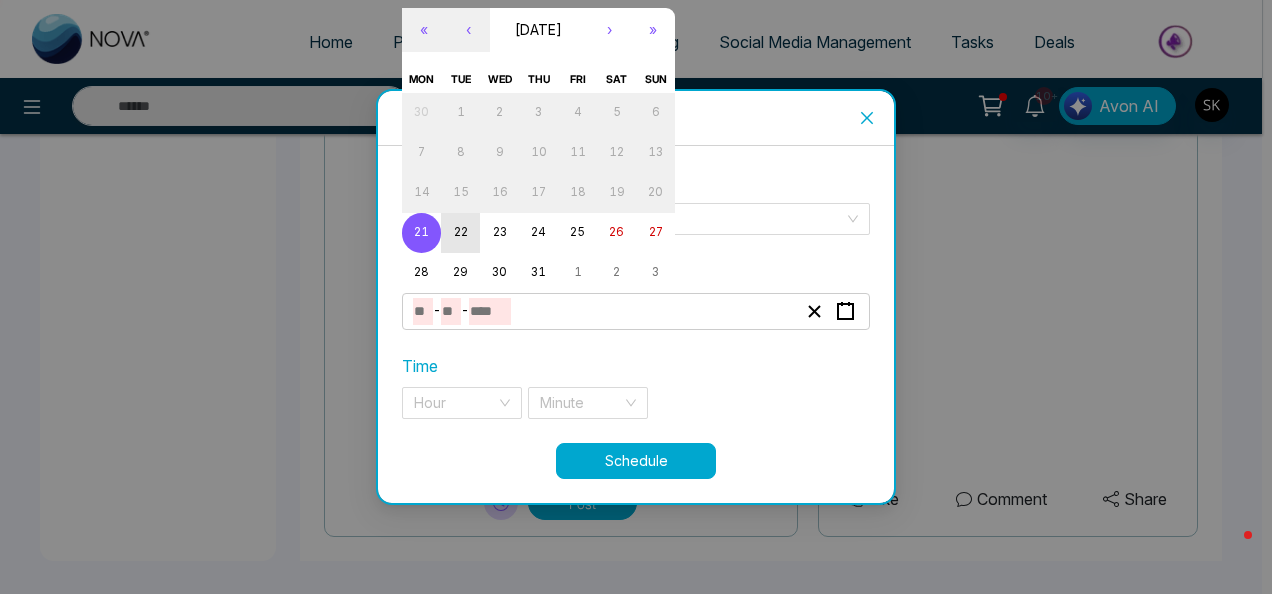 type on "**" 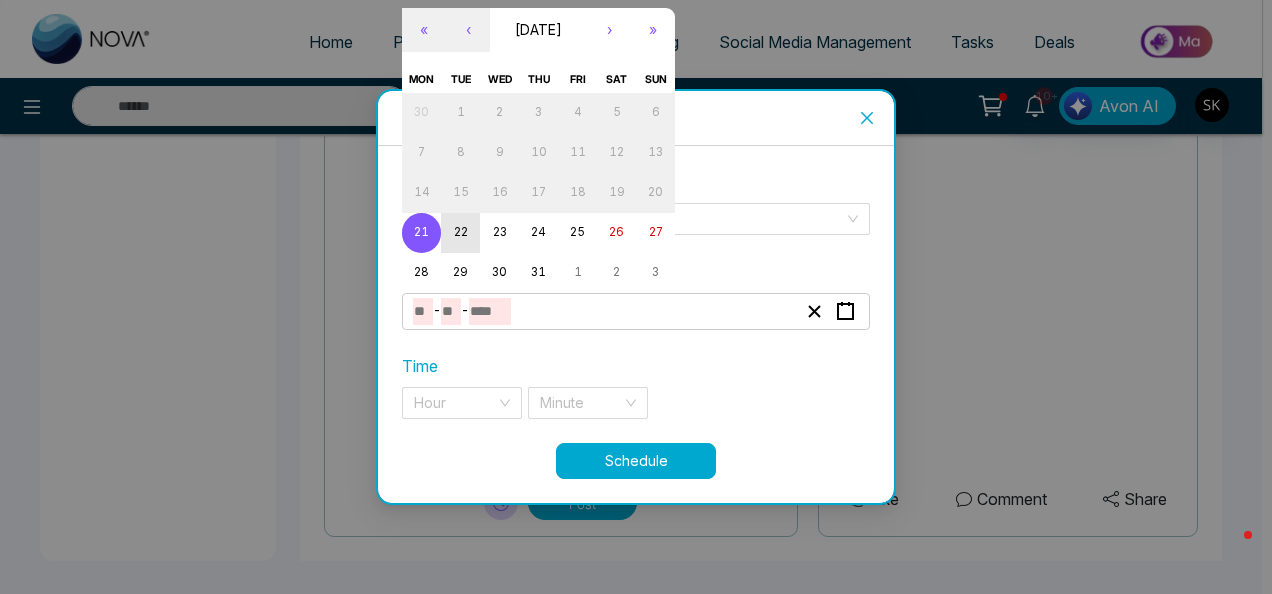 type on "****" 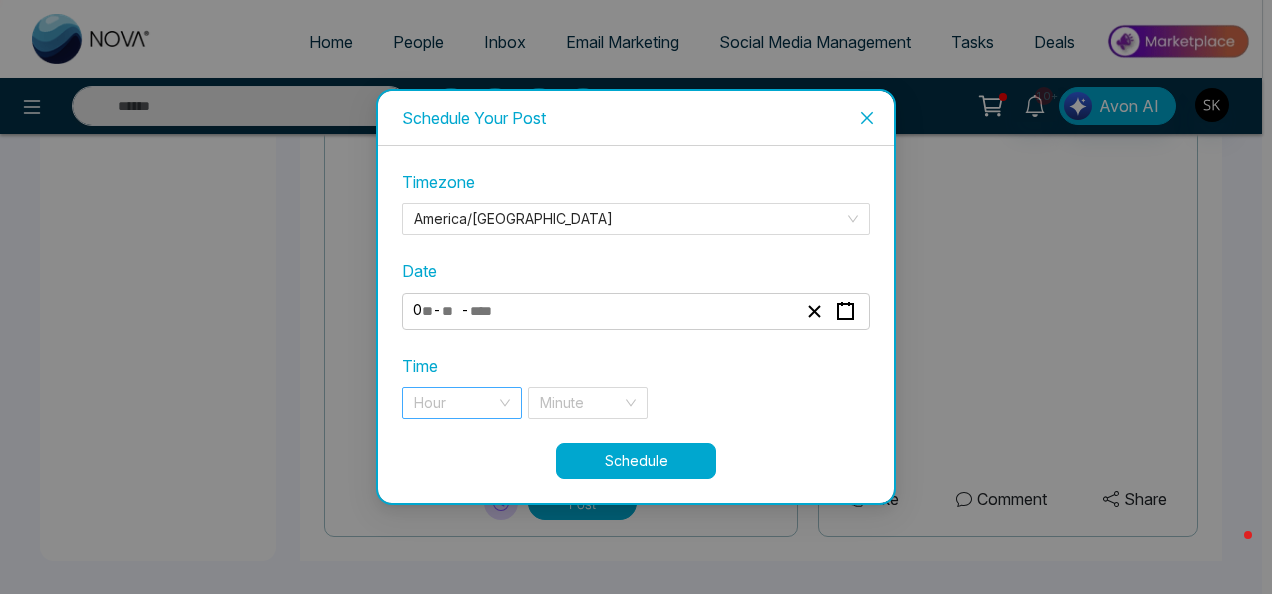 click at bounding box center (455, 403) 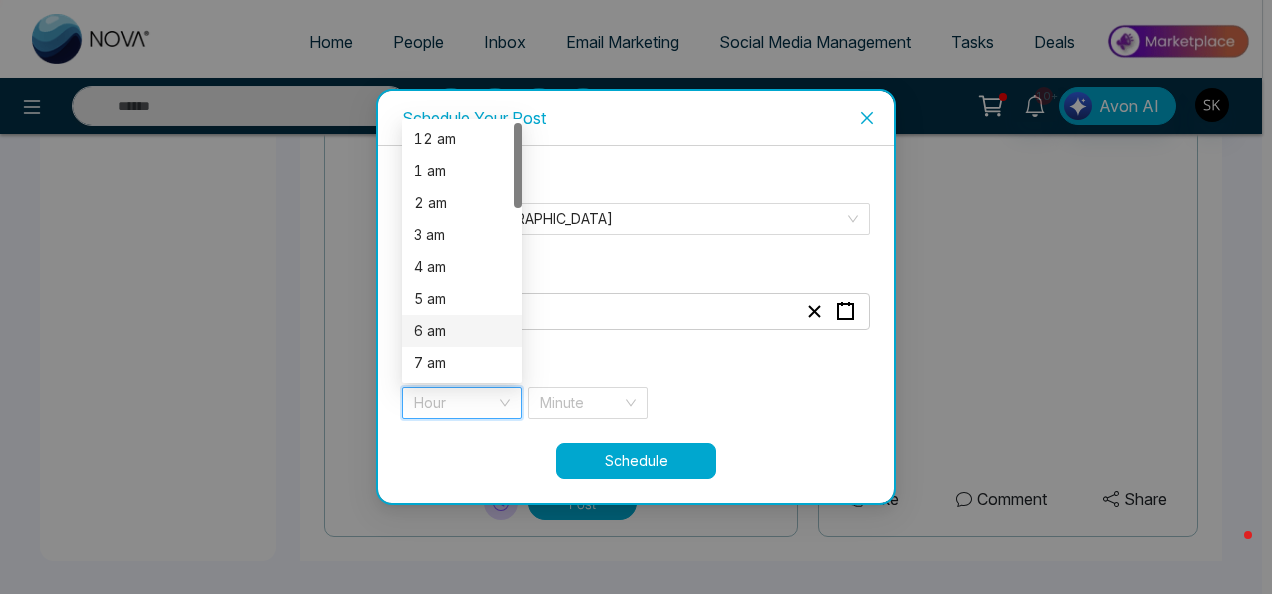click on "6 am" at bounding box center [462, 331] 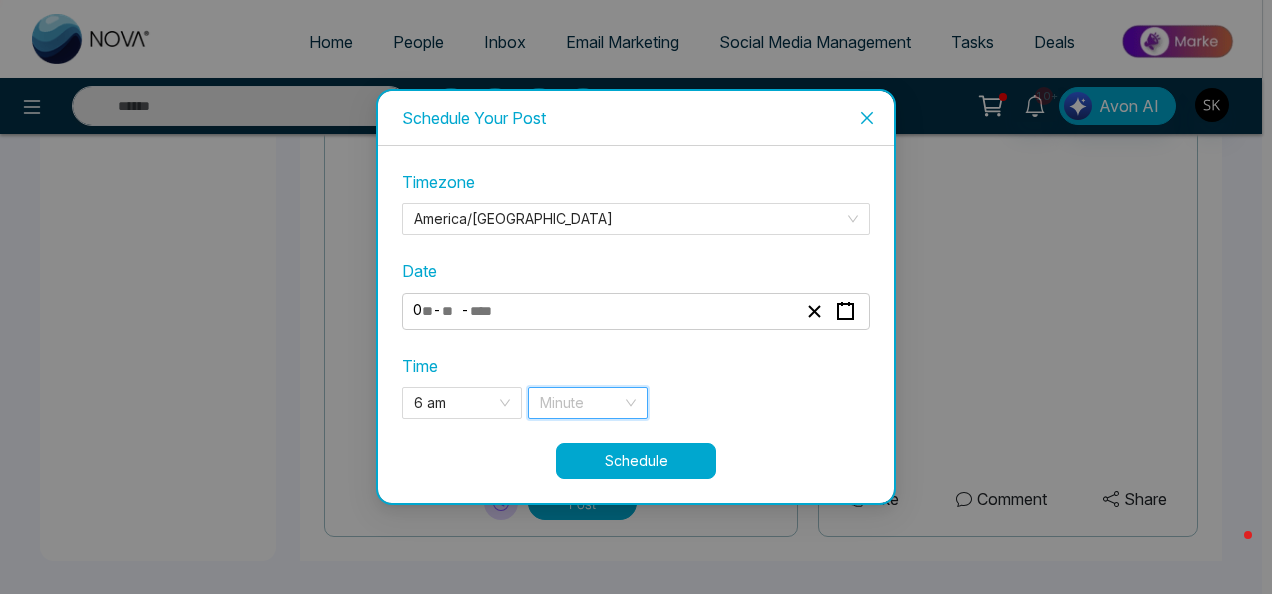 click at bounding box center [581, 403] 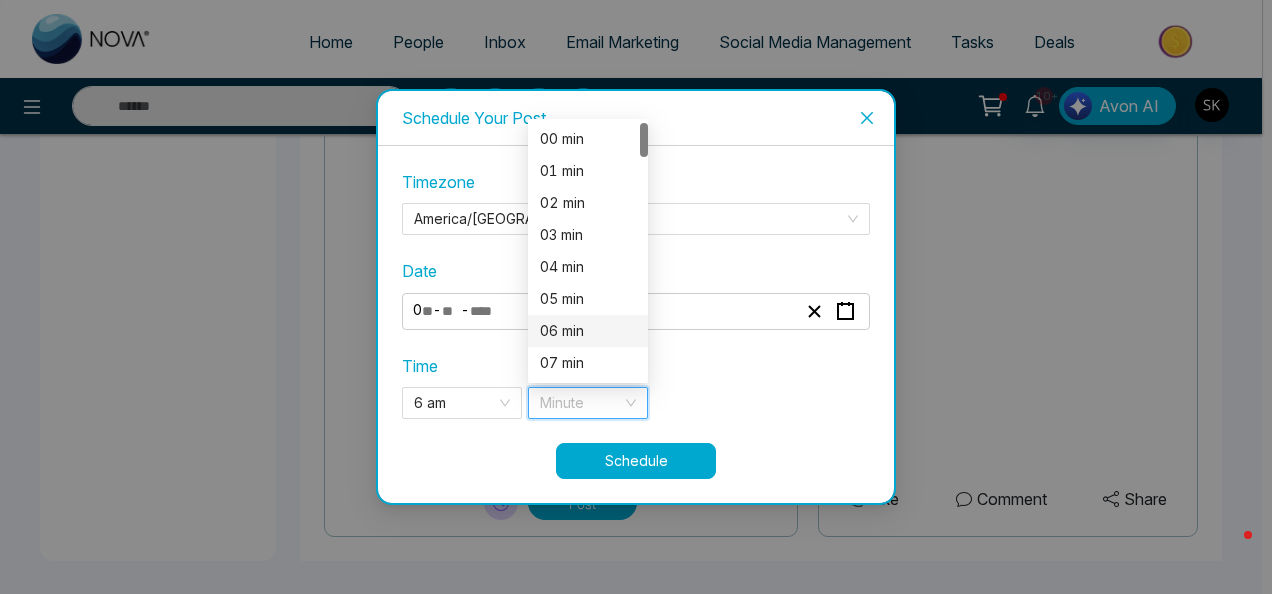 click on "06 min" at bounding box center (588, 331) 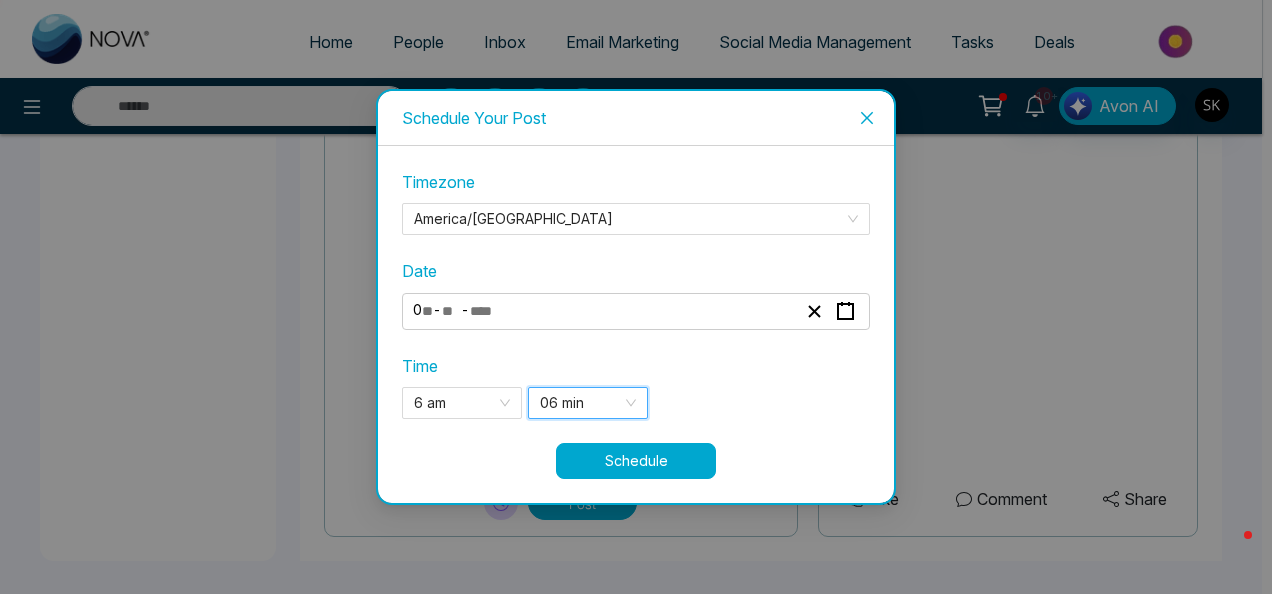 click on "Schedule" at bounding box center [636, 461] 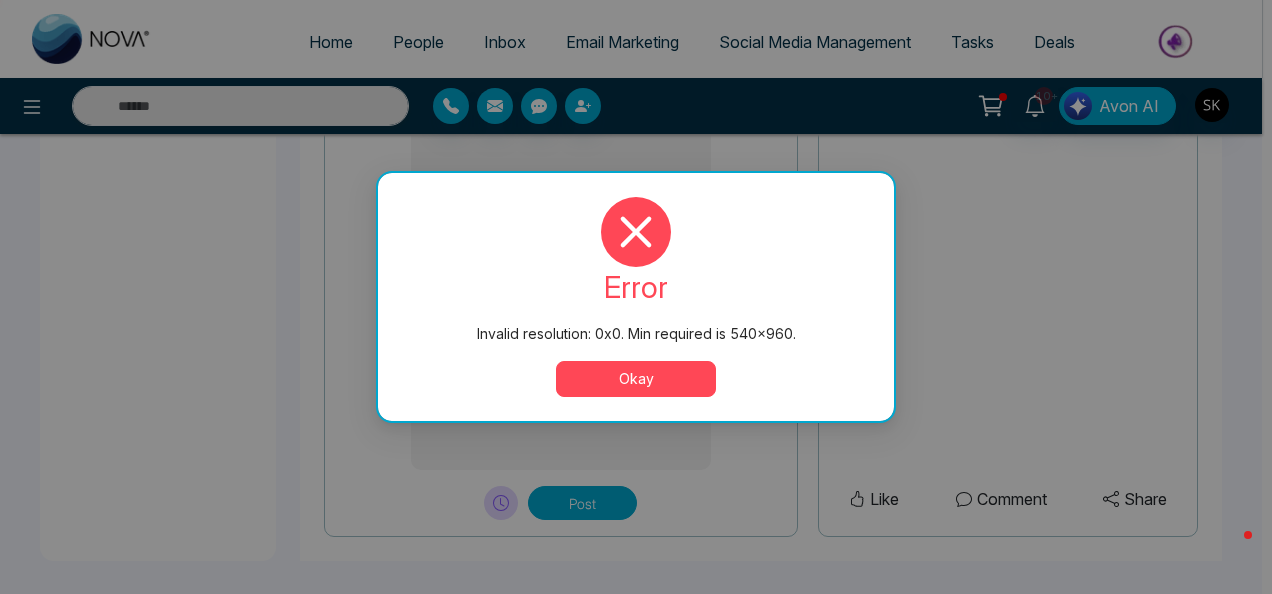 click on "Okay" at bounding box center [636, 379] 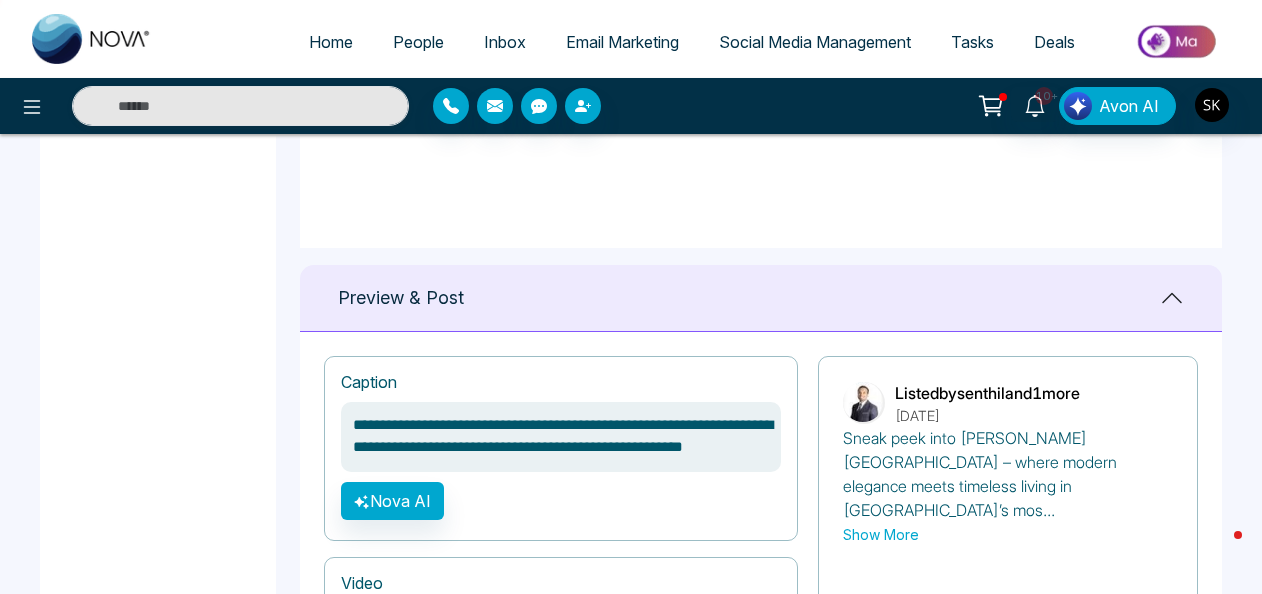 scroll, scrollTop: 898, scrollLeft: 0, axis: vertical 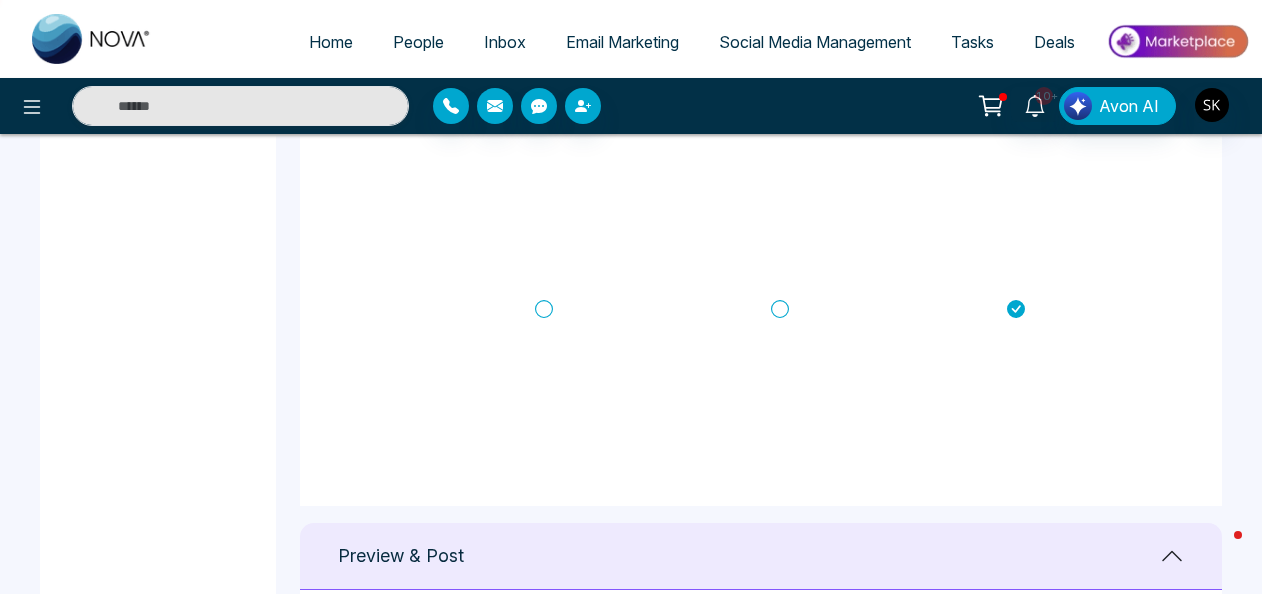 drag, startPoint x: 1187, startPoint y: 303, endPoint x: 1193, endPoint y: 375, distance: 72.249565 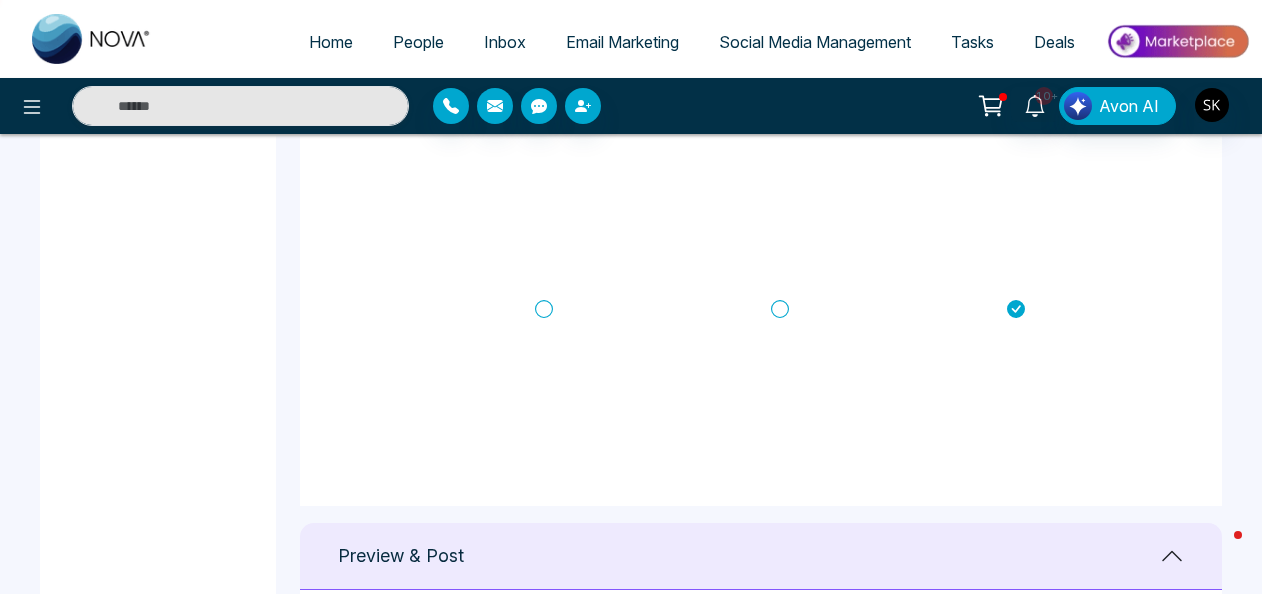 click on "Select Select Select Select Select Select" at bounding box center (761, 306) 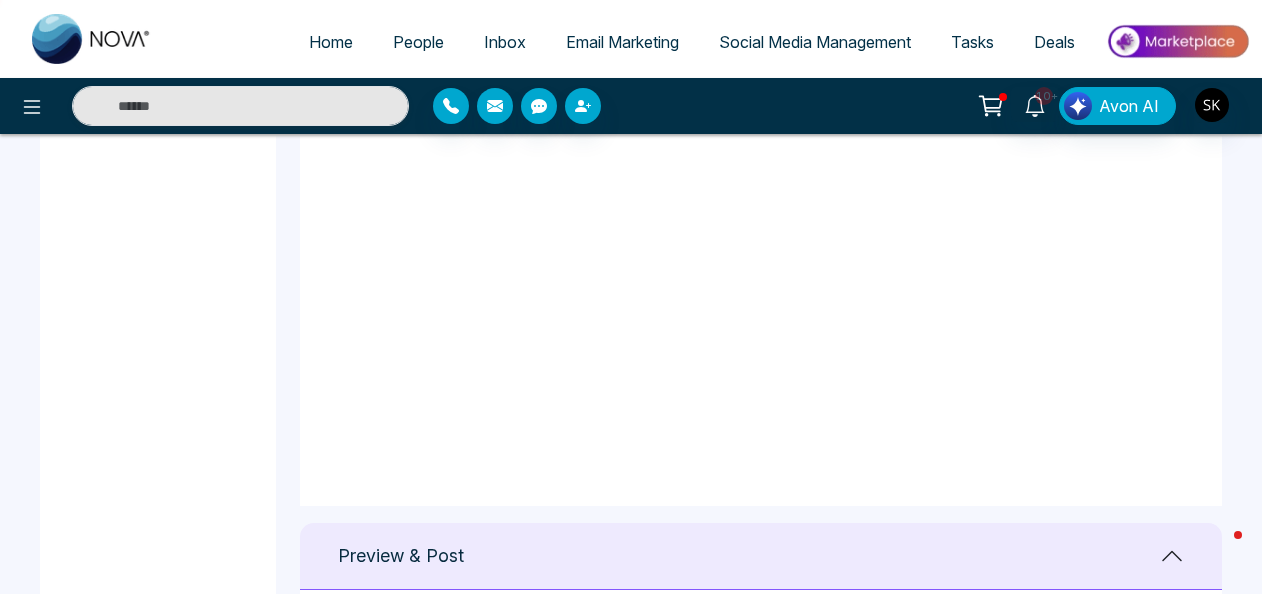 scroll, scrollTop: 486, scrollLeft: 0, axis: vertical 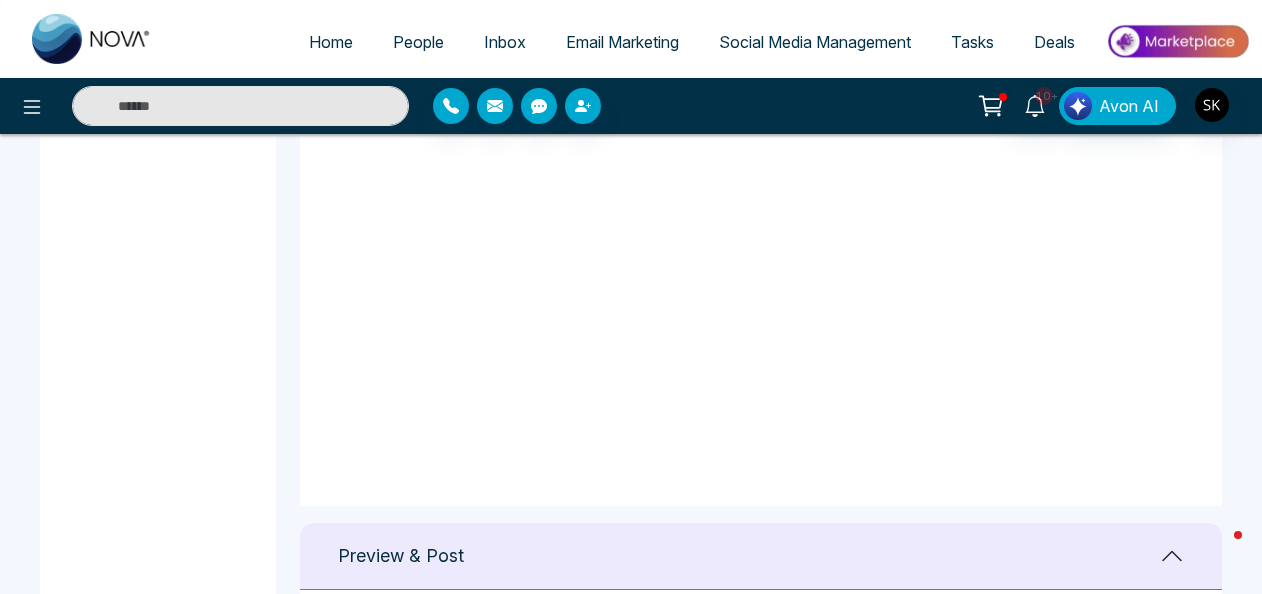drag, startPoint x: 1260, startPoint y: 327, endPoint x: 1264, endPoint y: 292, distance: 35.22783 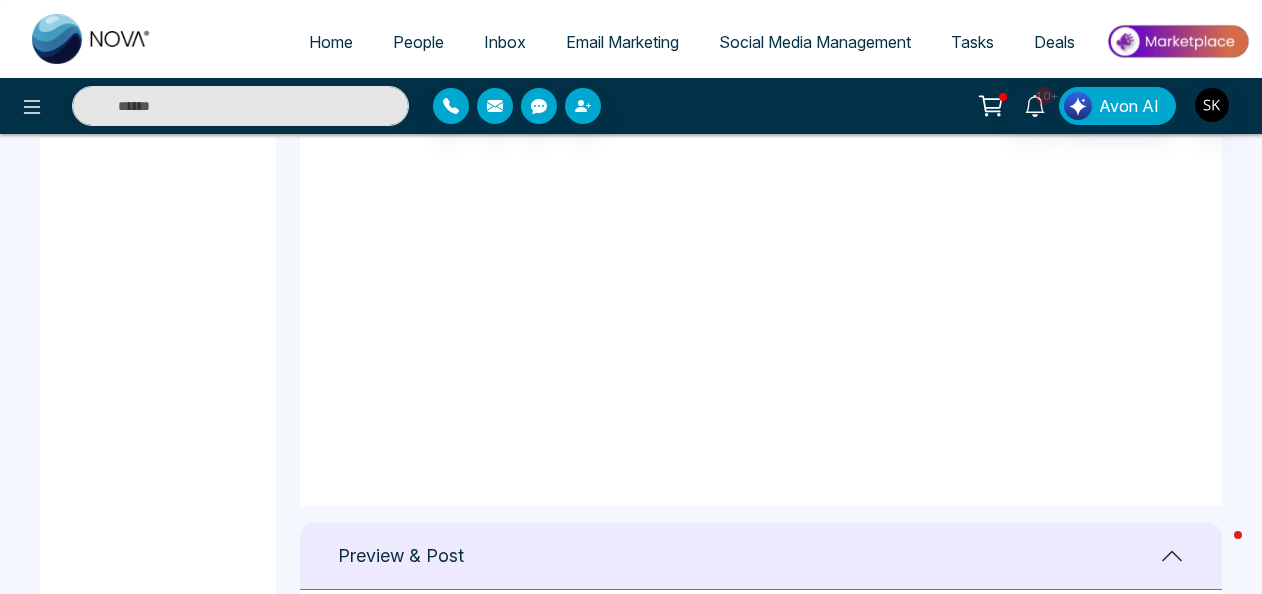 click on "**********" at bounding box center (631, -601) 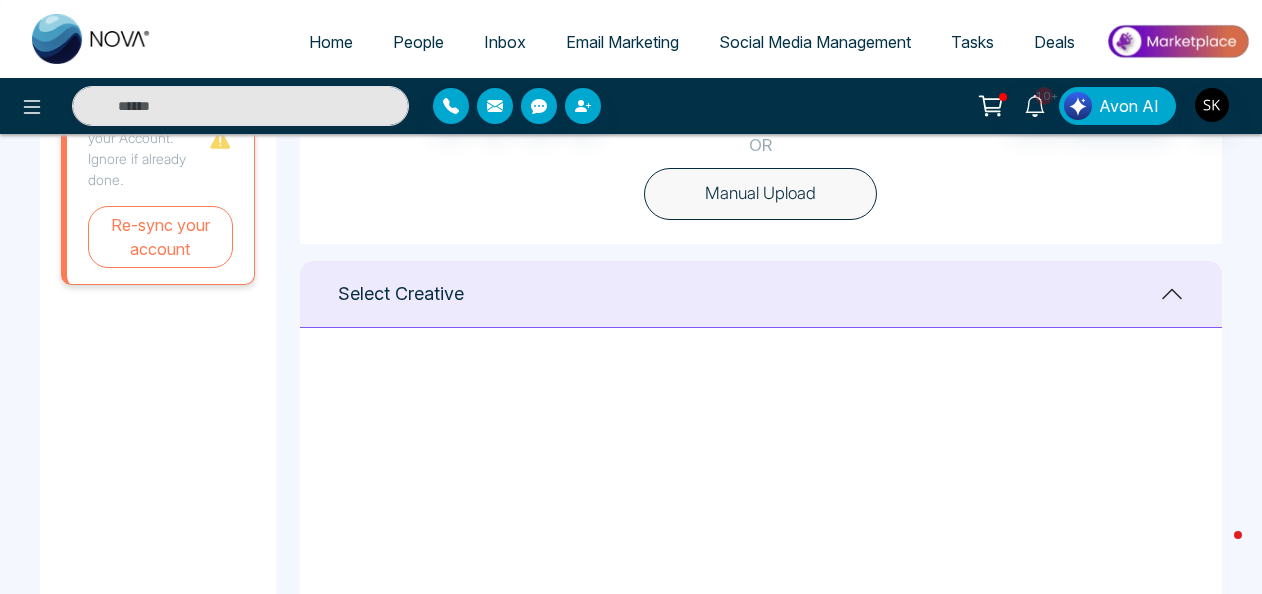 scroll, scrollTop: 652, scrollLeft: 0, axis: vertical 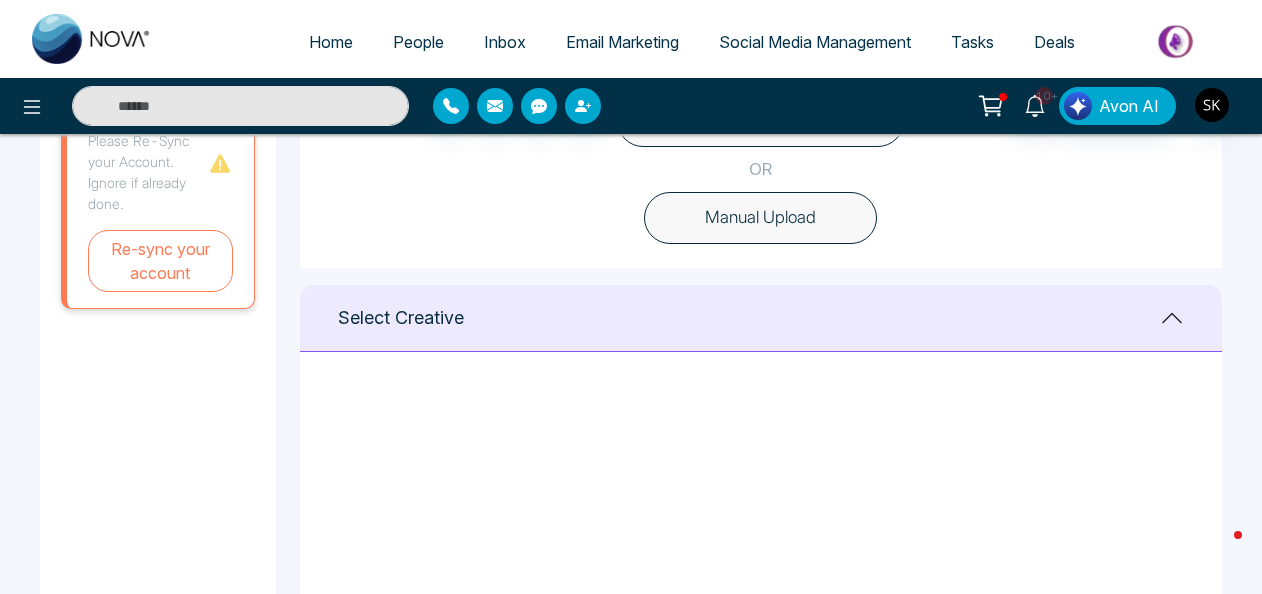 click on "Select Select Select Select Select Select" at bounding box center (761, 552) 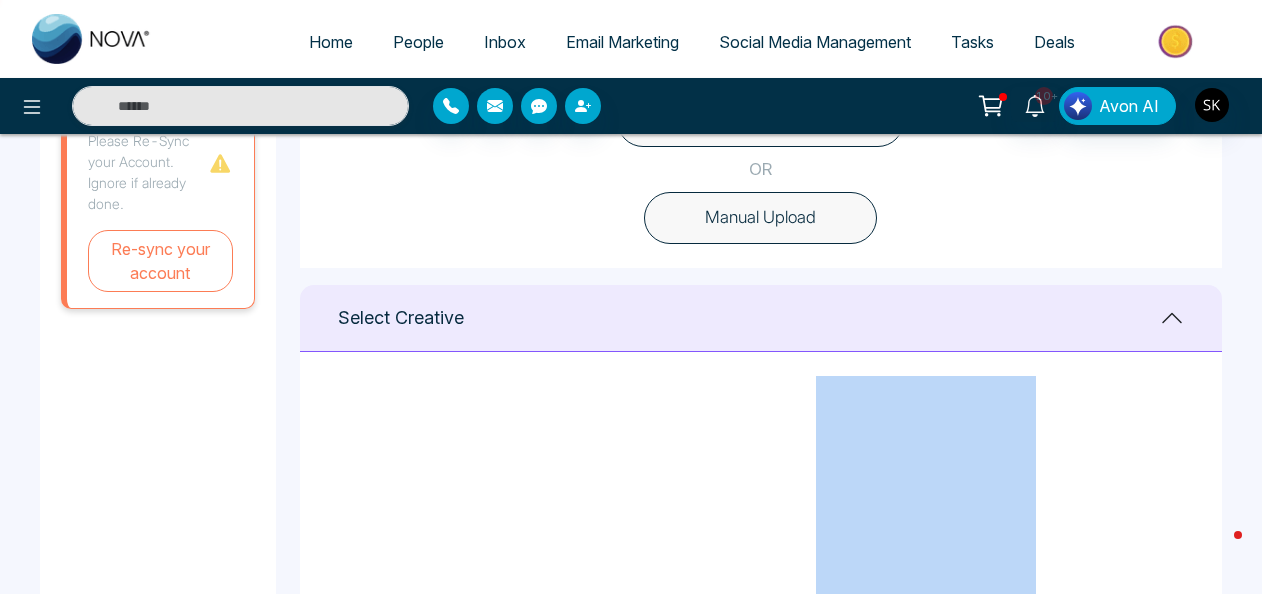 click on "Select Select Select Select Select Select" at bounding box center (761, 552) 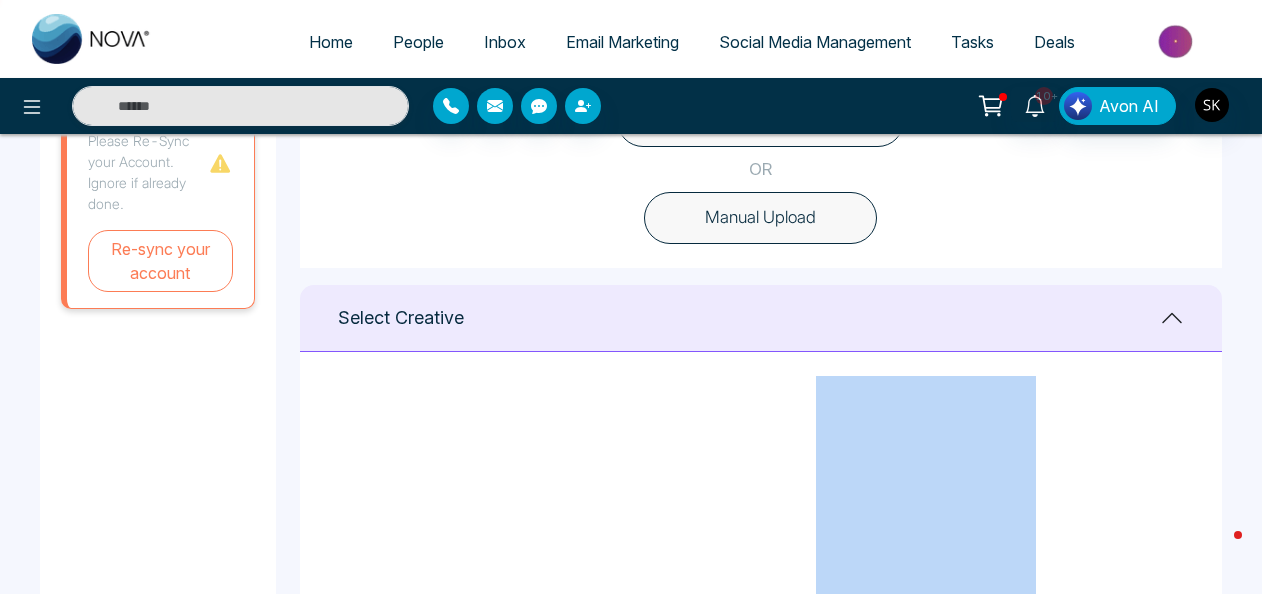 click on "Select Select Select Select Select Select" at bounding box center [761, 552] 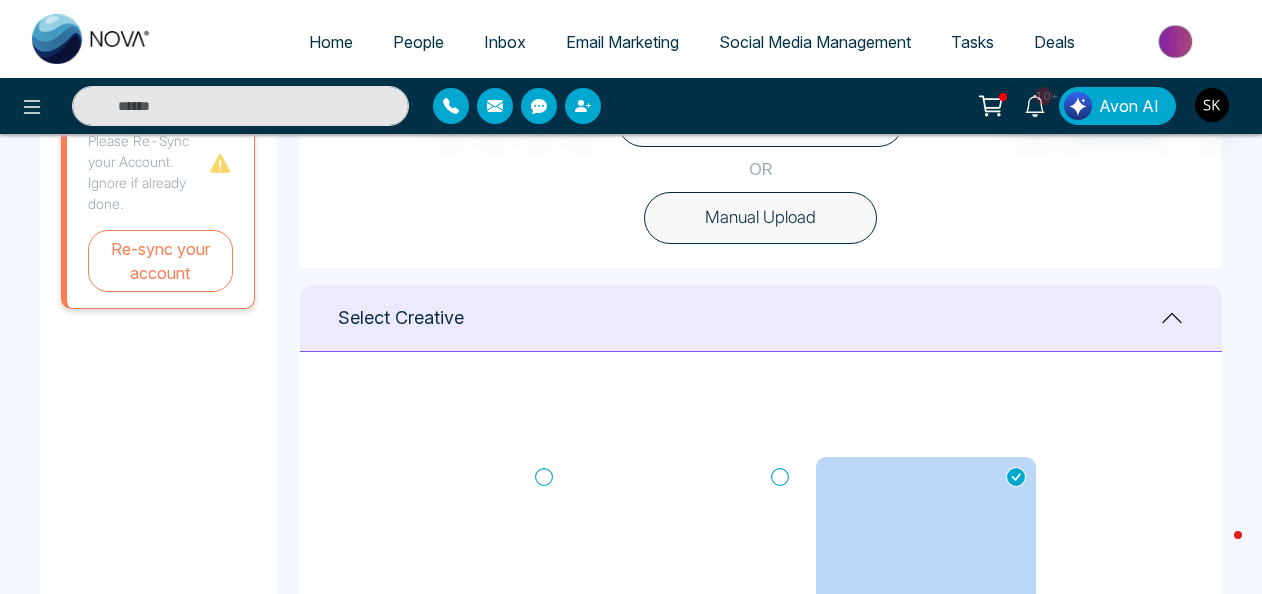 scroll, scrollTop: 326, scrollLeft: 0, axis: vertical 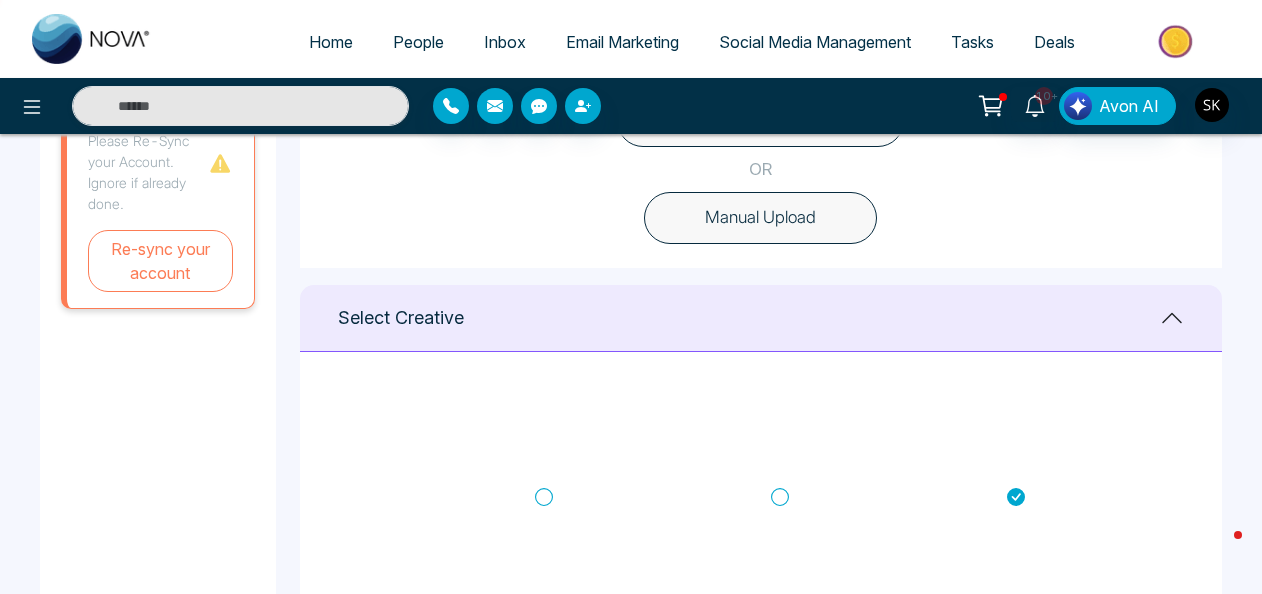 click 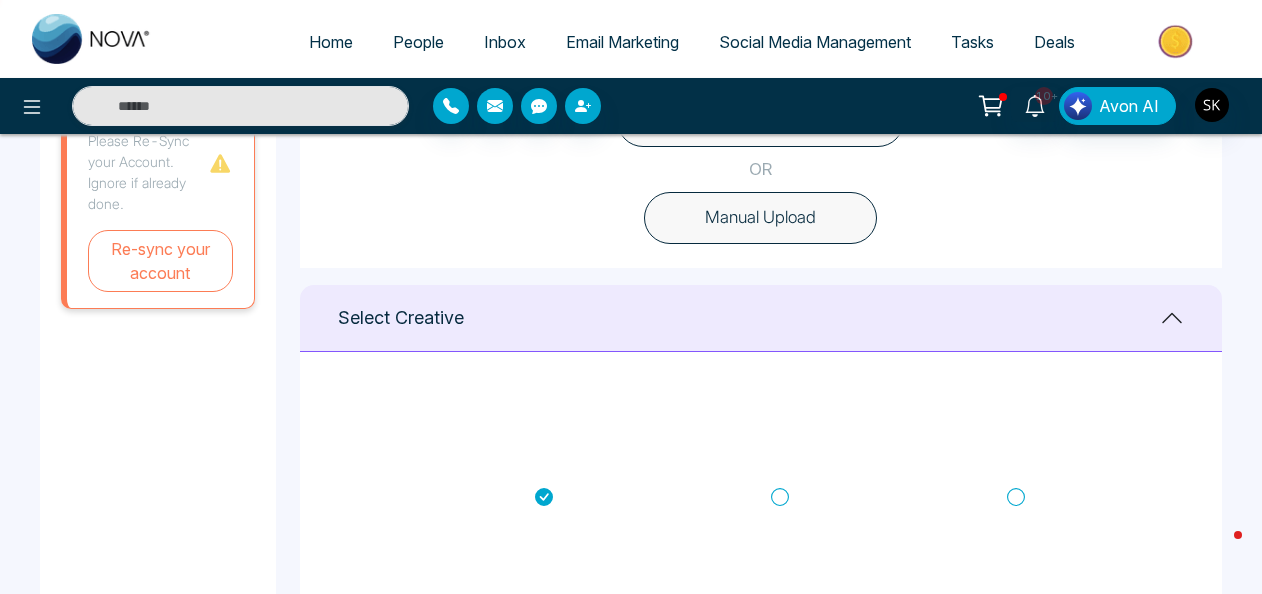 click 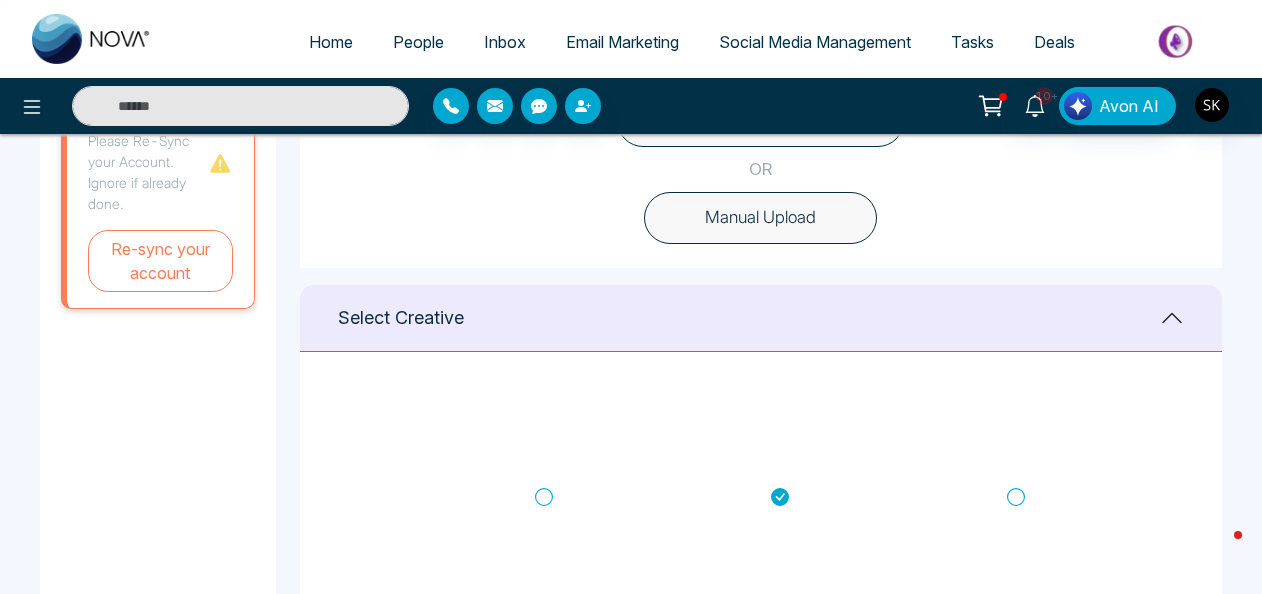 click 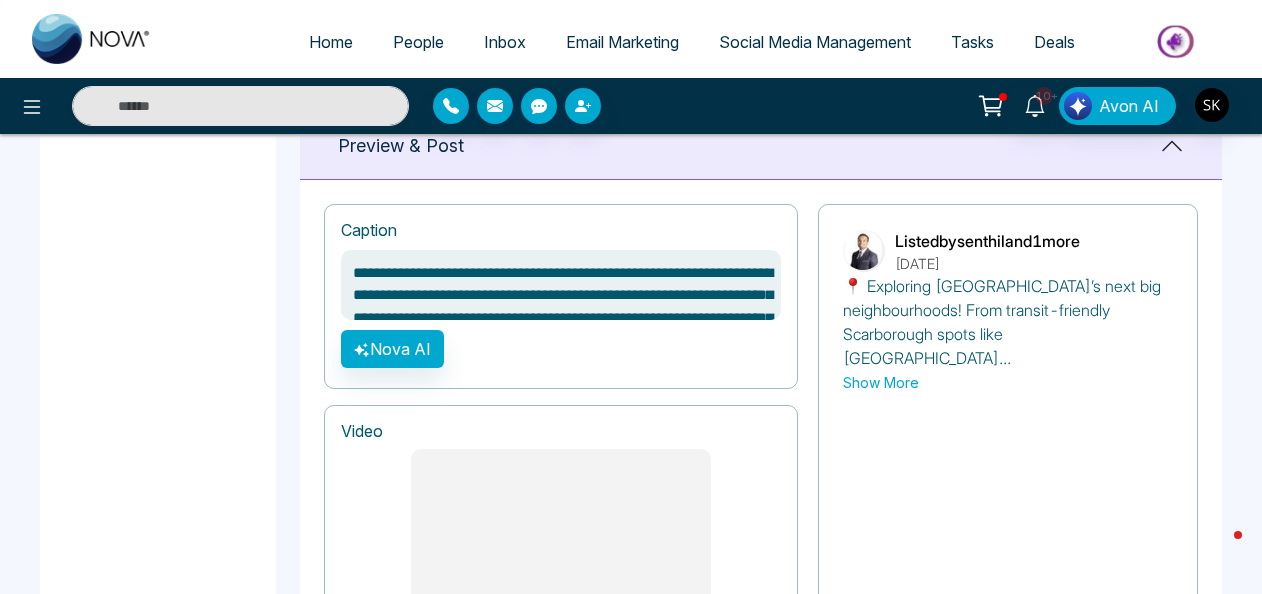 scroll, scrollTop: 1306, scrollLeft: 0, axis: vertical 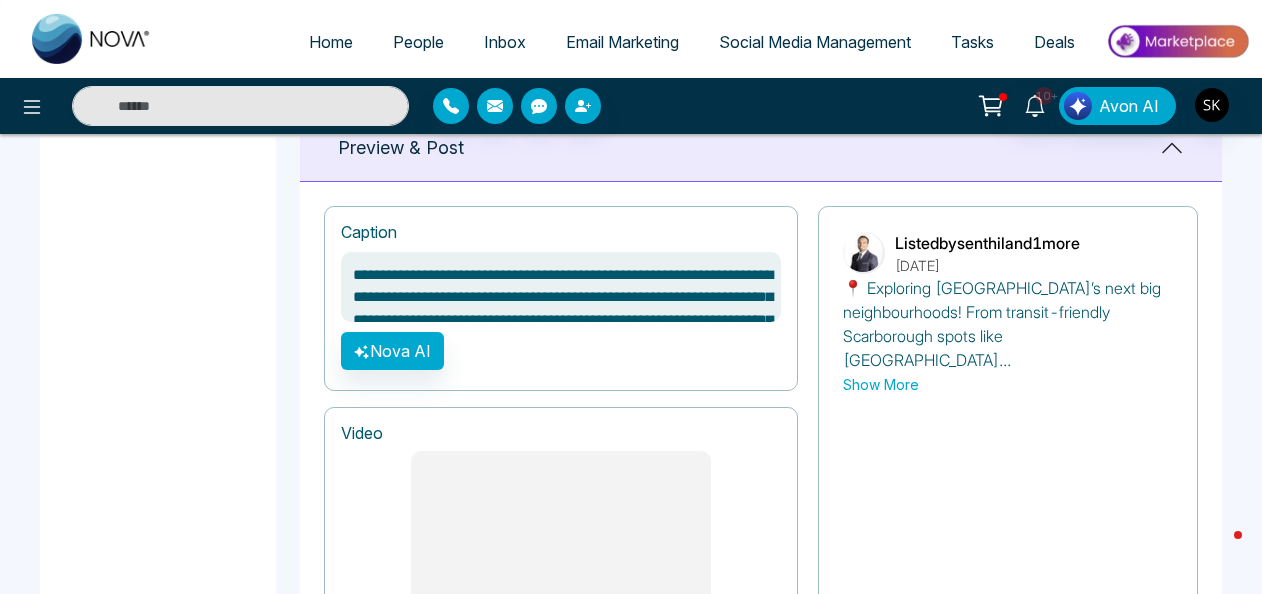 drag, startPoint x: 516, startPoint y: 302, endPoint x: 677, endPoint y: 276, distance: 163.08586 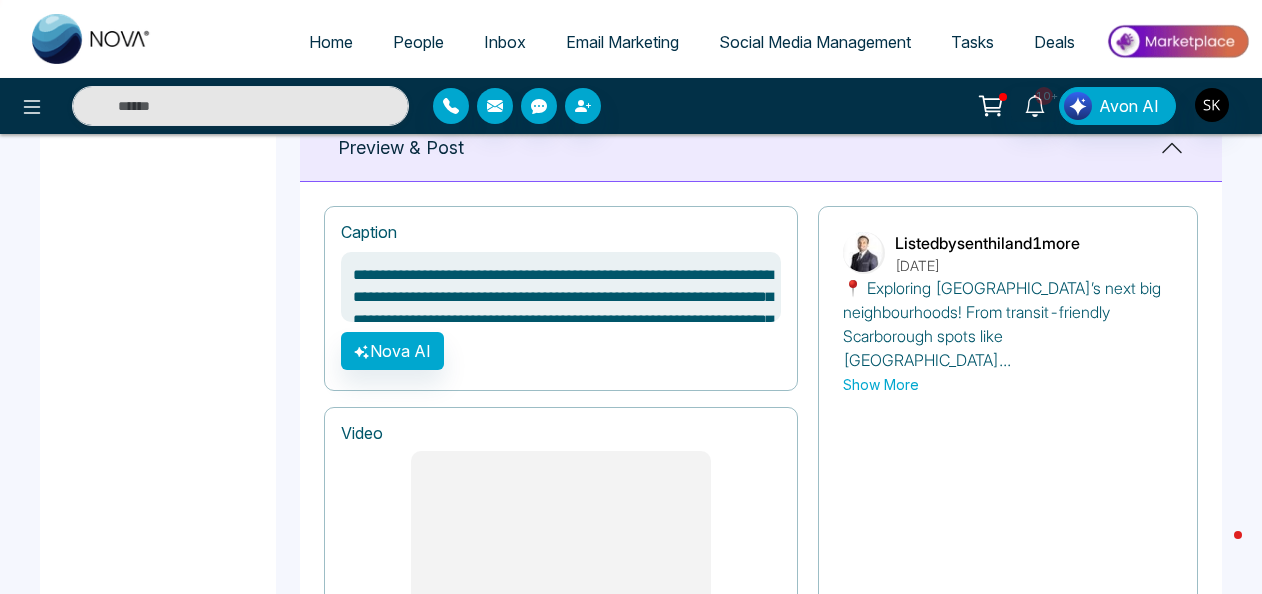 click on "**********" at bounding box center [561, 287] 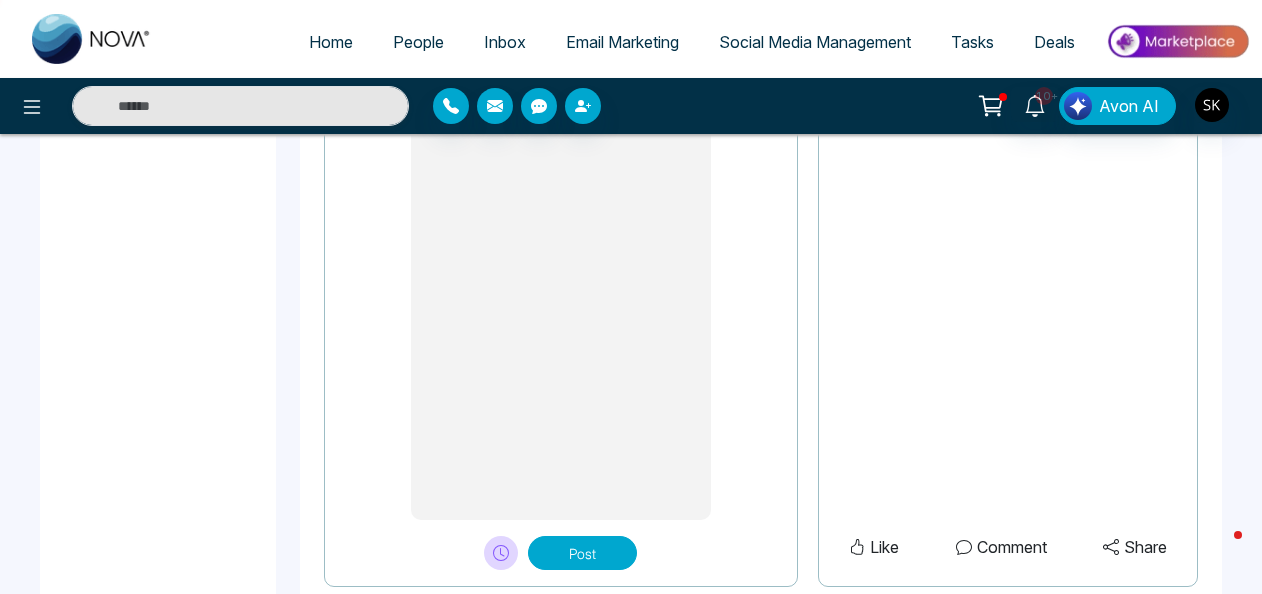 scroll, scrollTop: 1813, scrollLeft: 0, axis: vertical 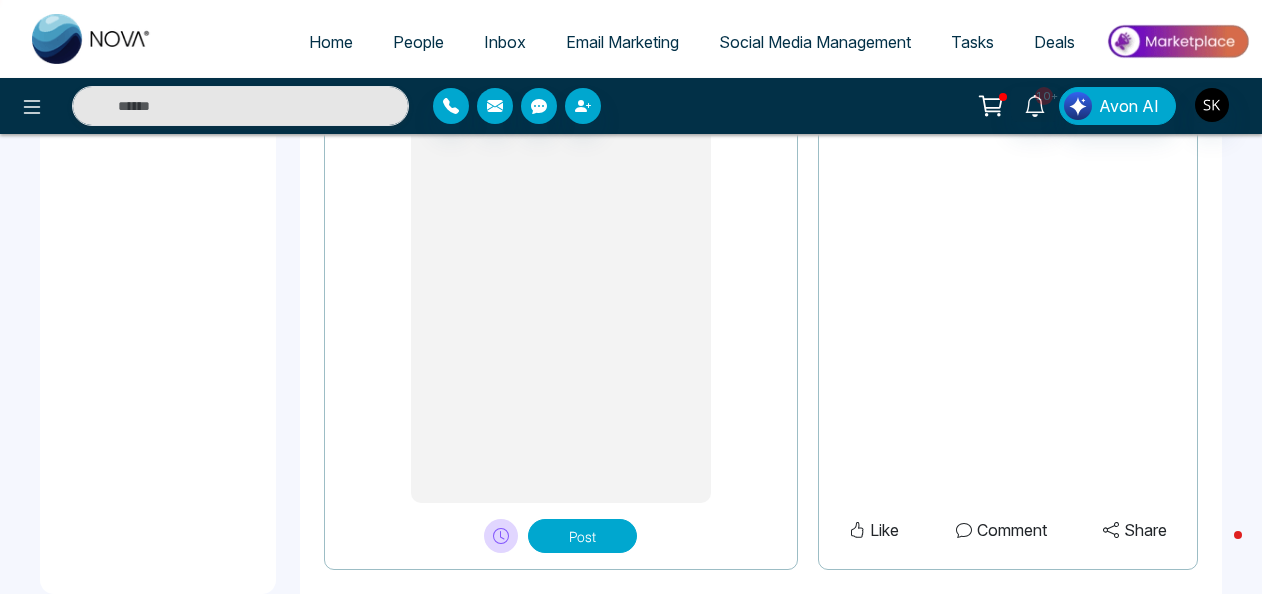 type on "**********" 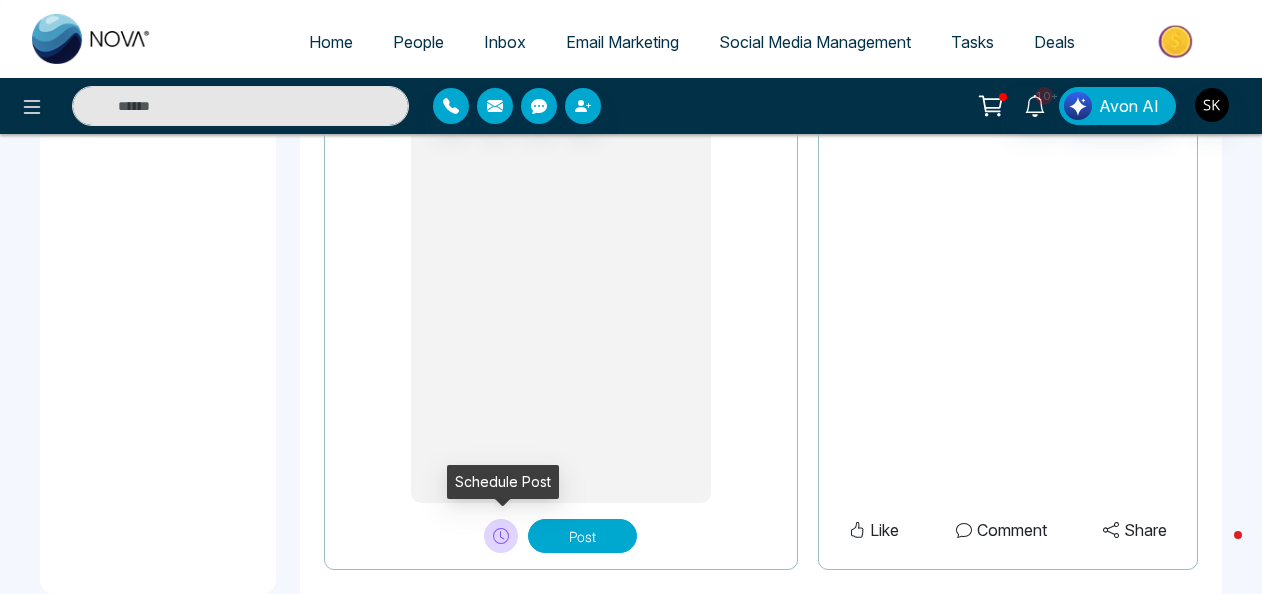 click 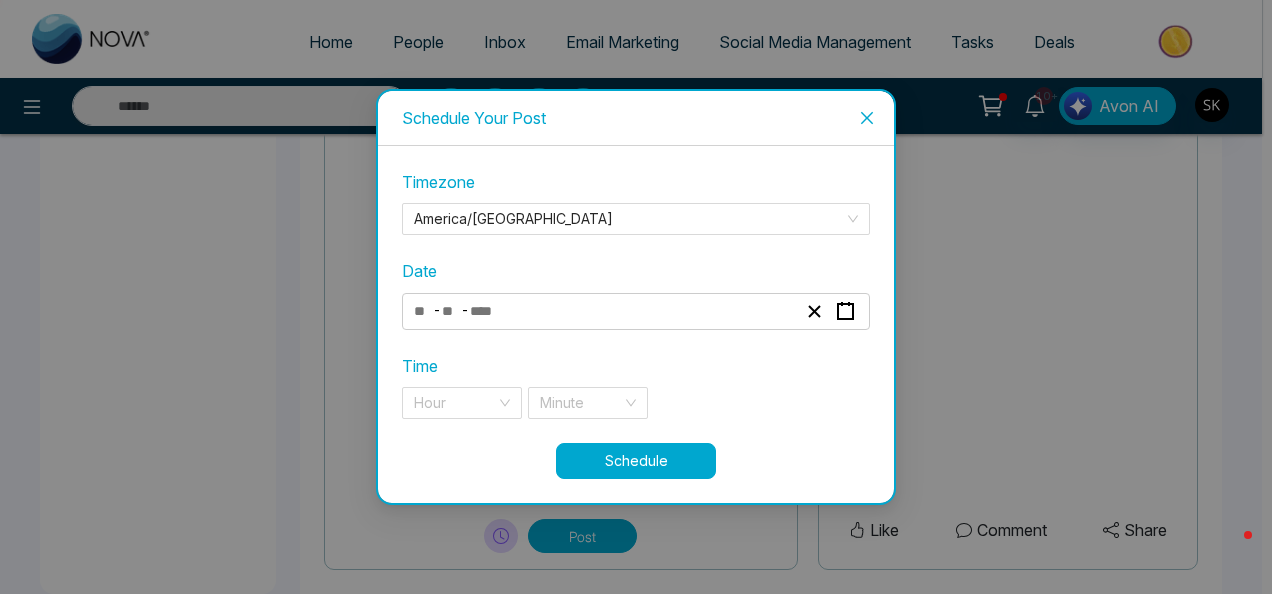 click on "- -" at bounding box center [605, 311] 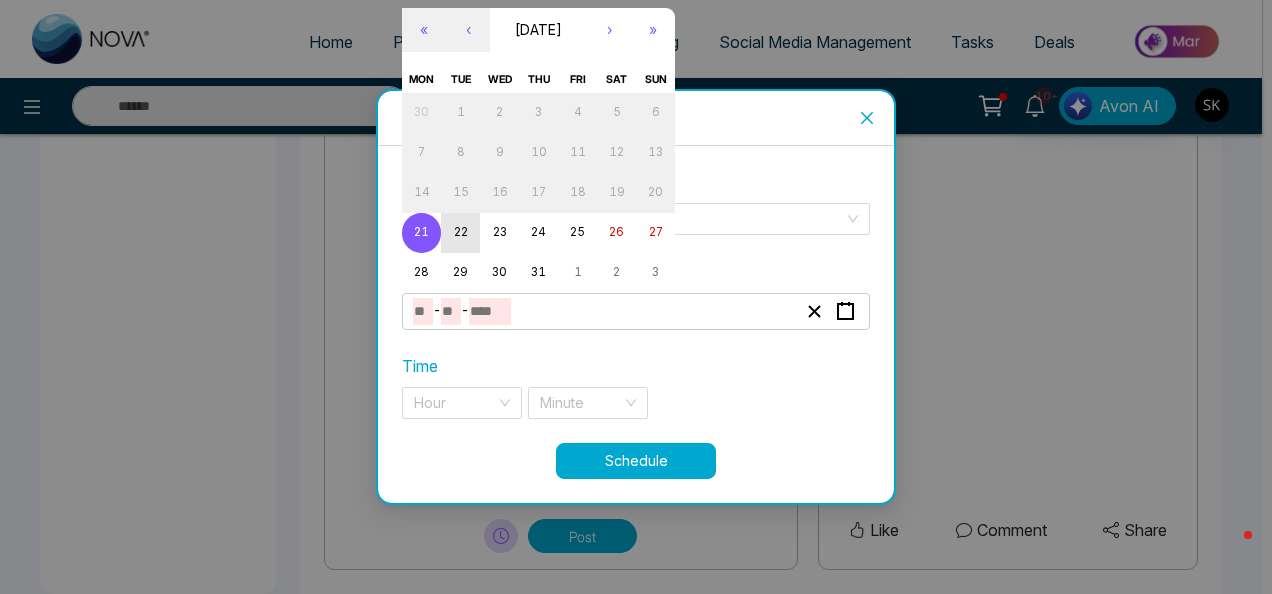 click on "22" at bounding box center [461, 232] 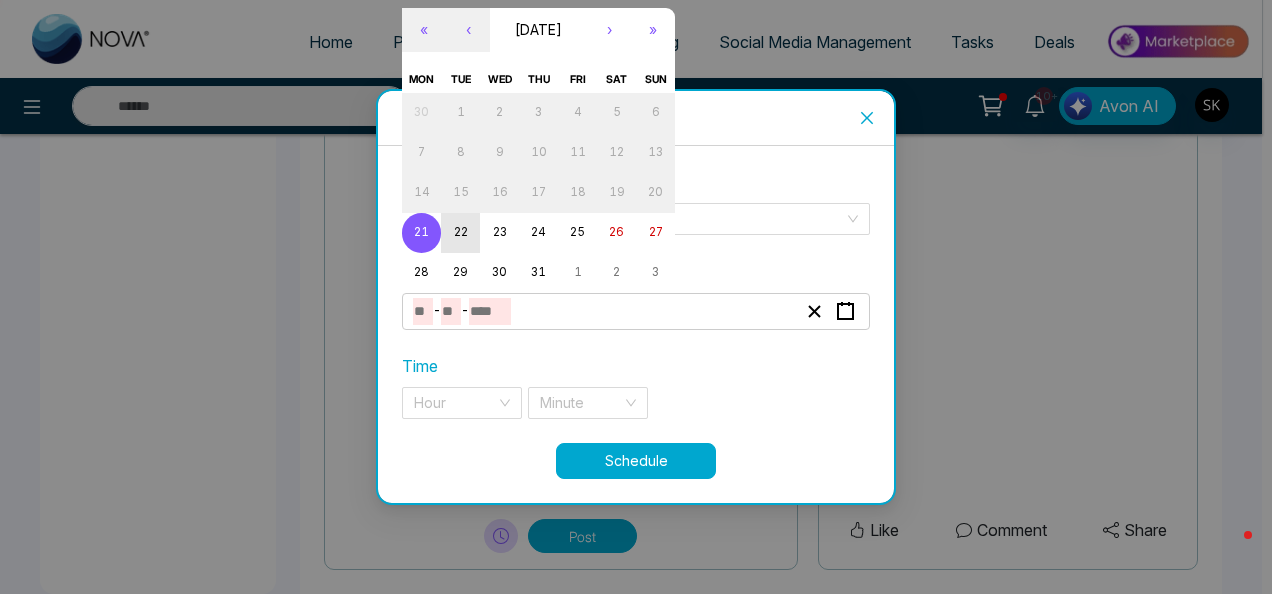 type on "*" 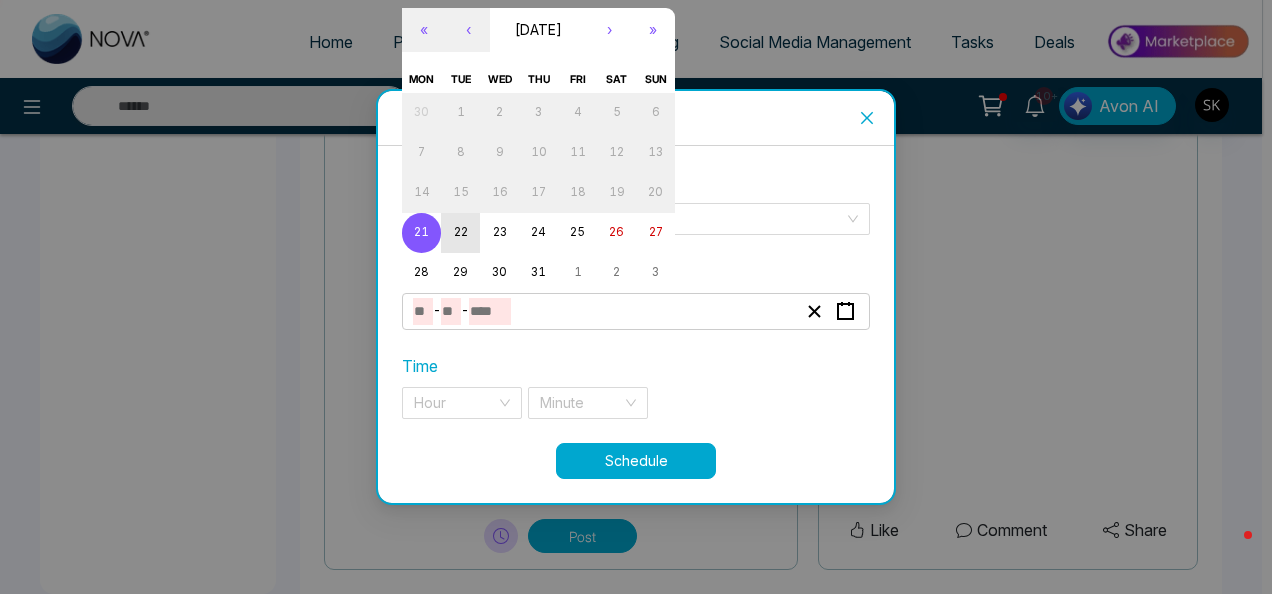 type on "**" 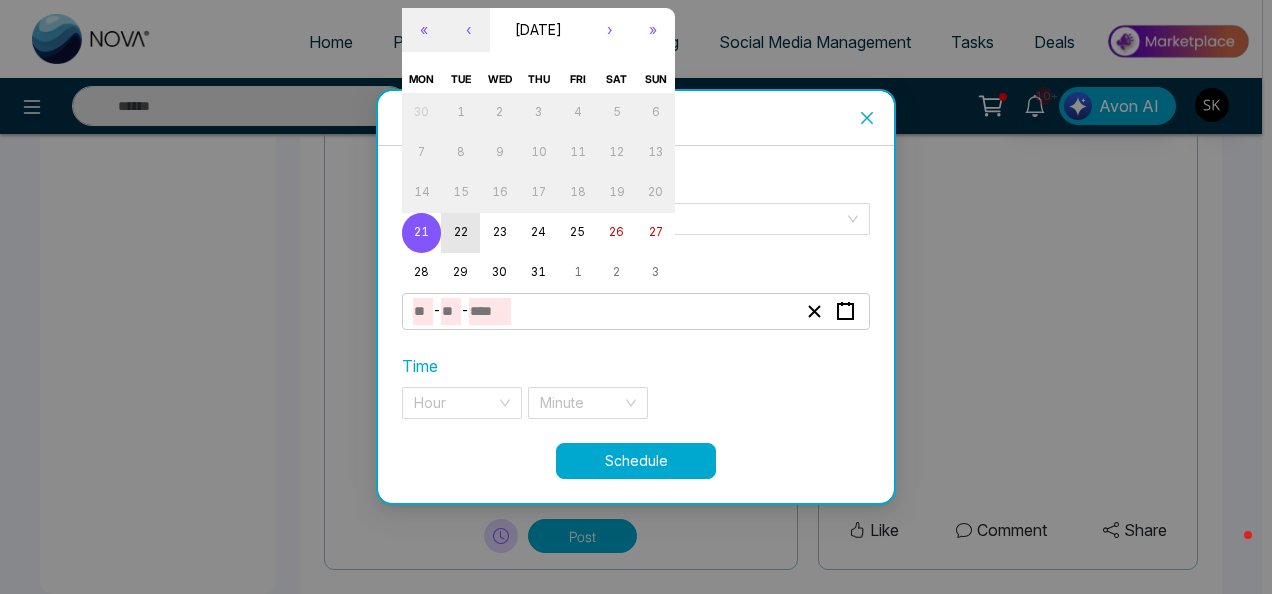 type on "****" 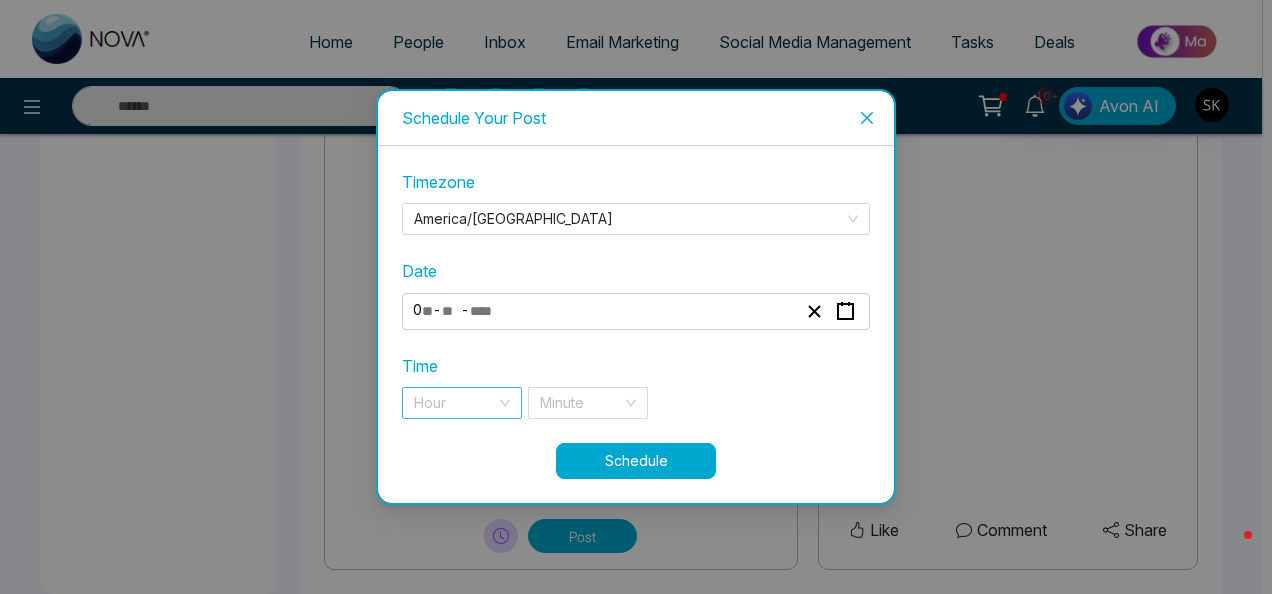 click at bounding box center (455, 403) 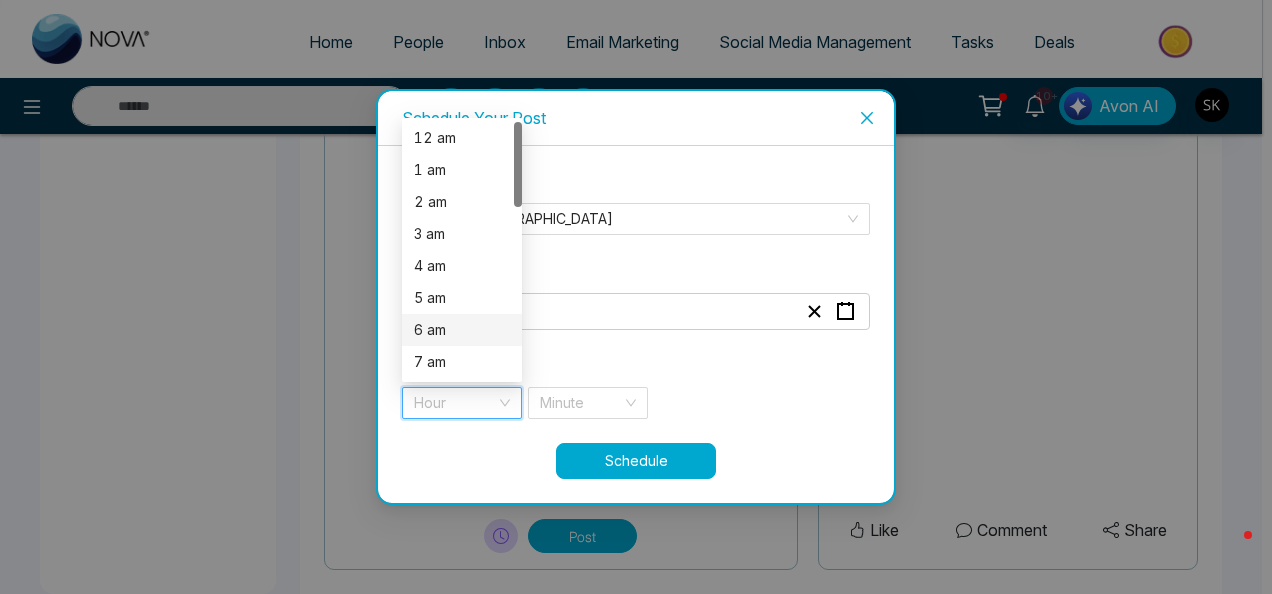 click on "6 am" at bounding box center [462, 330] 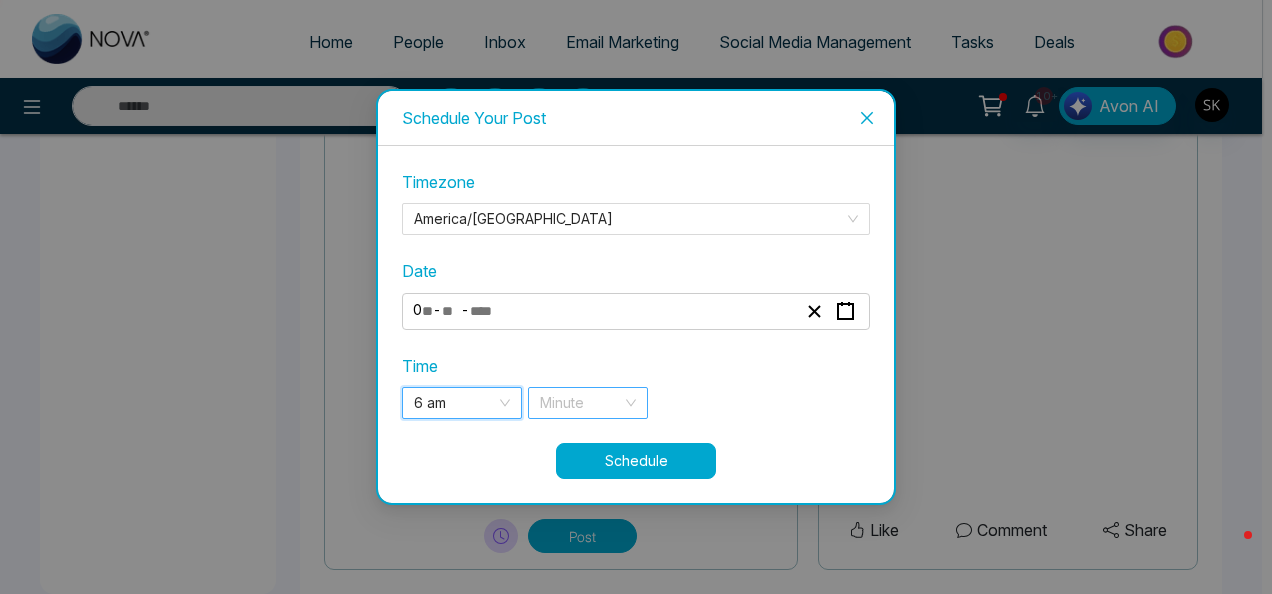 click at bounding box center [581, 403] 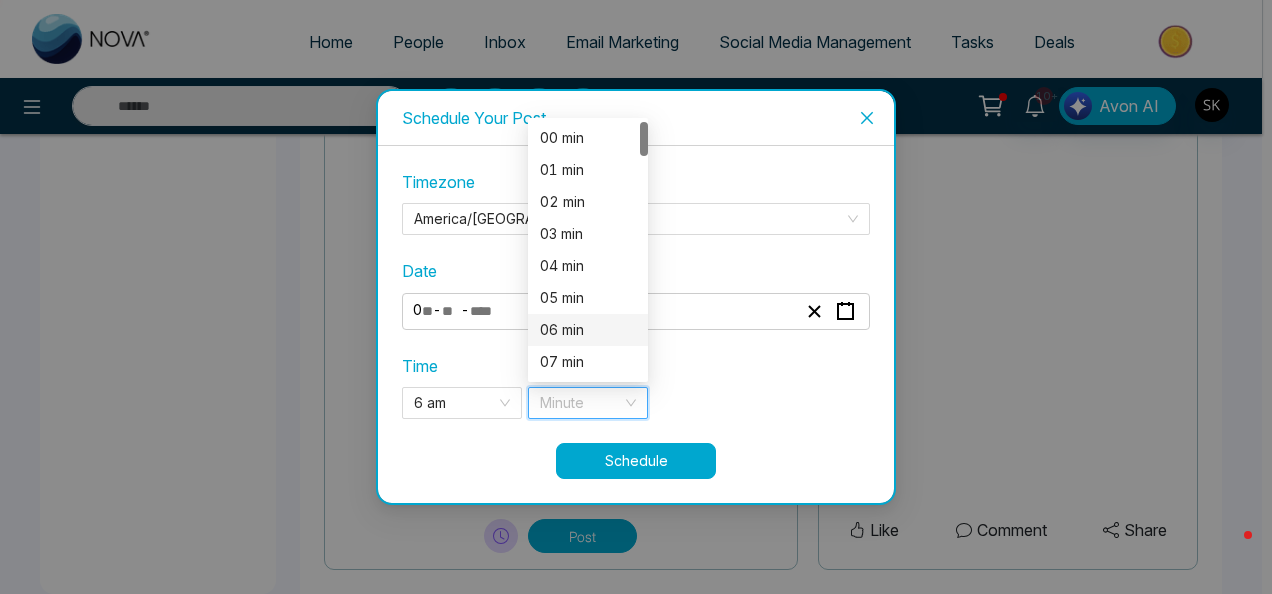 click on "06 min" at bounding box center (588, 330) 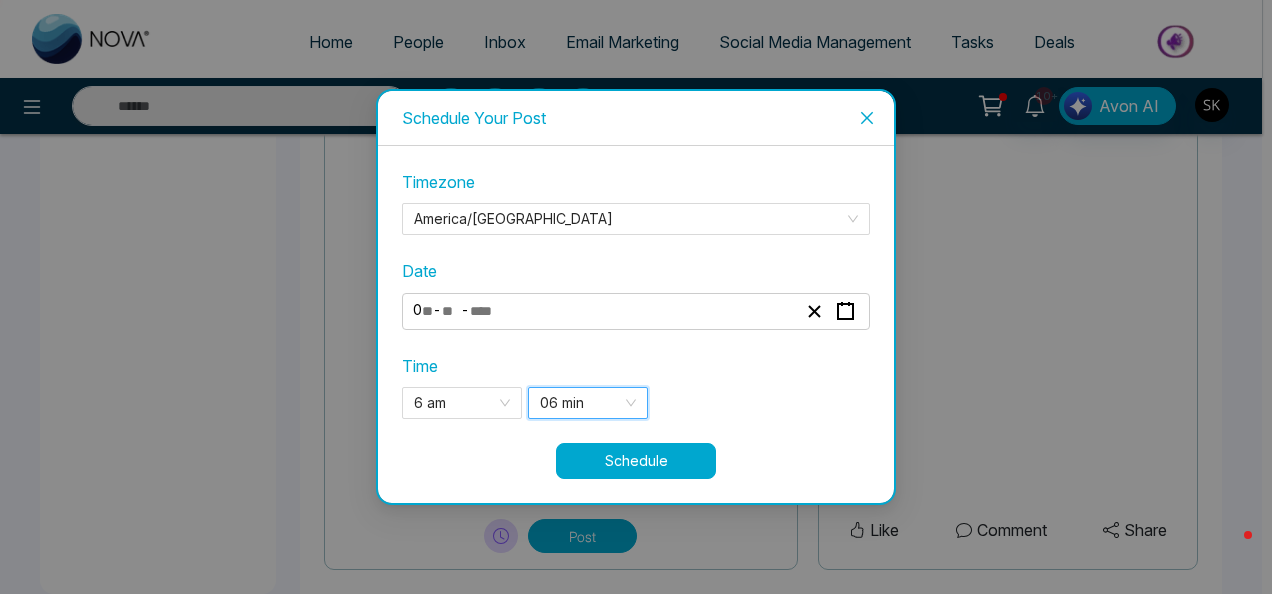 click on "Schedule" at bounding box center (636, 461) 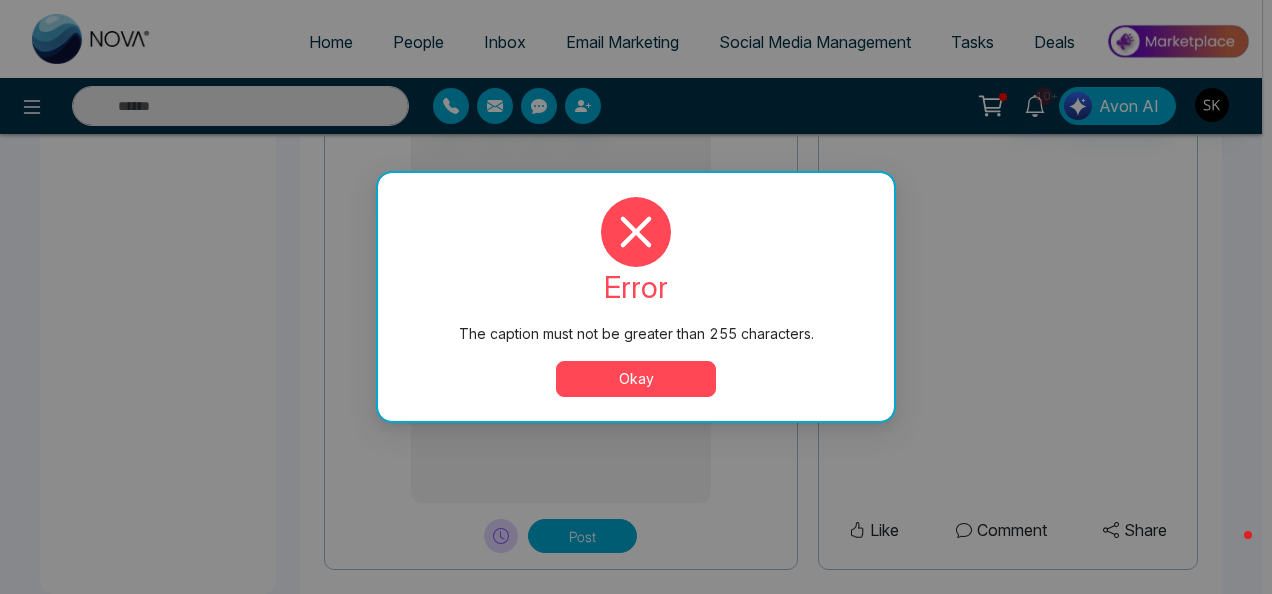 click on "Okay" at bounding box center (636, 379) 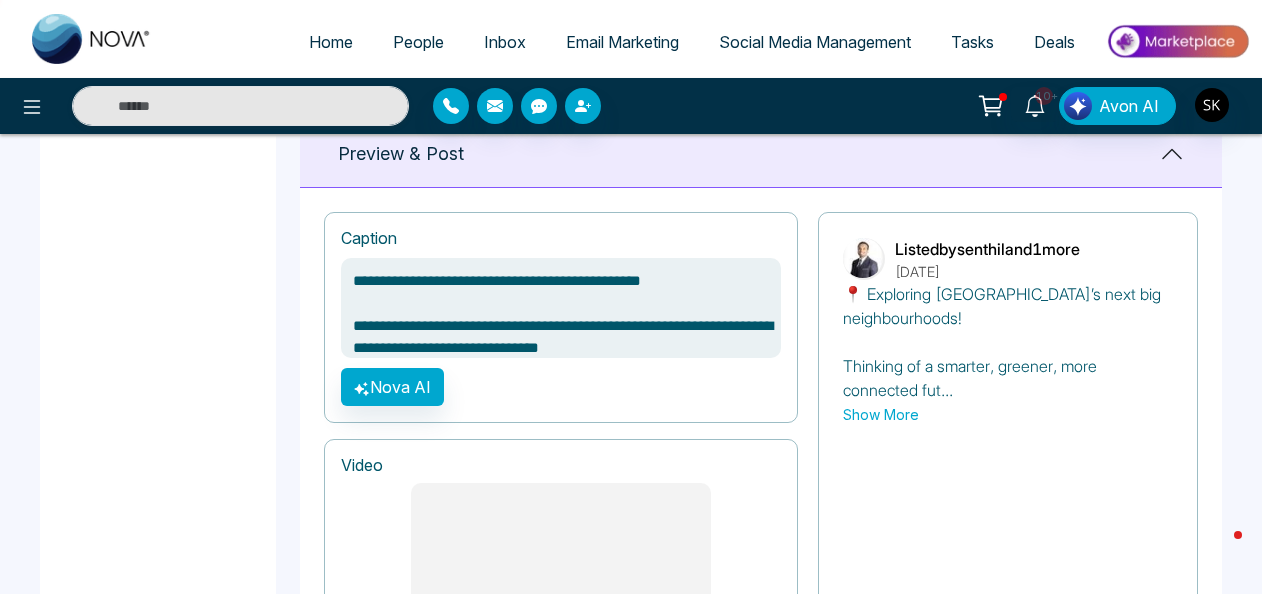 scroll, scrollTop: 1298, scrollLeft: 0, axis: vertical 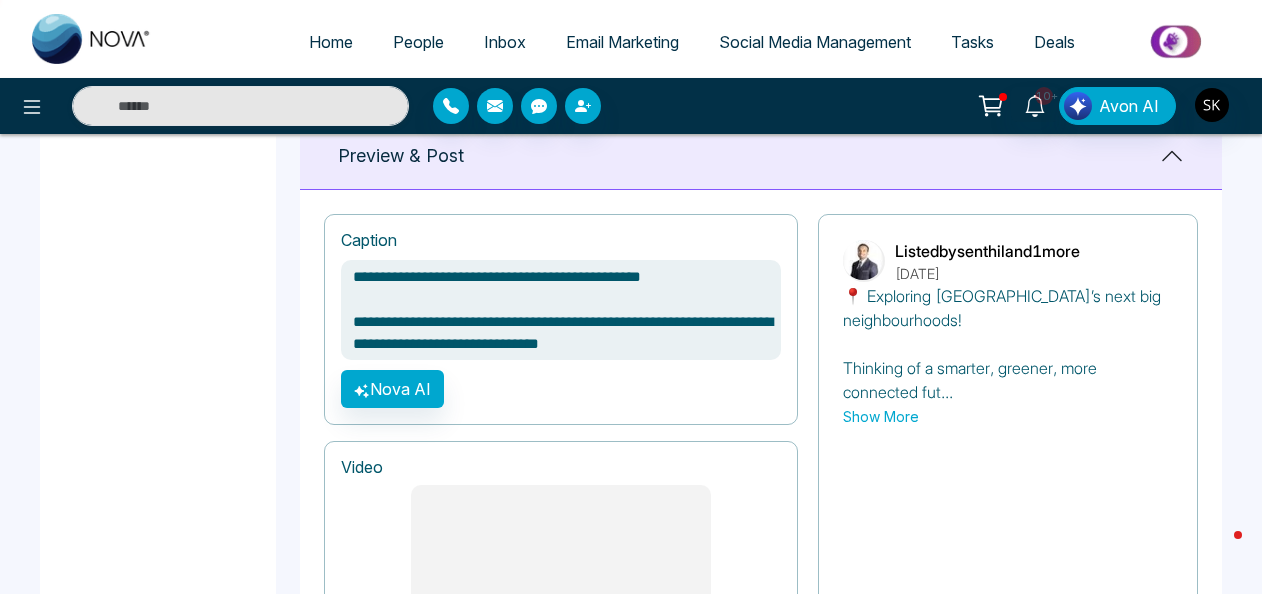drag, startPoint x: 610, startPoint y: 344, endPoint x: 374, endPoint y: 314, distance: 237.89914 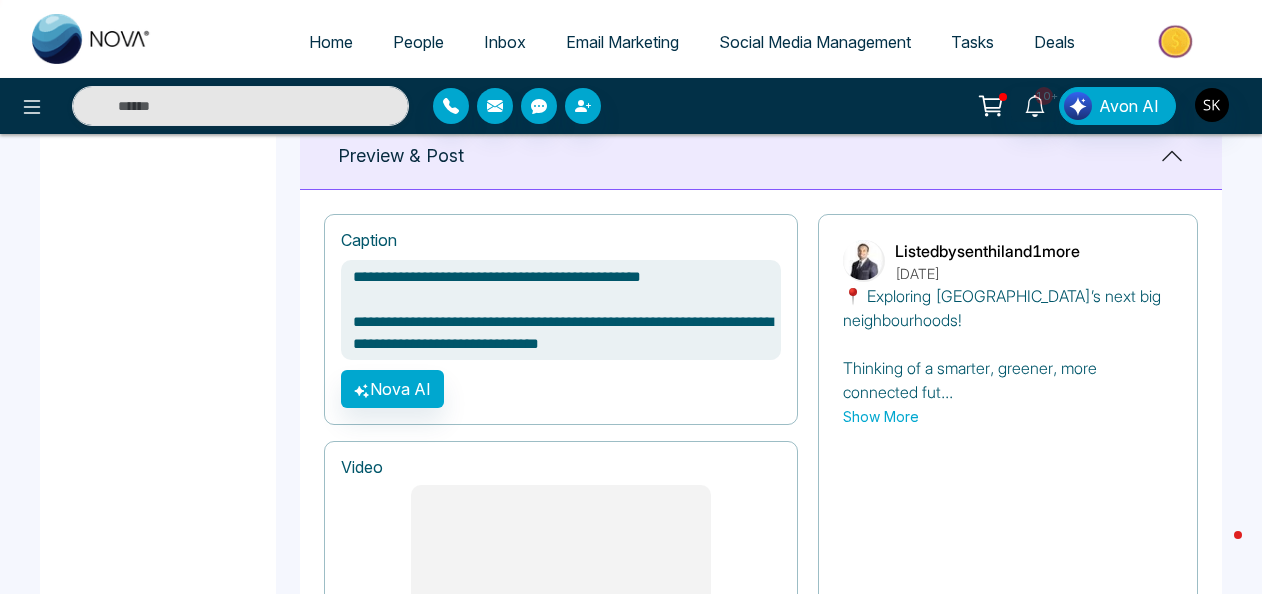 click on "**********" at bounding box center (561, 310) 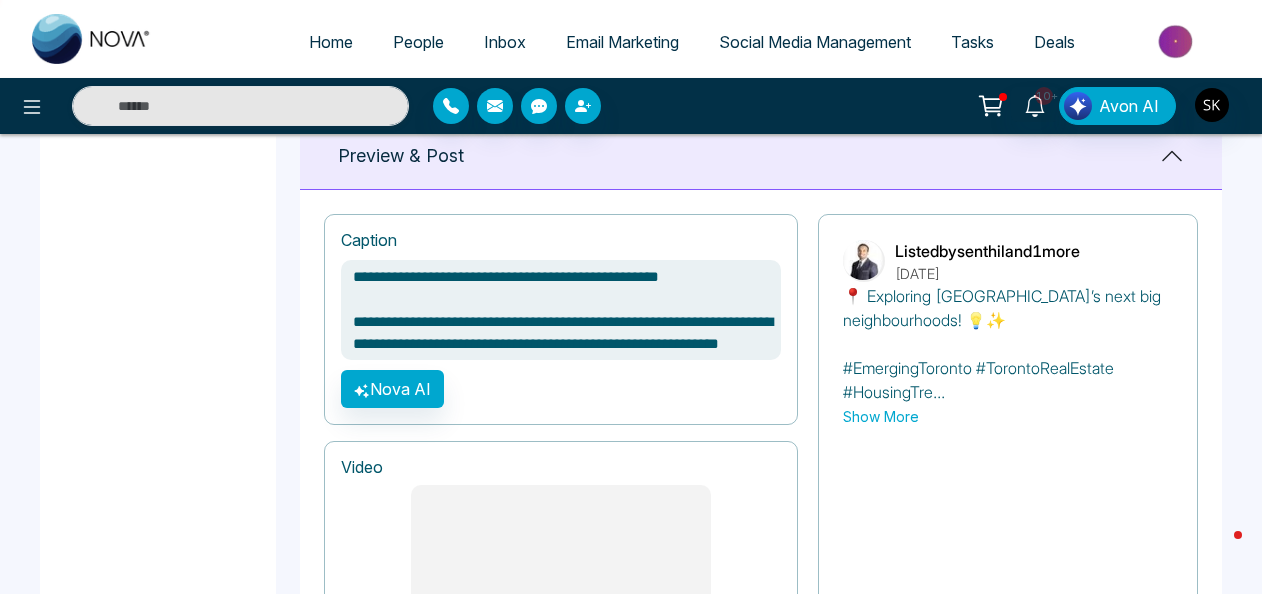 scroll, scrollTop: 0, scrollLeft: 0, axis: both 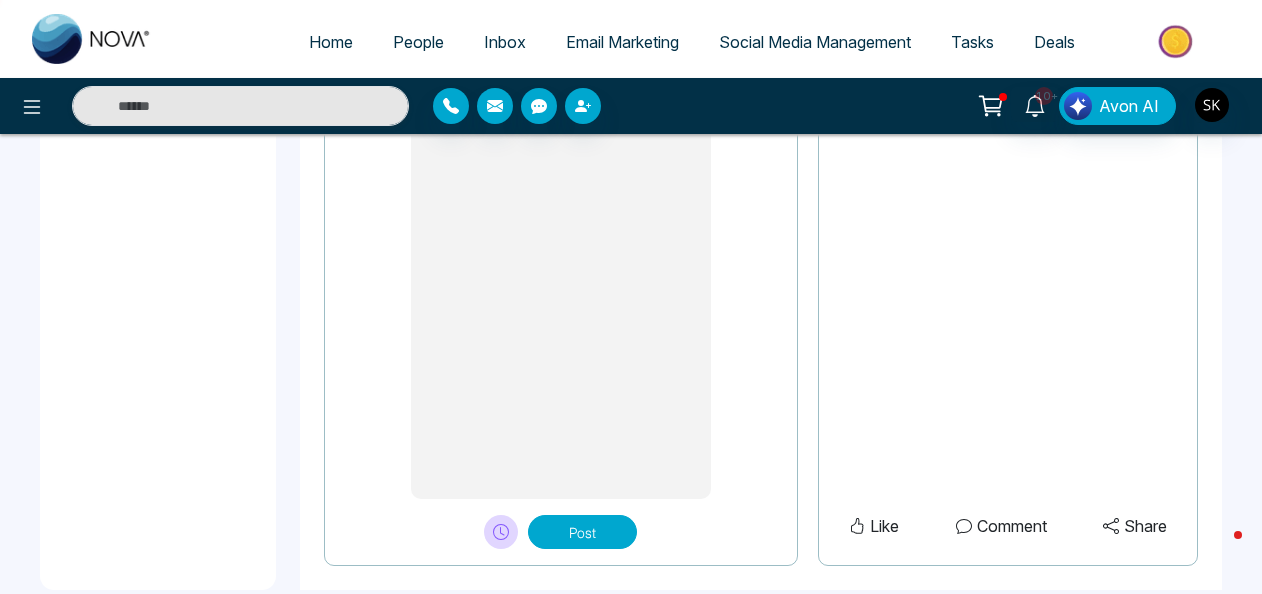 type on "**********" 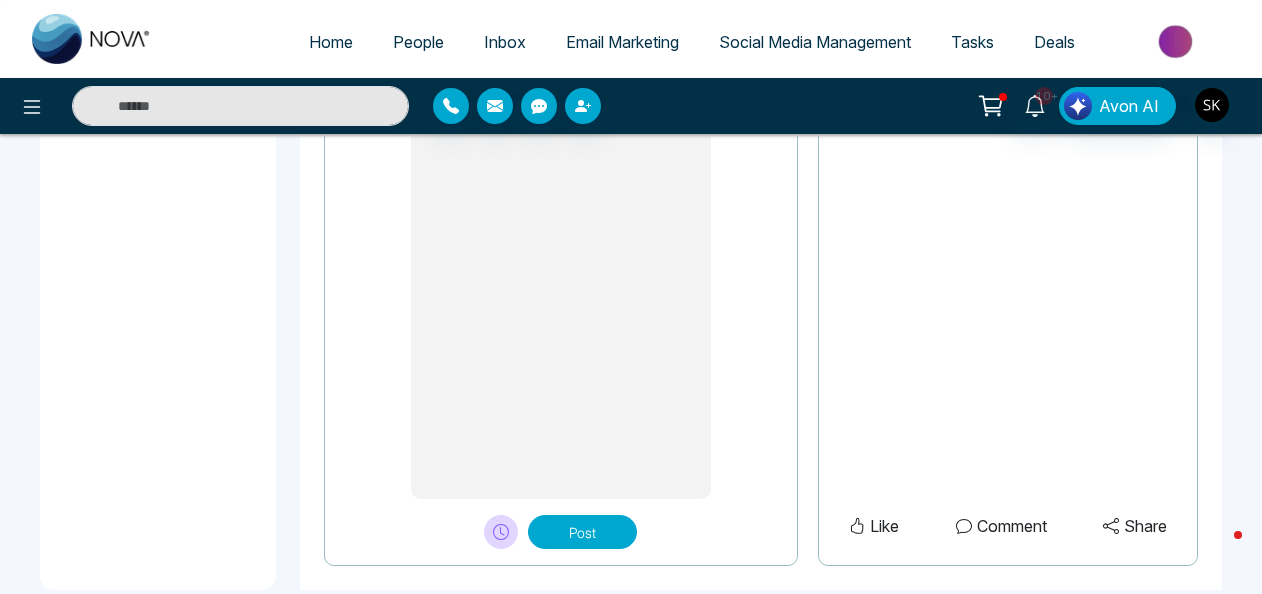 click 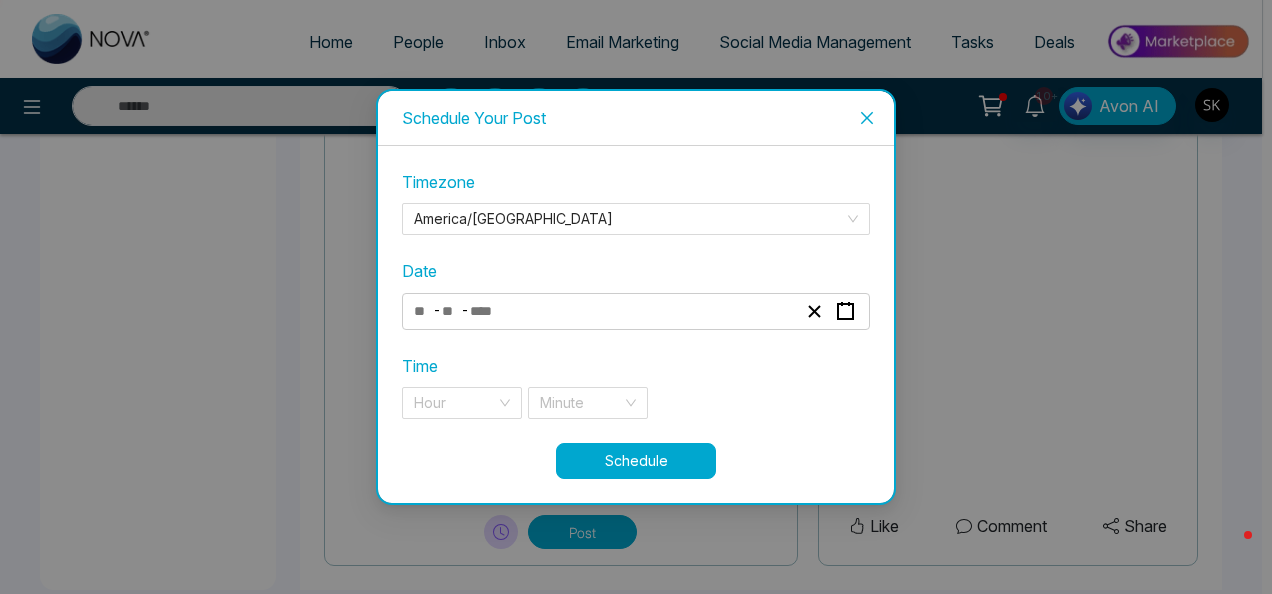 click on "- -" at bounding box center [605, 311] 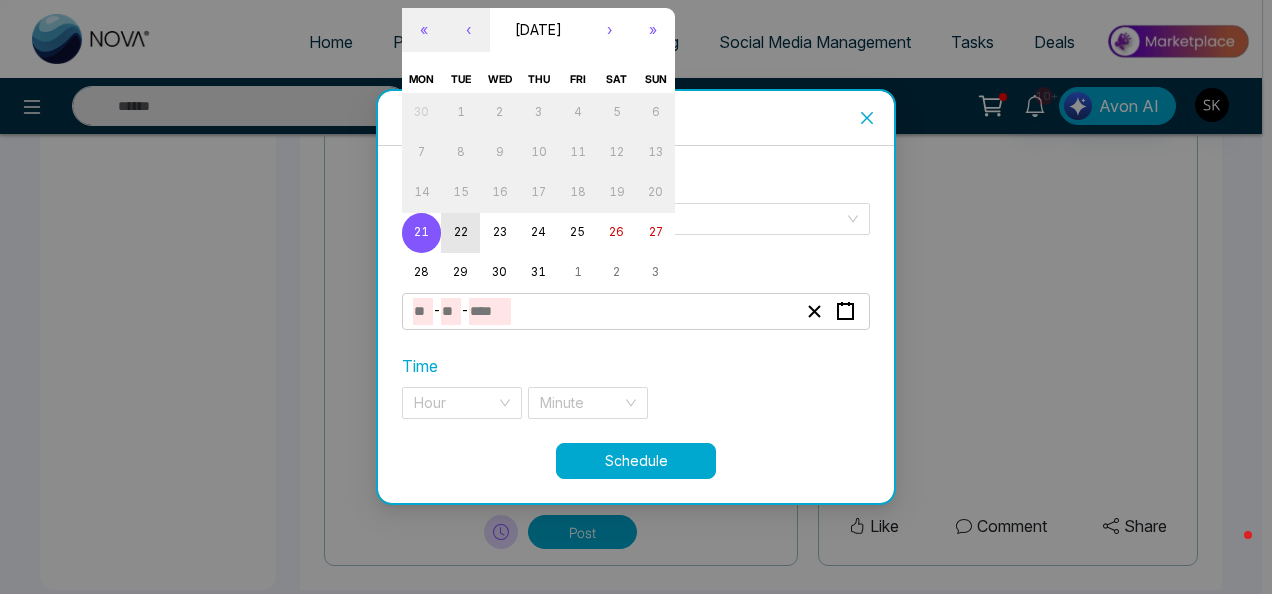 click on "22" at bounding box center [461, 232] 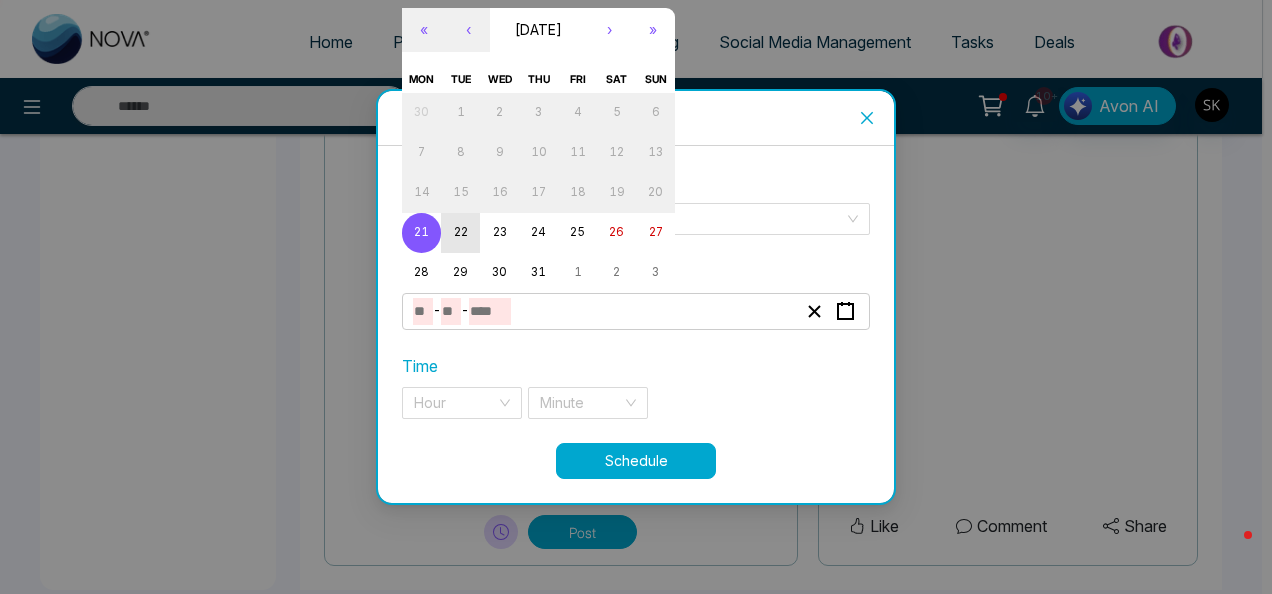 type on "*" 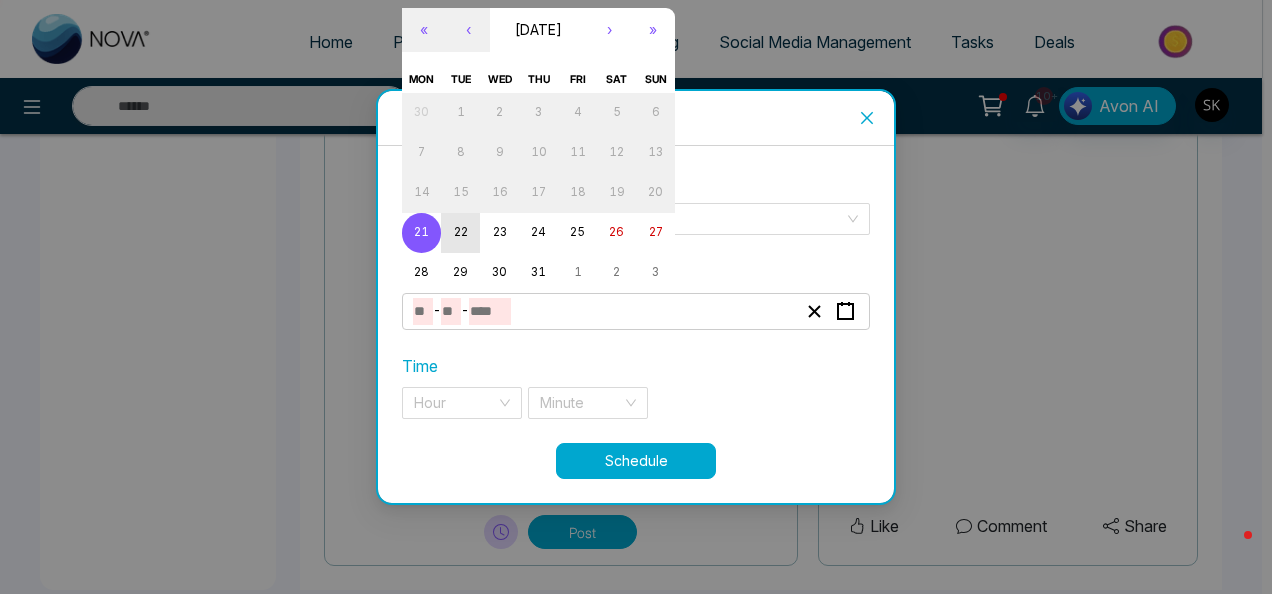 type on "**" 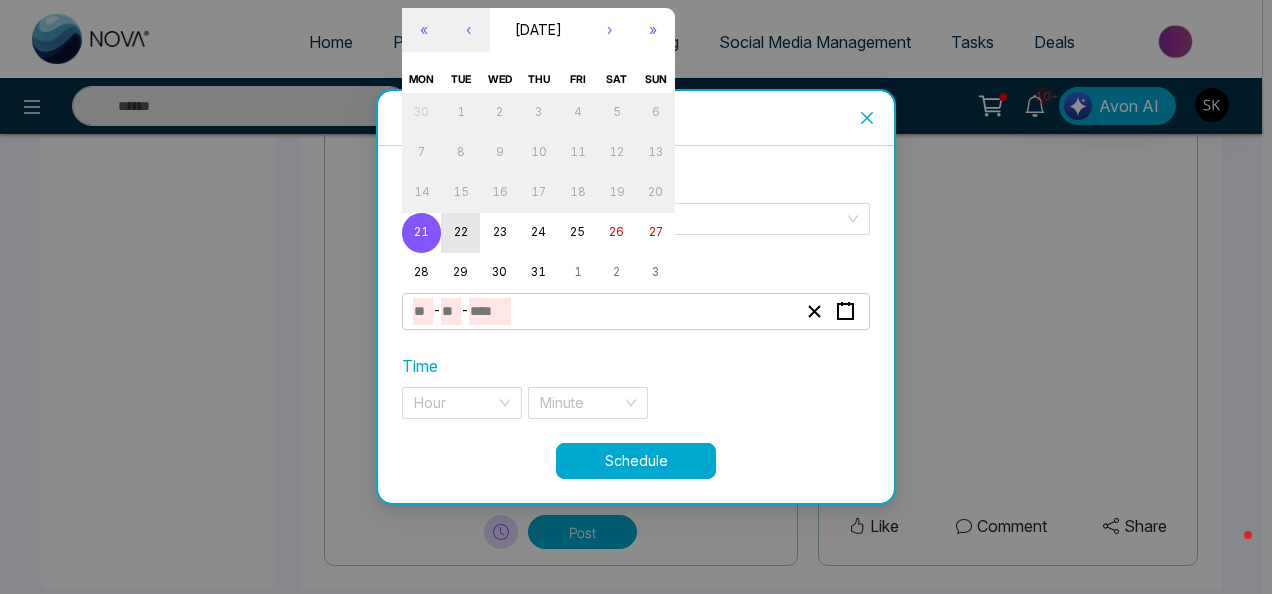 type on "****" 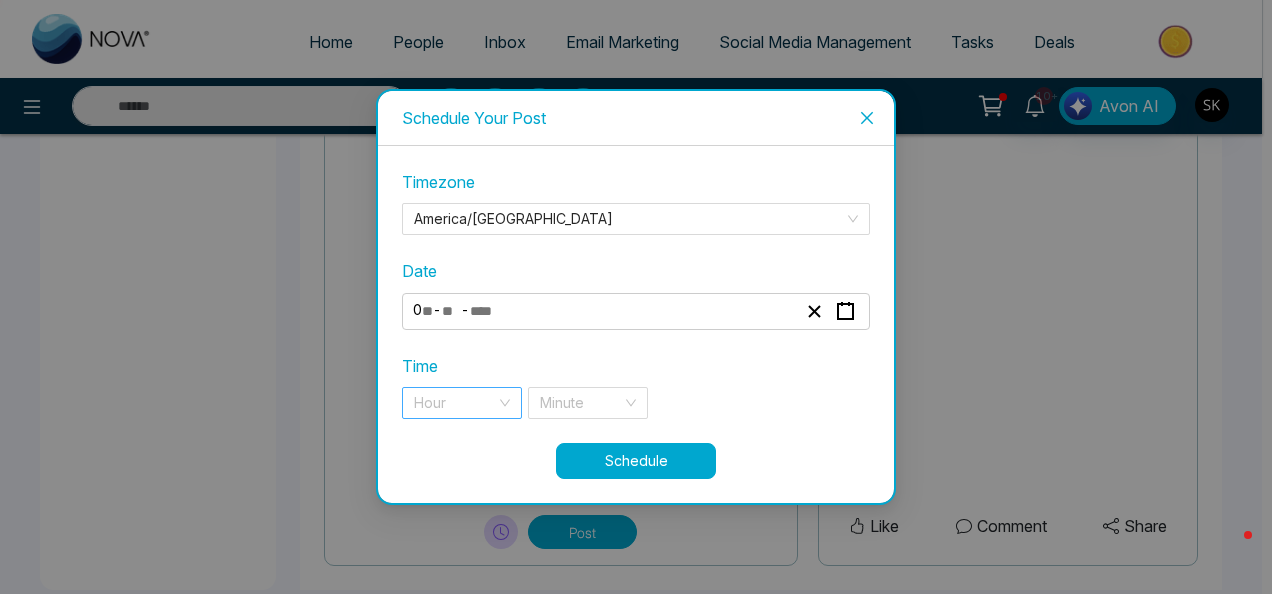 click at bounding box center (455, 403) 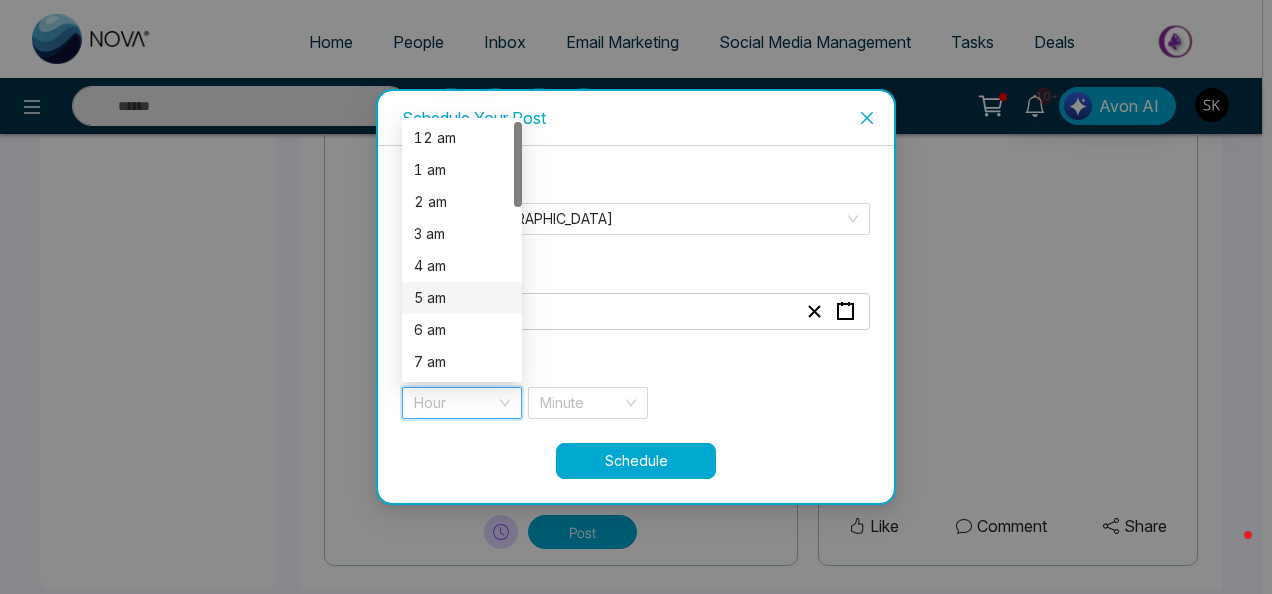 click on "5 am" at bounding box center (462, 298) 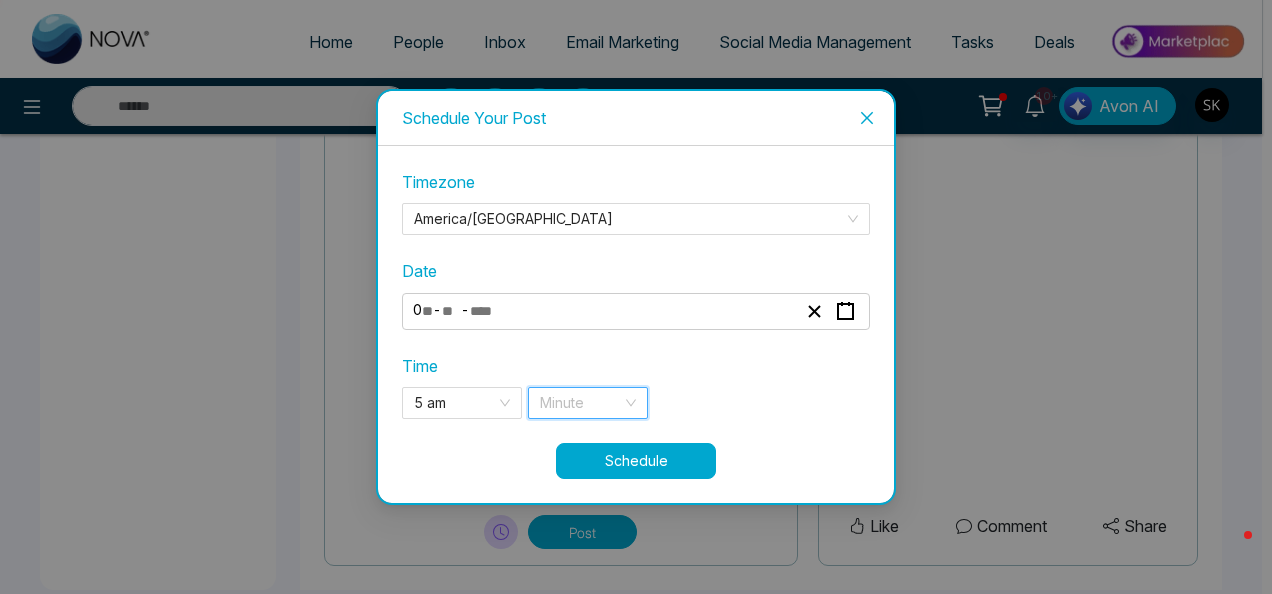 click at bounding box center [581, 403] 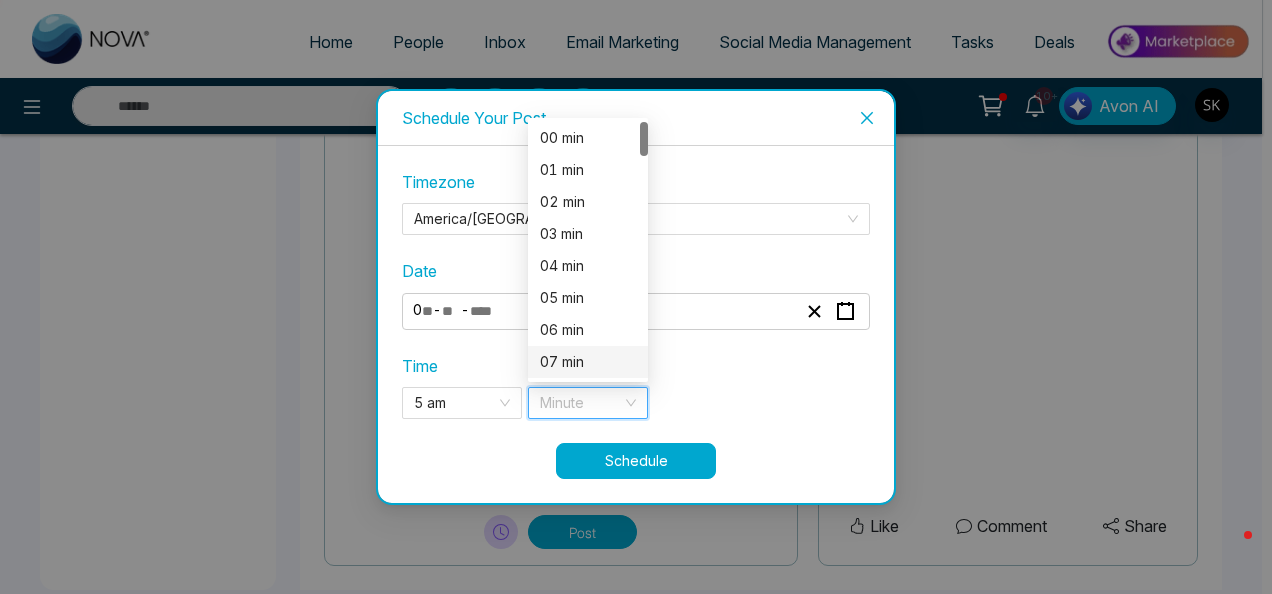 click on "07 min" at bounding box center (588, 362) 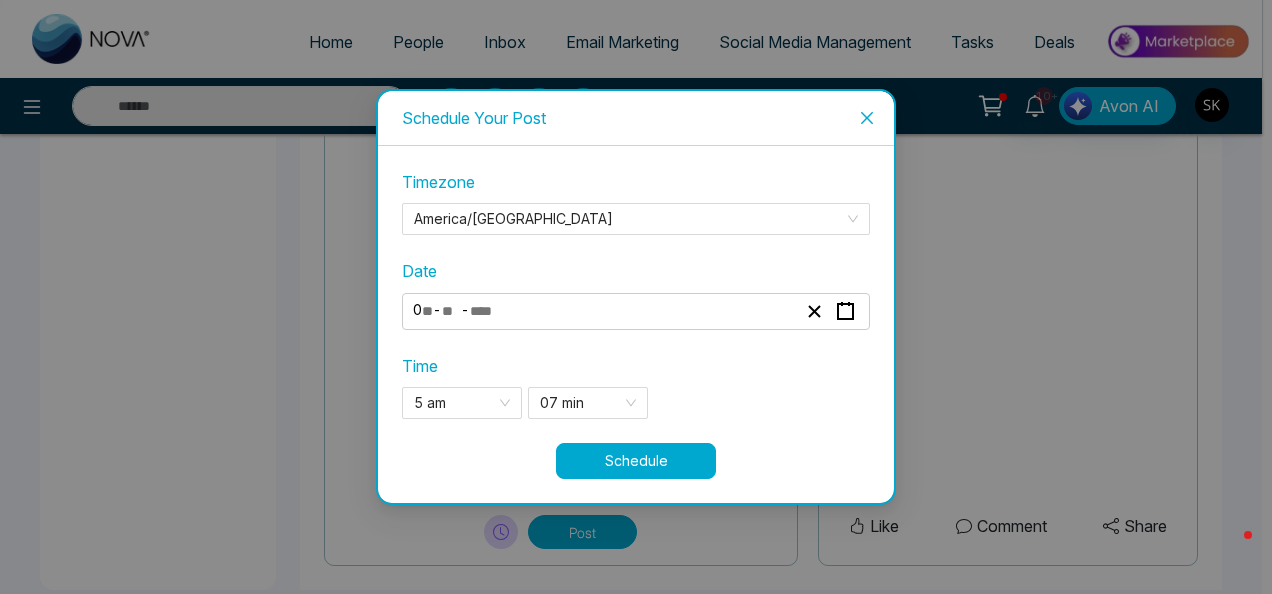 click on "Schedule" at bounding box center (636, 461) 